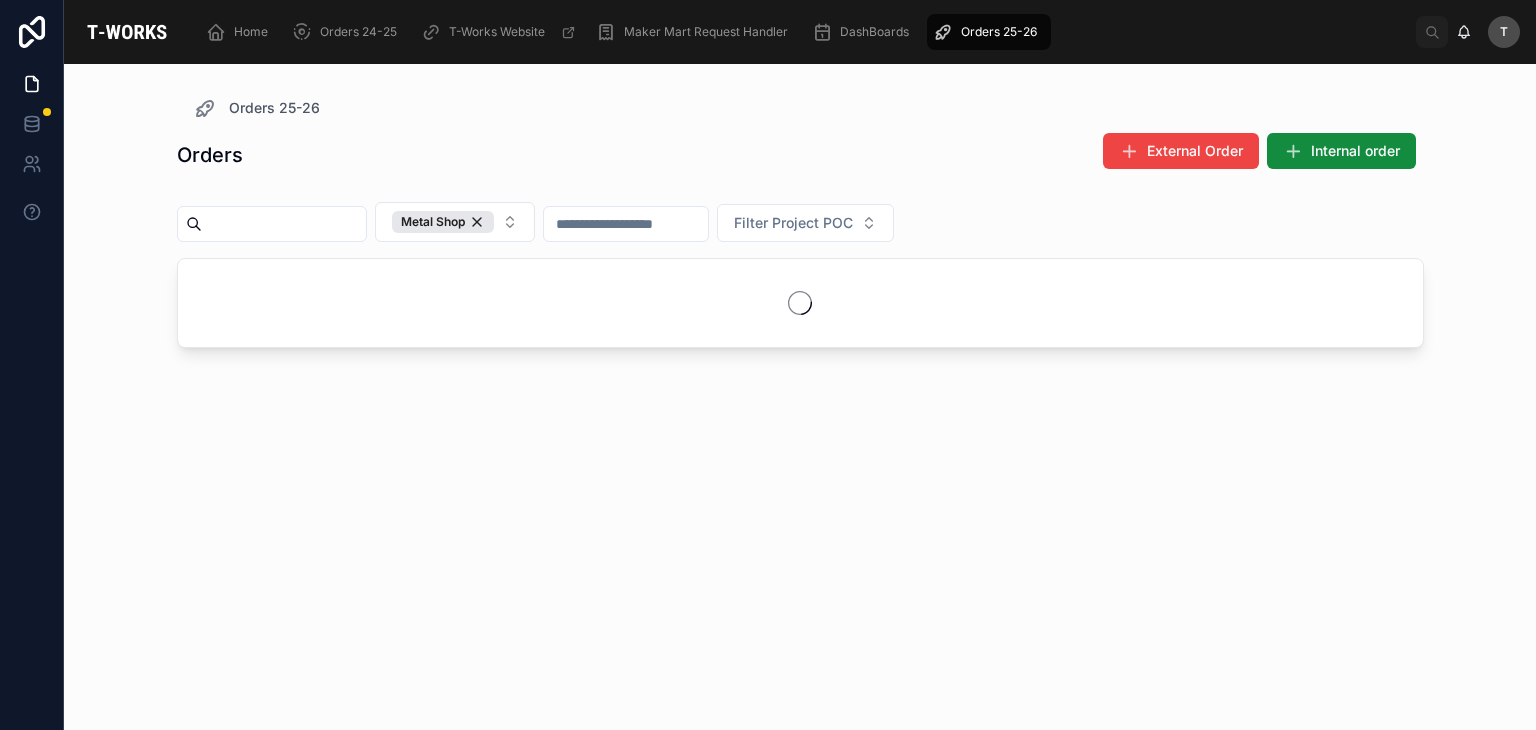 scroll, scrollTop: 0, scrollLeft: 0, axis: both 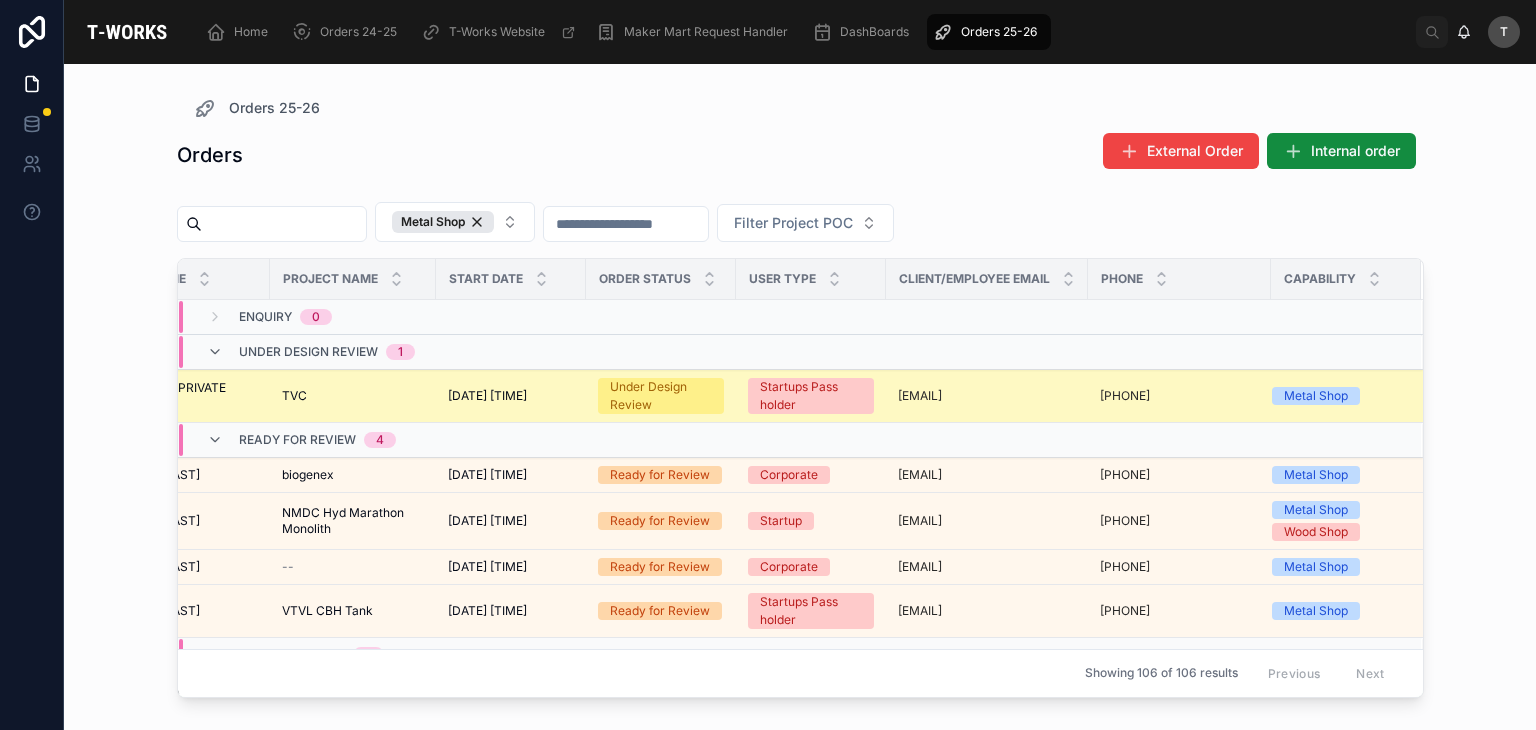 click on "[DATE] [TIME]" at bounding box center [487, 396] 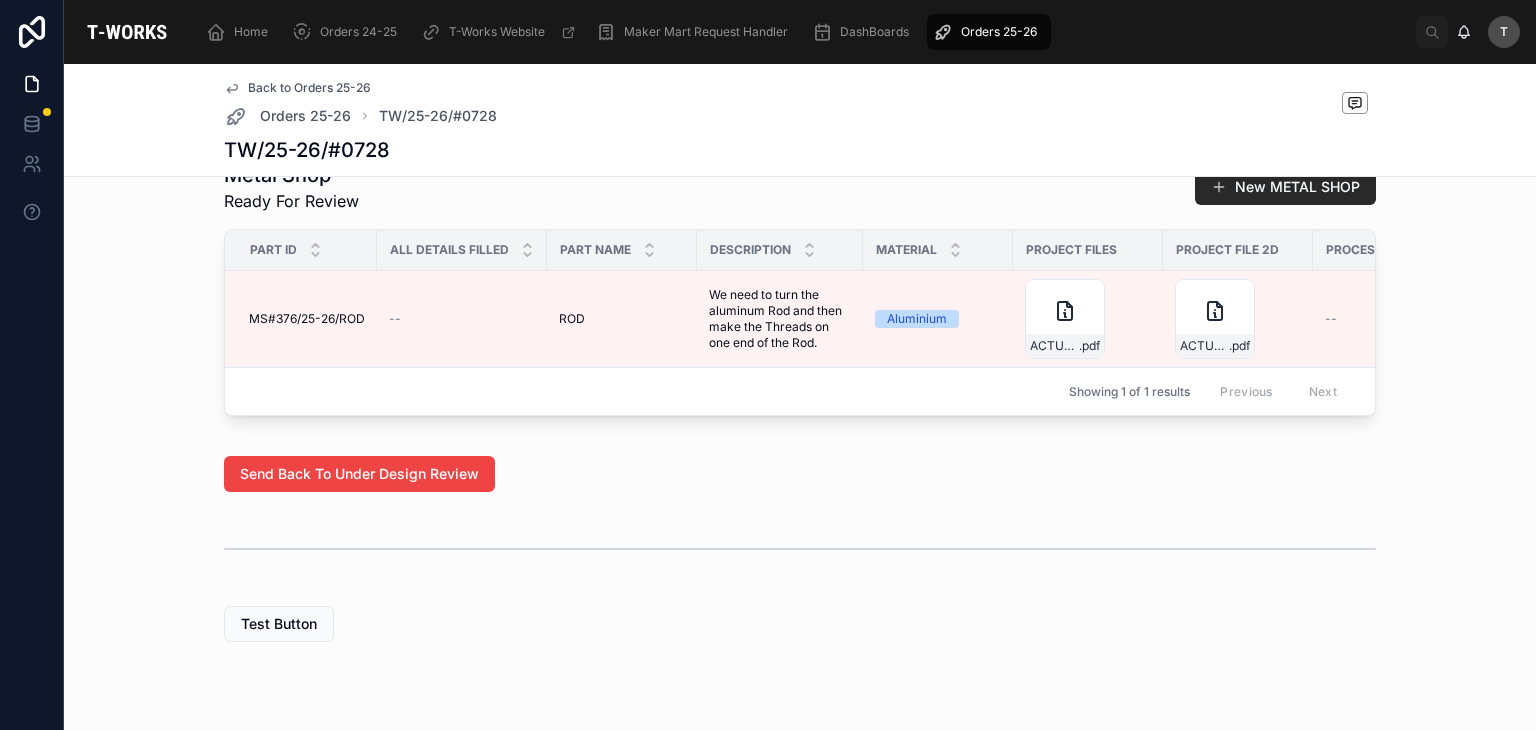 scroll, scrollTop: 1100, scrollLeft: 0, axis: vertical 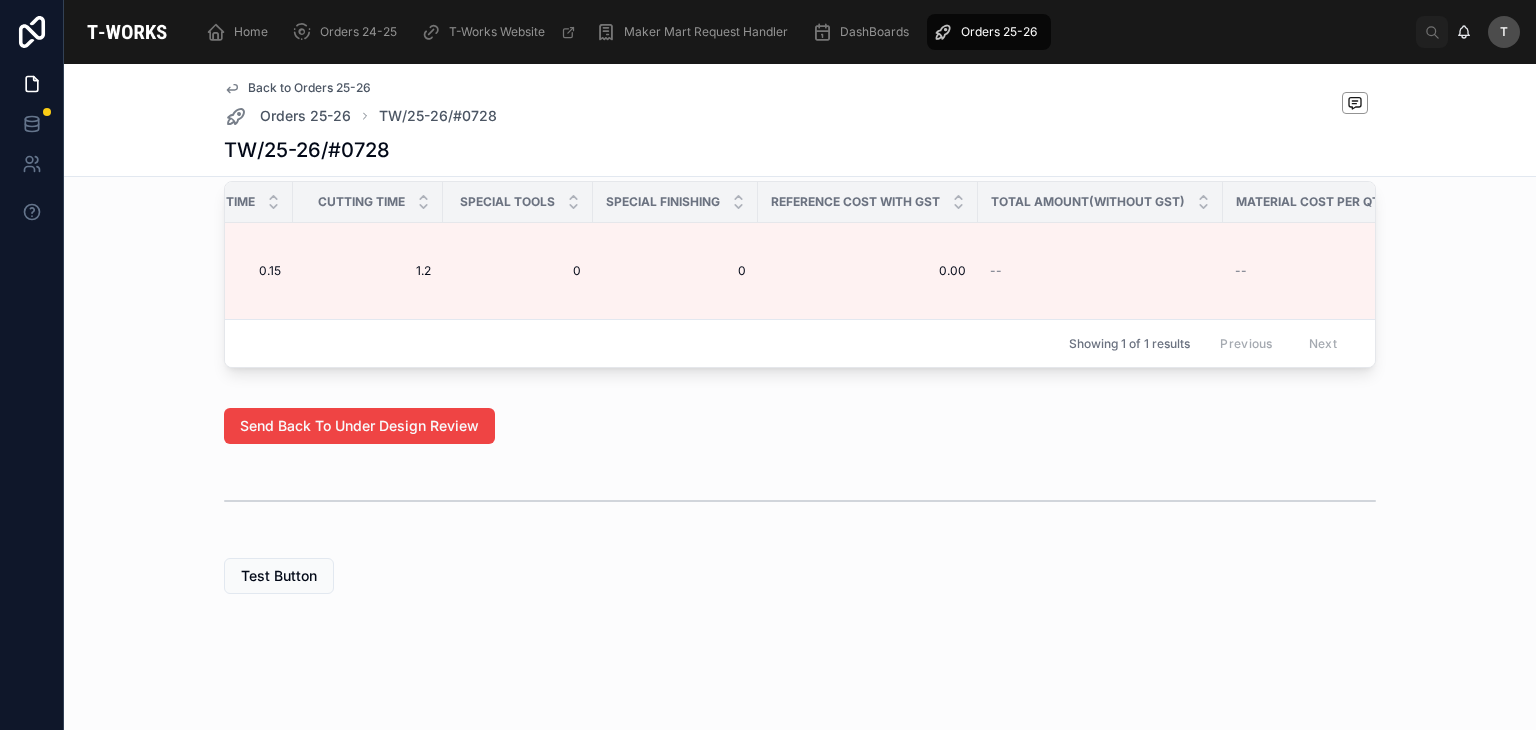 drag, startPoint x: 930, startPoint y: 410, endPoint x: 804, endPoint y: 416, distance: 126.14278 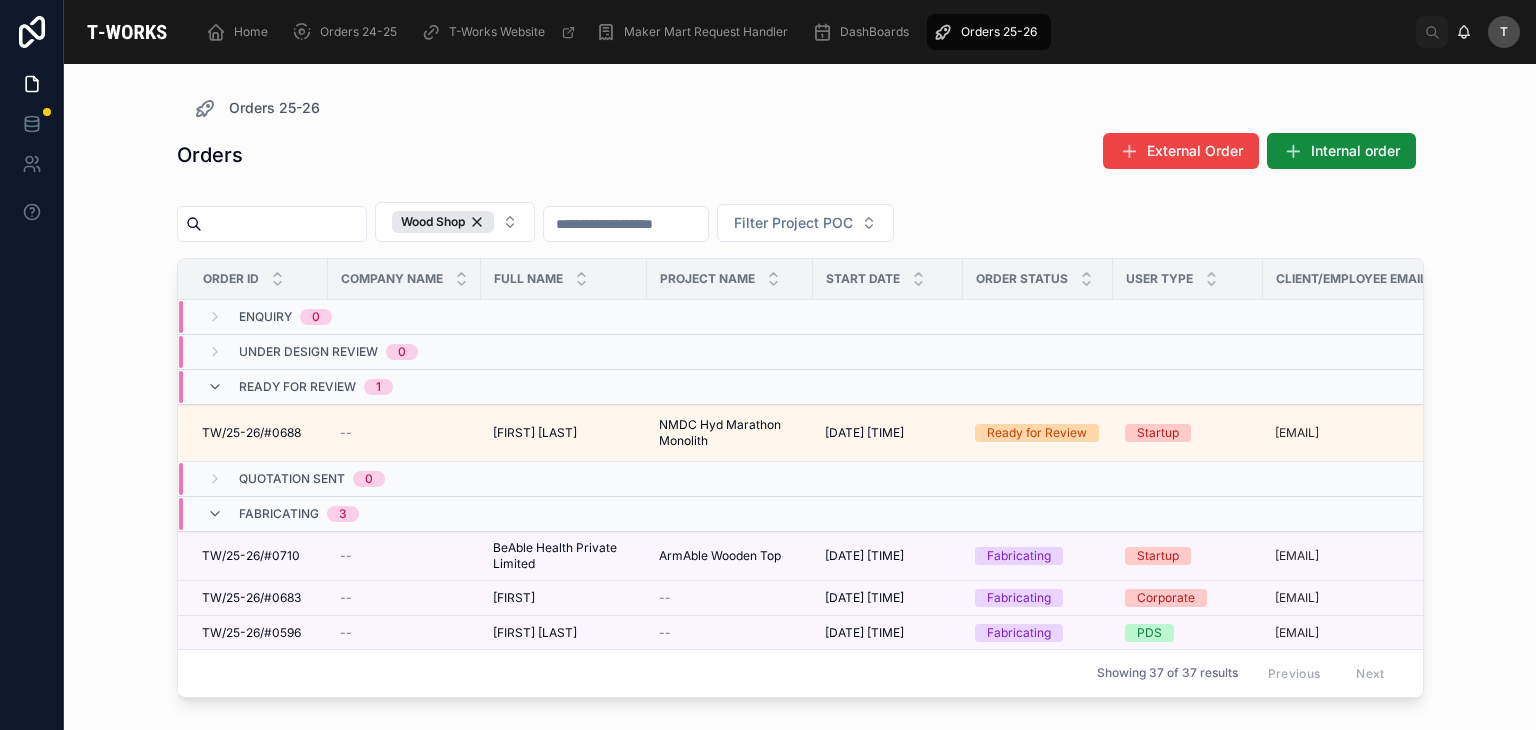 scroll, scrollTop: 0, scrollLeft: 0, axis: both 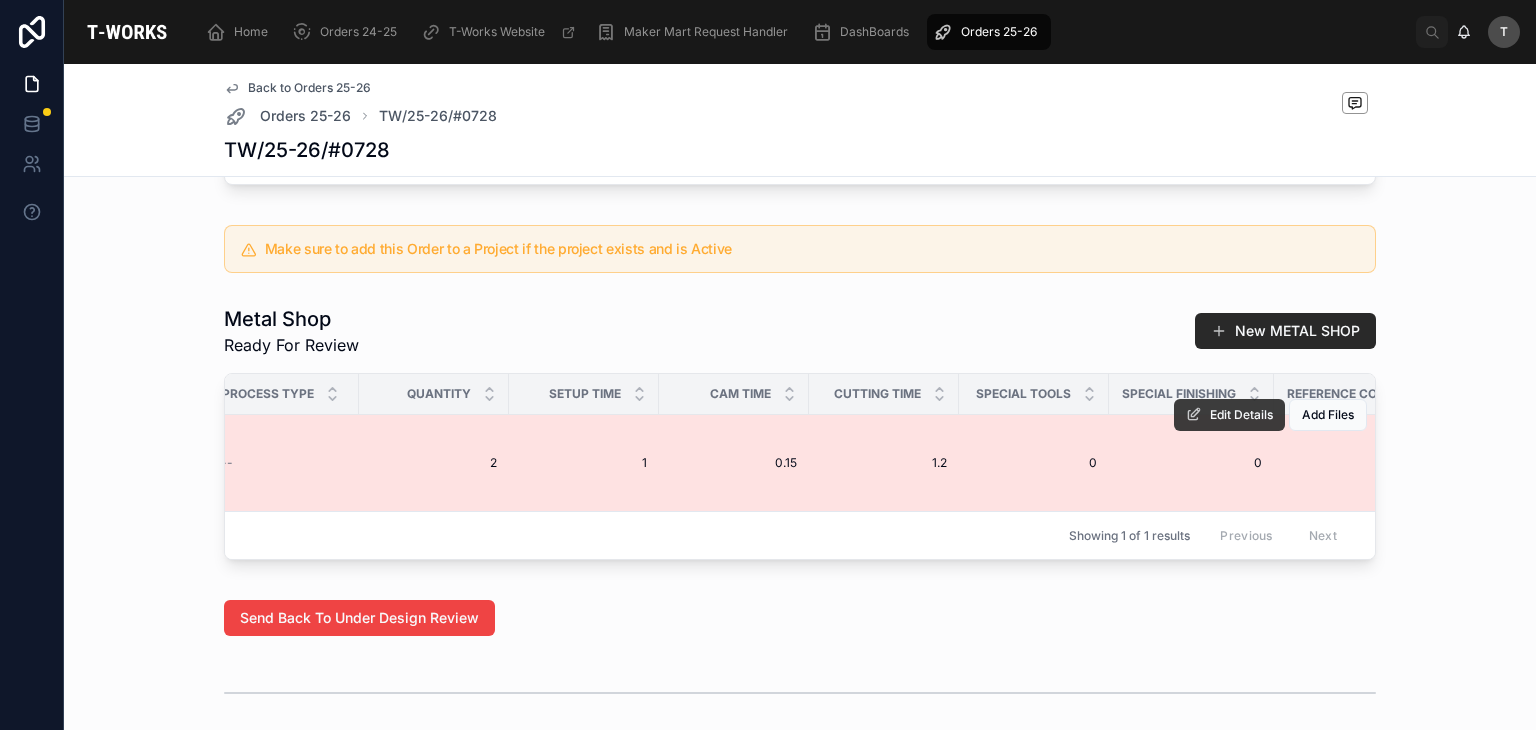 click on "Edit Details" at bounding box center (1229, 415) 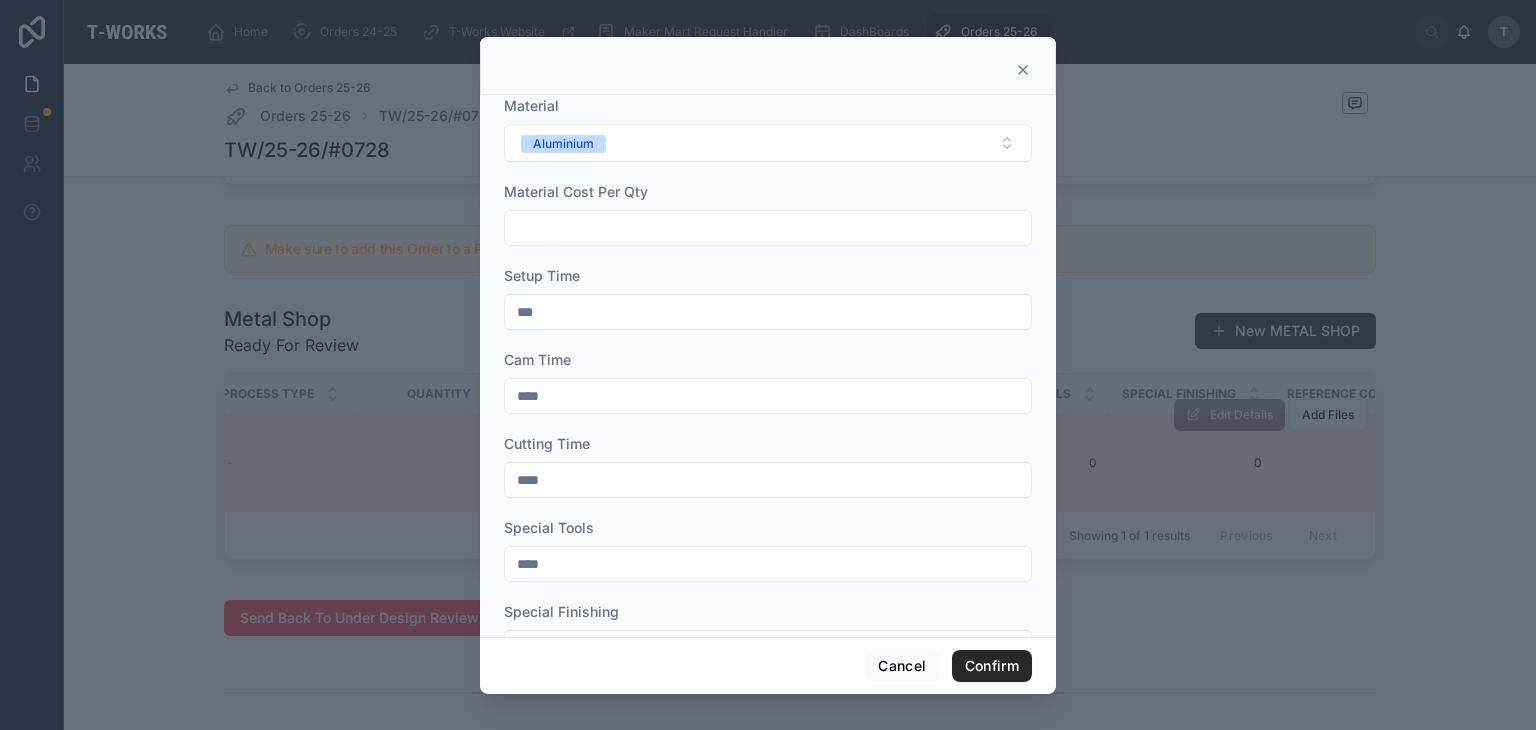 scroll, scrollTop: 100, scrollLeft: 0, axis: vertical 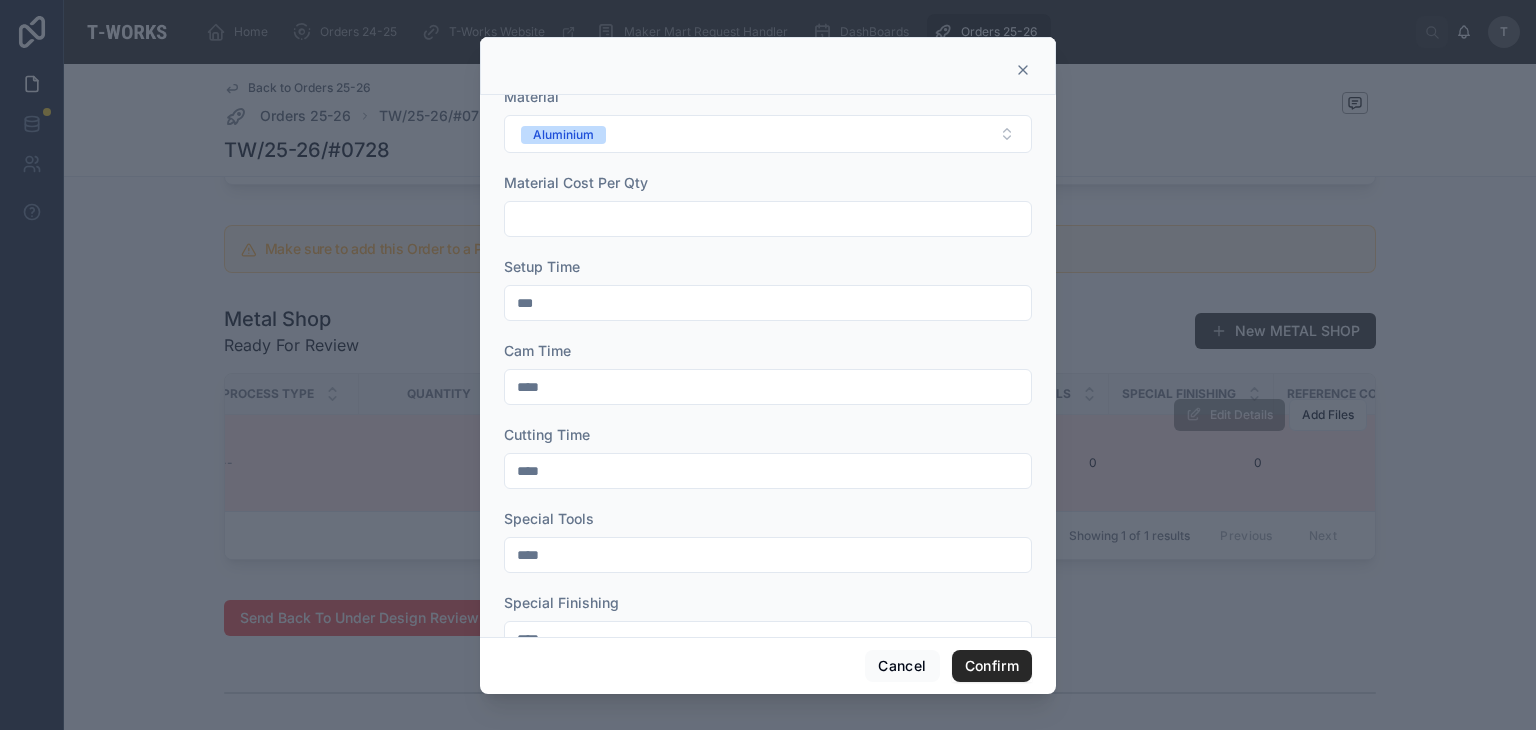 click at bounding box center [768, 219] 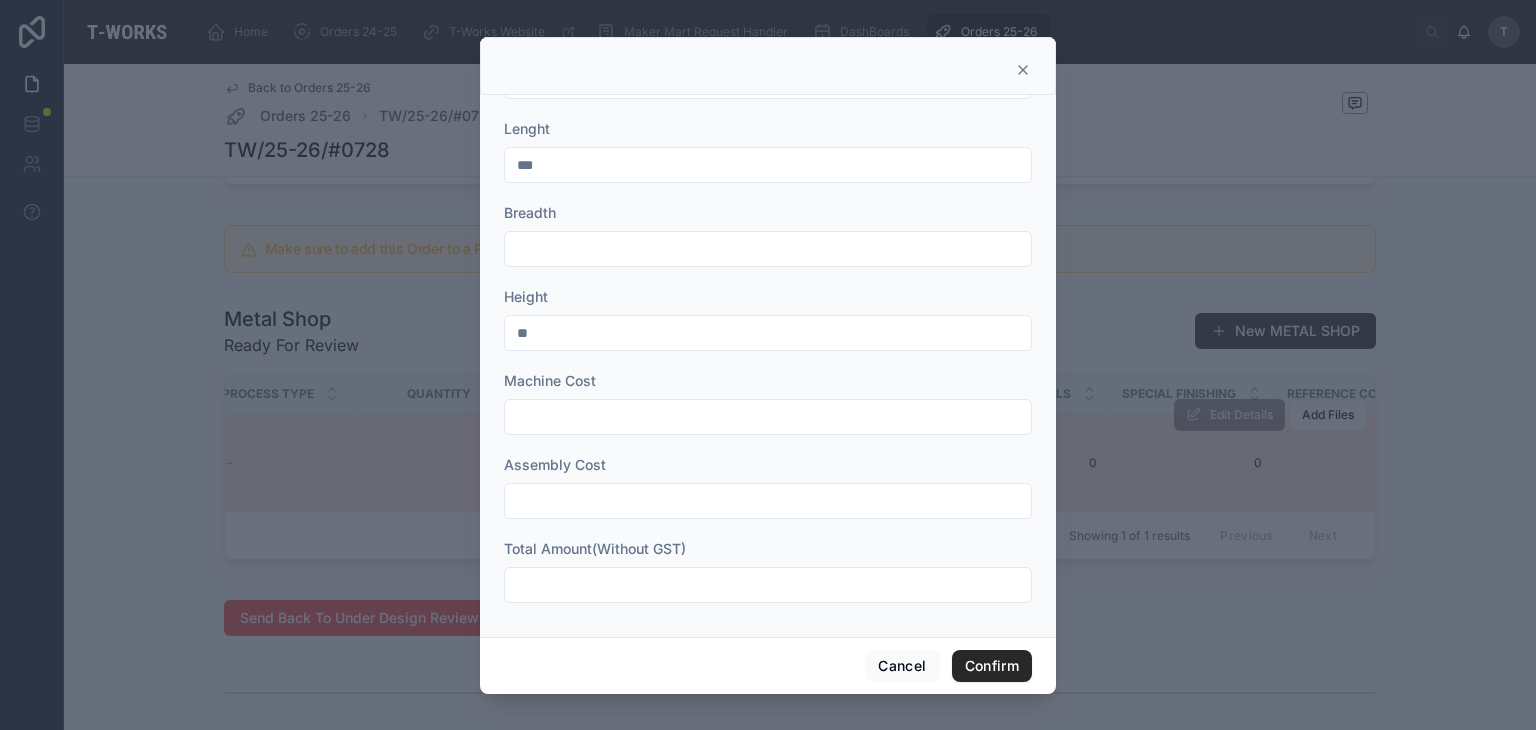 scroll, scrollTop: 144, scrollLeft: 0, axis: vertical 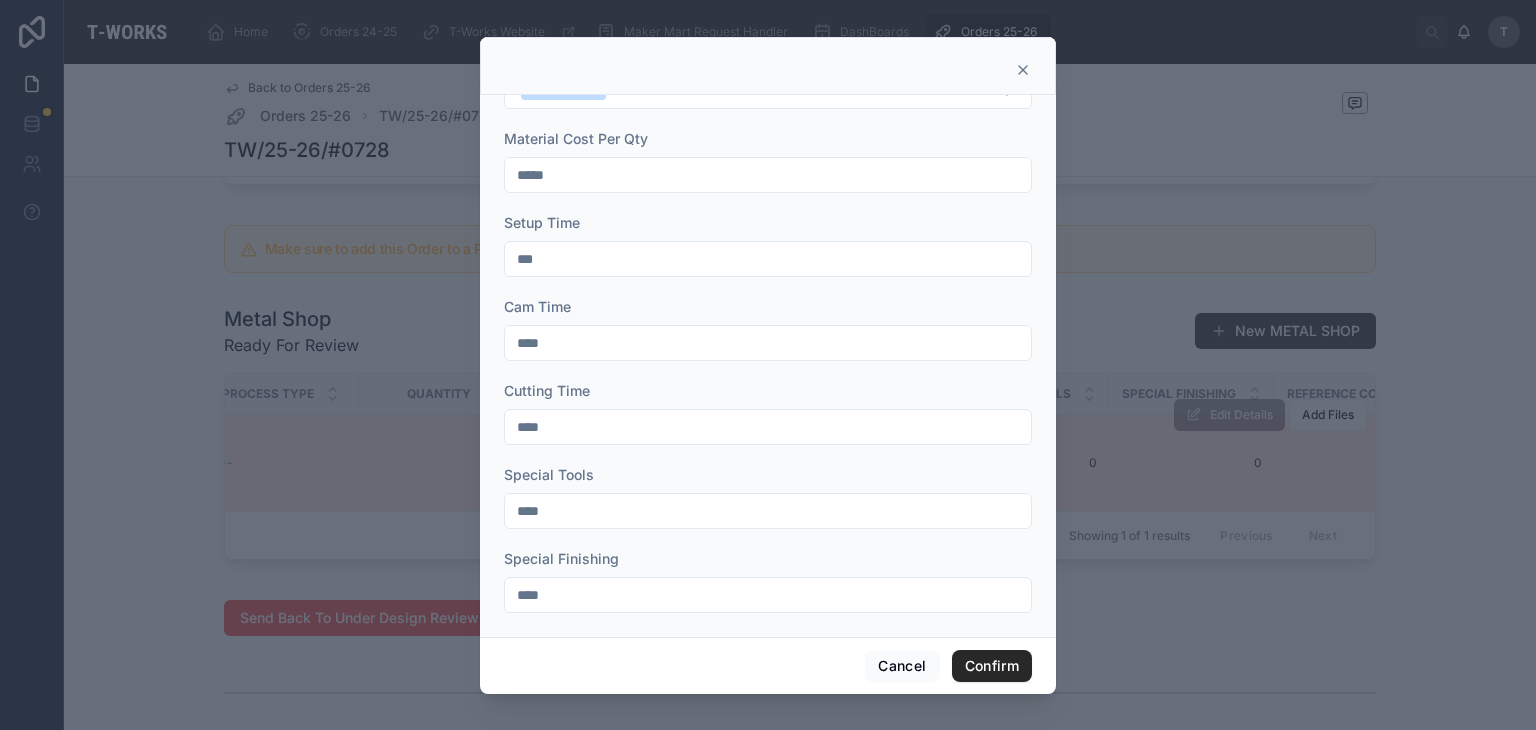 type on "****" 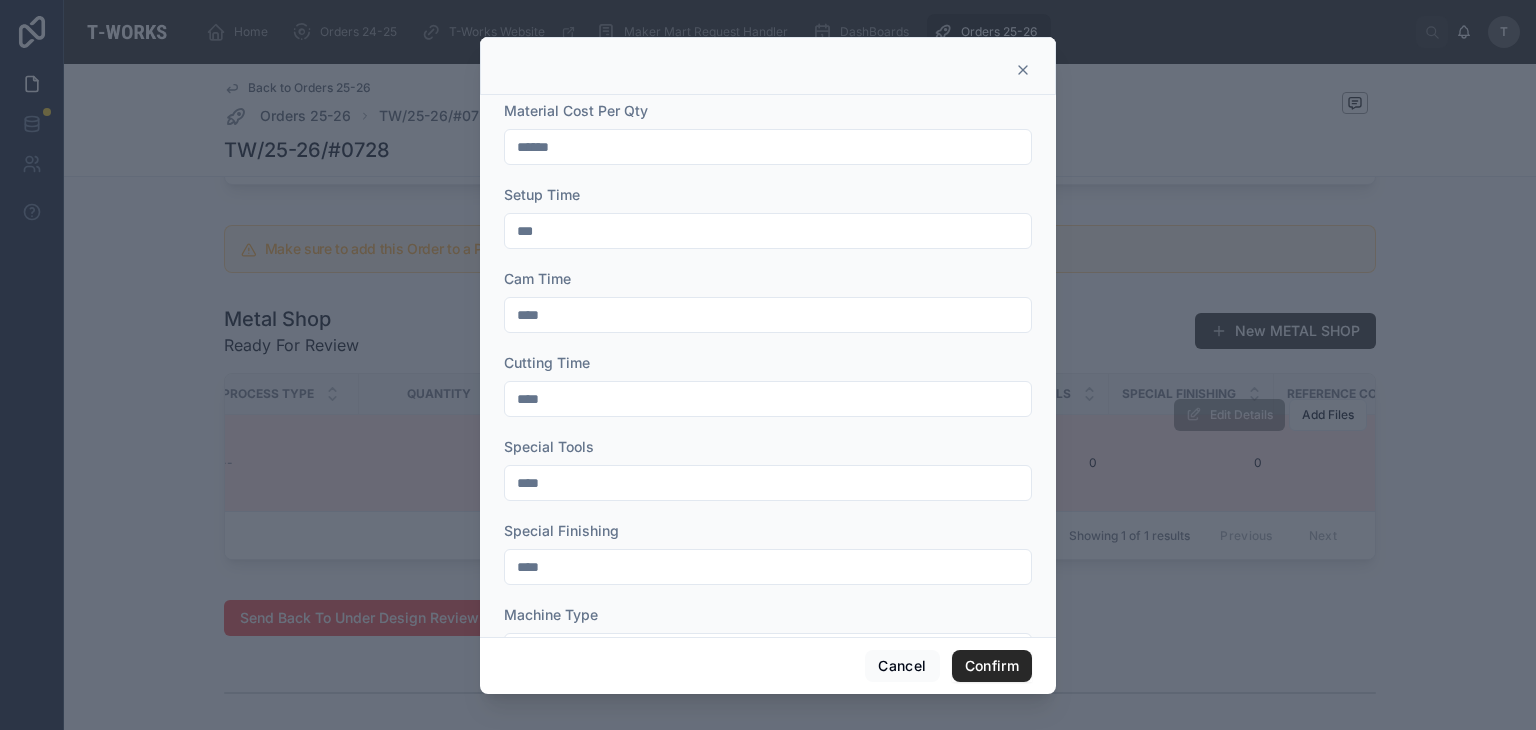 scroll, scrollTop: 144, scrollLeft: 0, axis: vertical 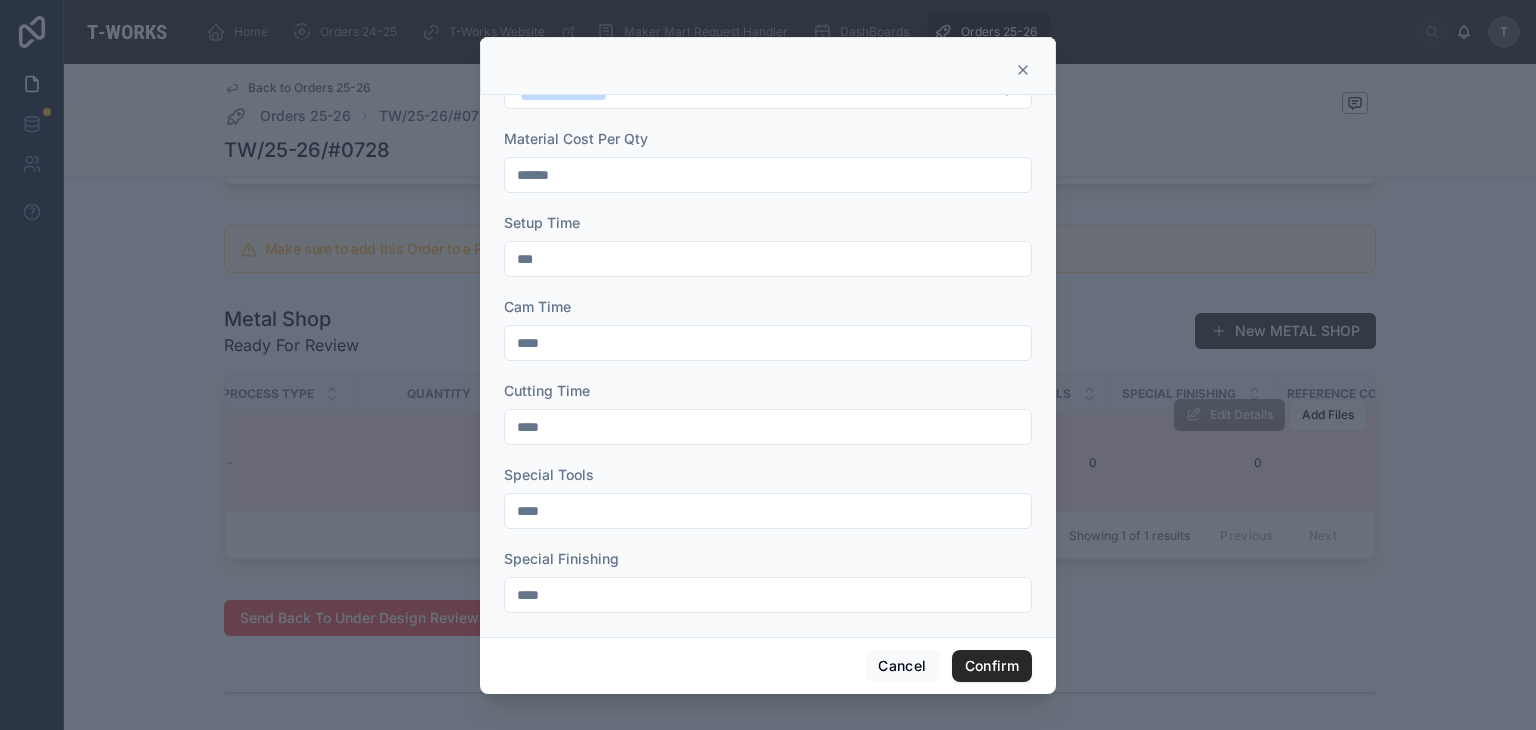 click on "******" at bounding box center (768, 175) 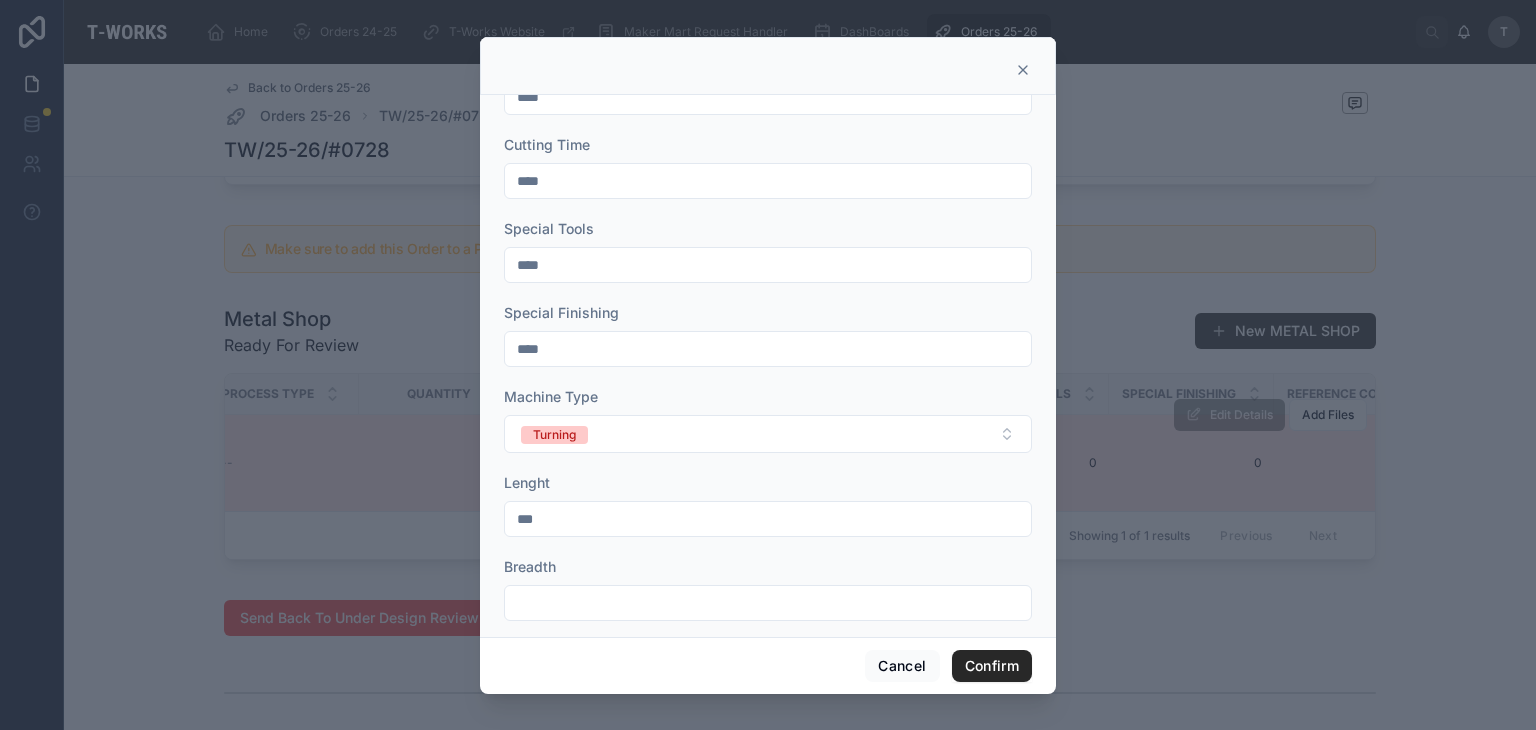 scroll, scrollTop: 744, scrollLeft: 0, axis: vertical 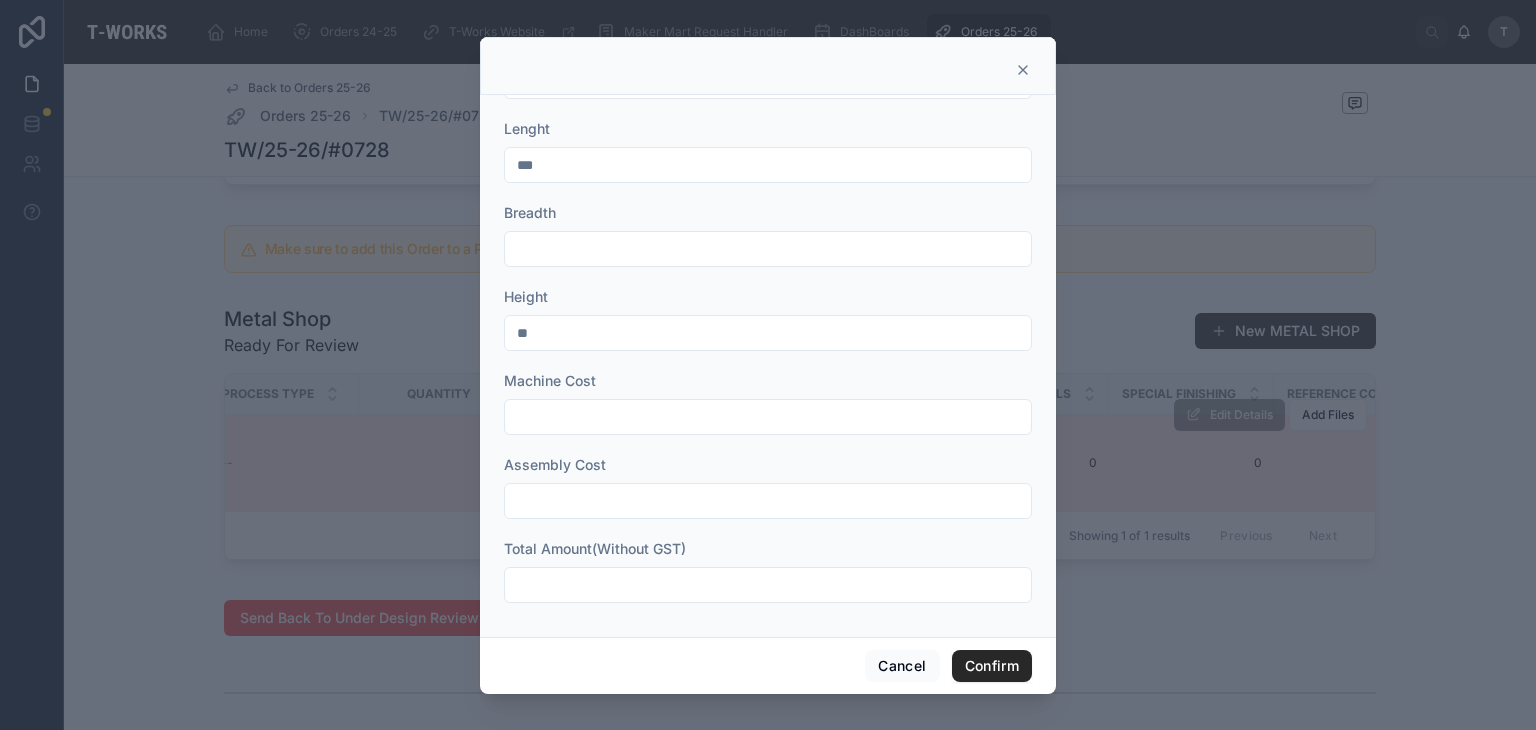 type on "*****" 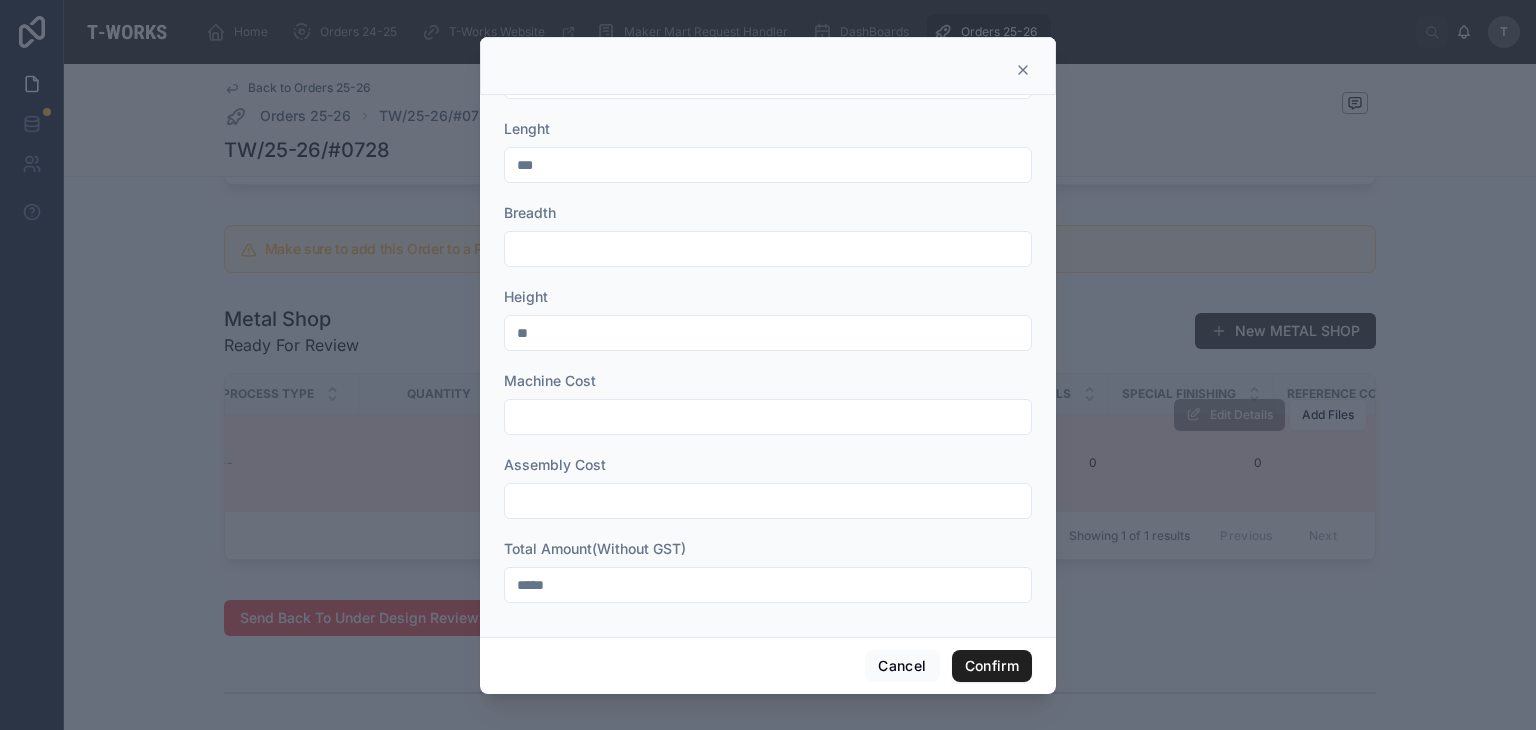 type on "*****" 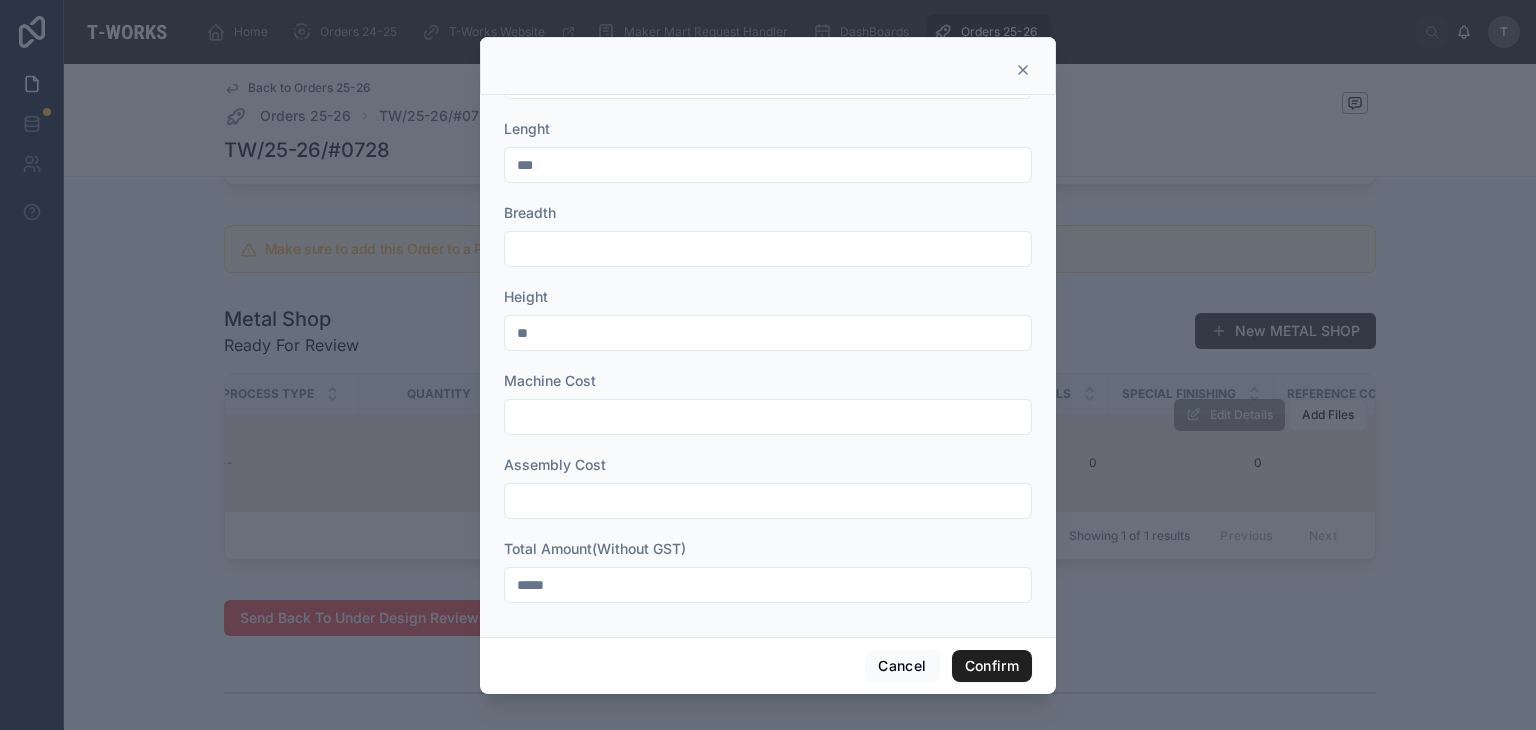 click on "Confirm" at bounding box center [992, 666] 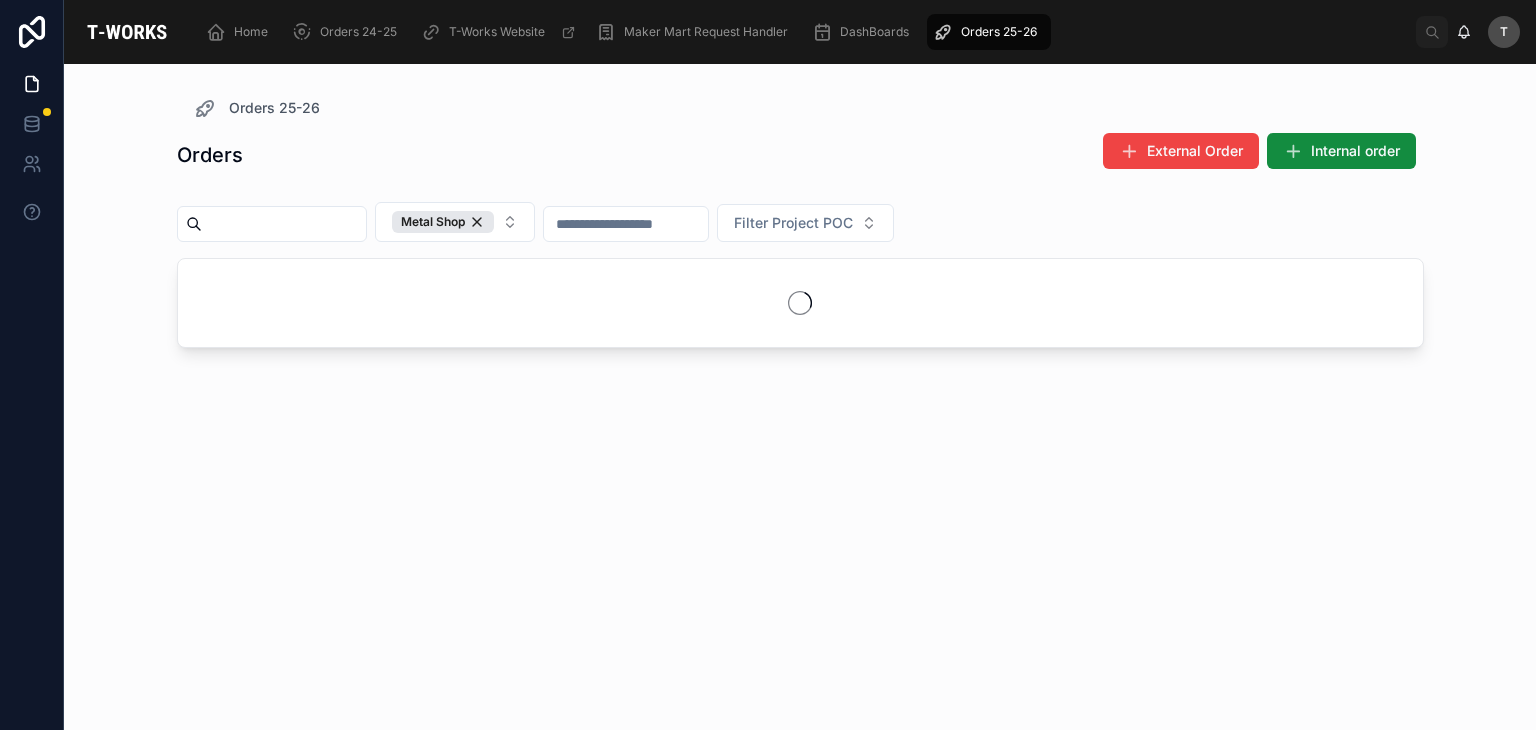 scroll, scrollTop: 0, scrollLeft: 0, axis: both 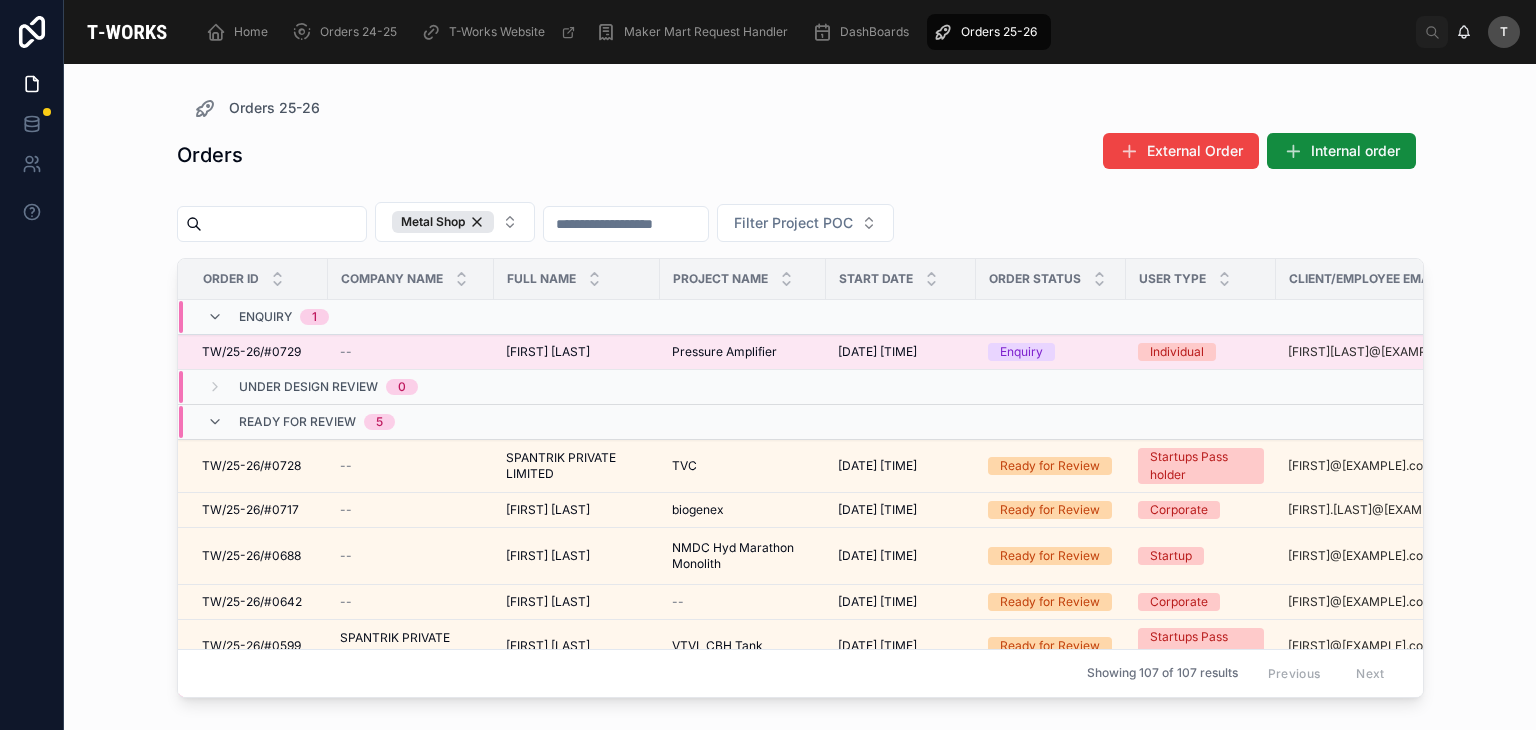 click on "[FIRST] [LAST]" at bounding box center [548, 352] 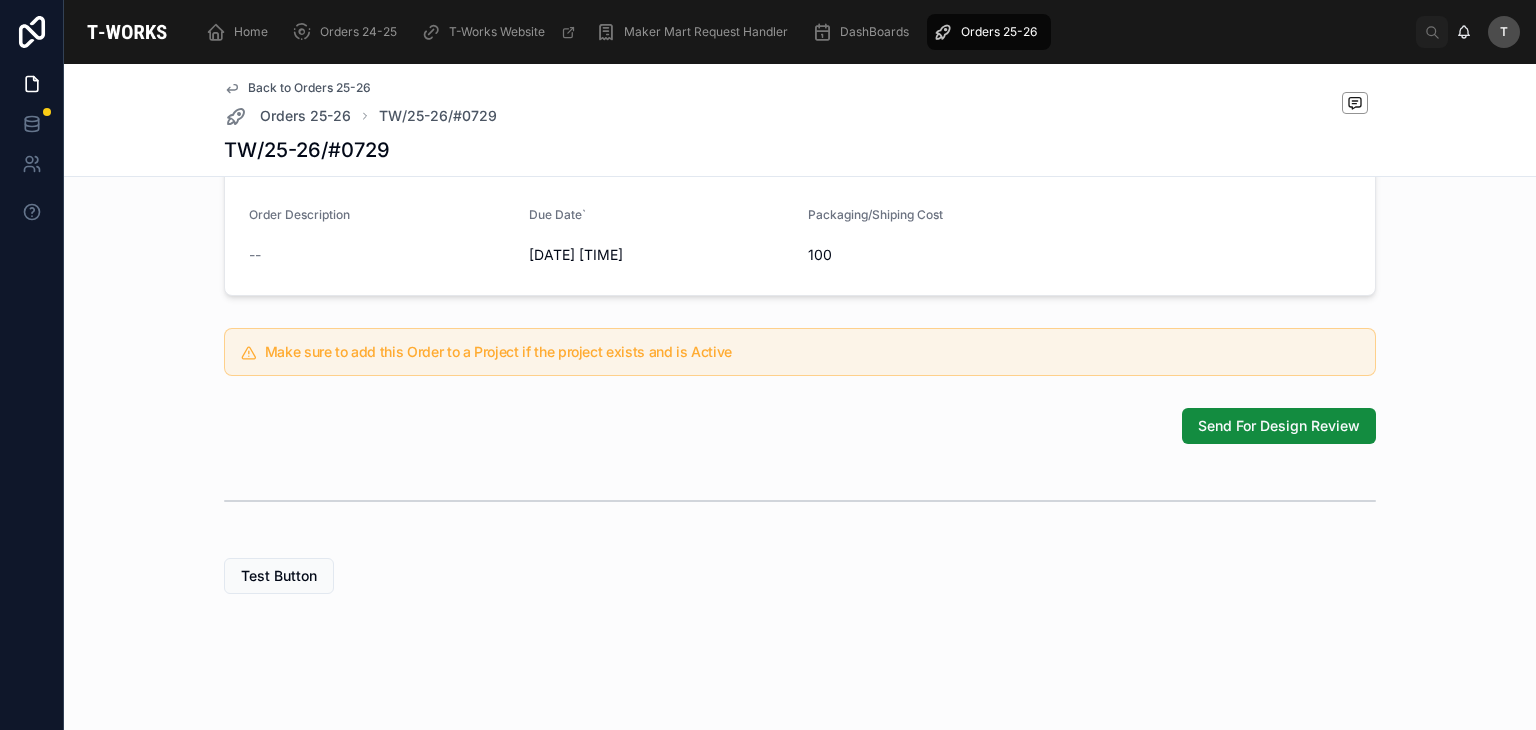 scroll, scrollTop: 628, scrollLeft: 0, axis: vertical 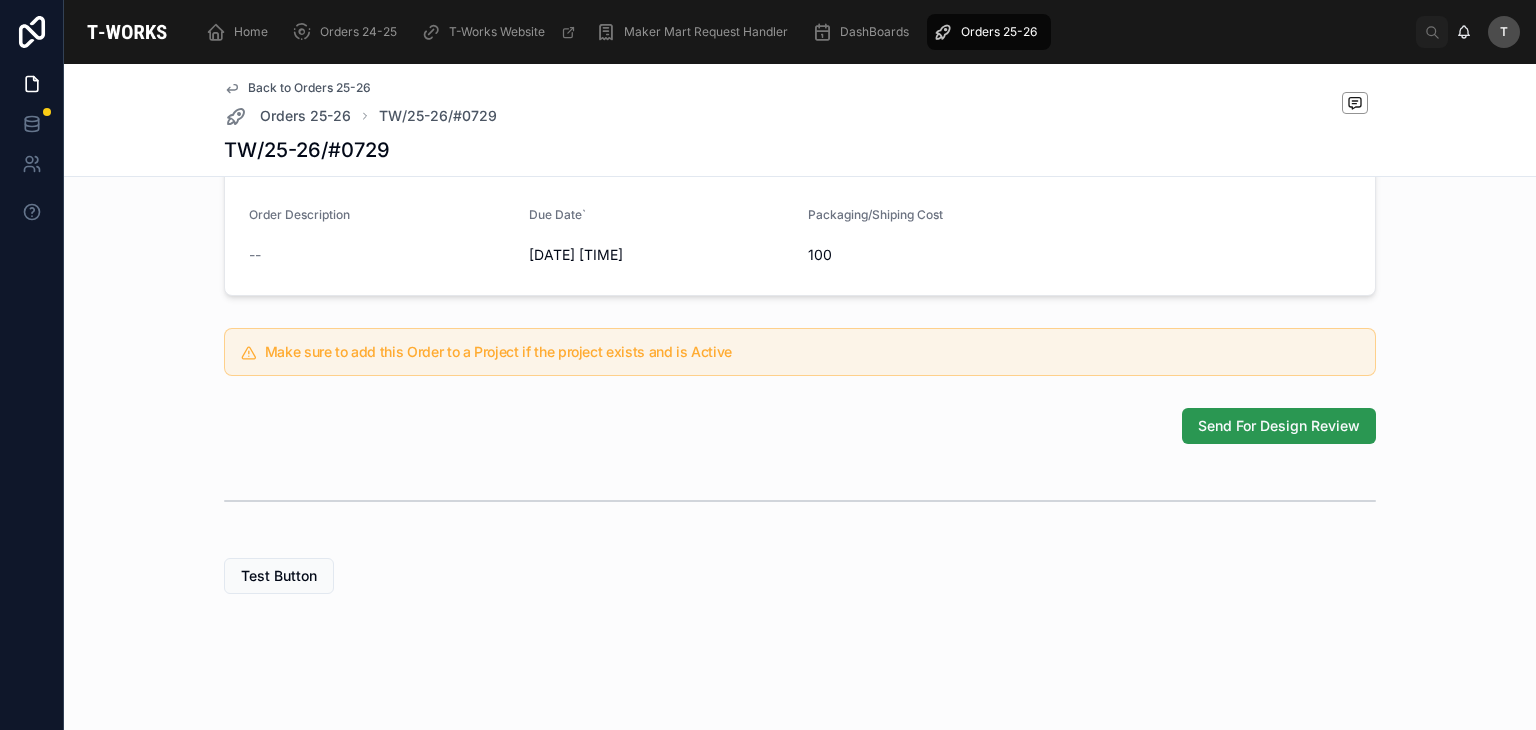 click on "Send For Design Review" at bounding box center (1279, 426) 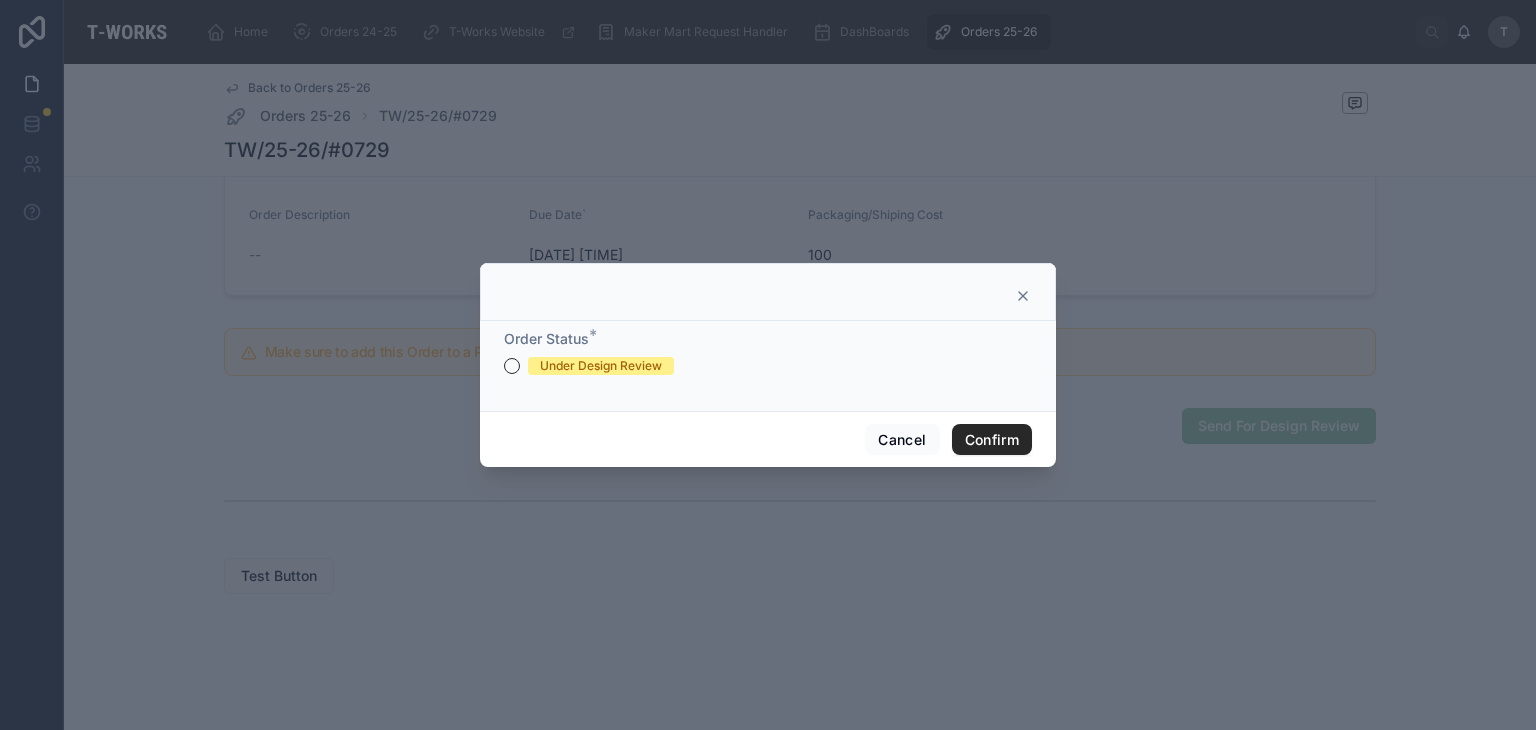 drag, startPoint x: 616, startPoint y: 373, endPoint x: 626, endPoint y: 367, distance: 11.661903 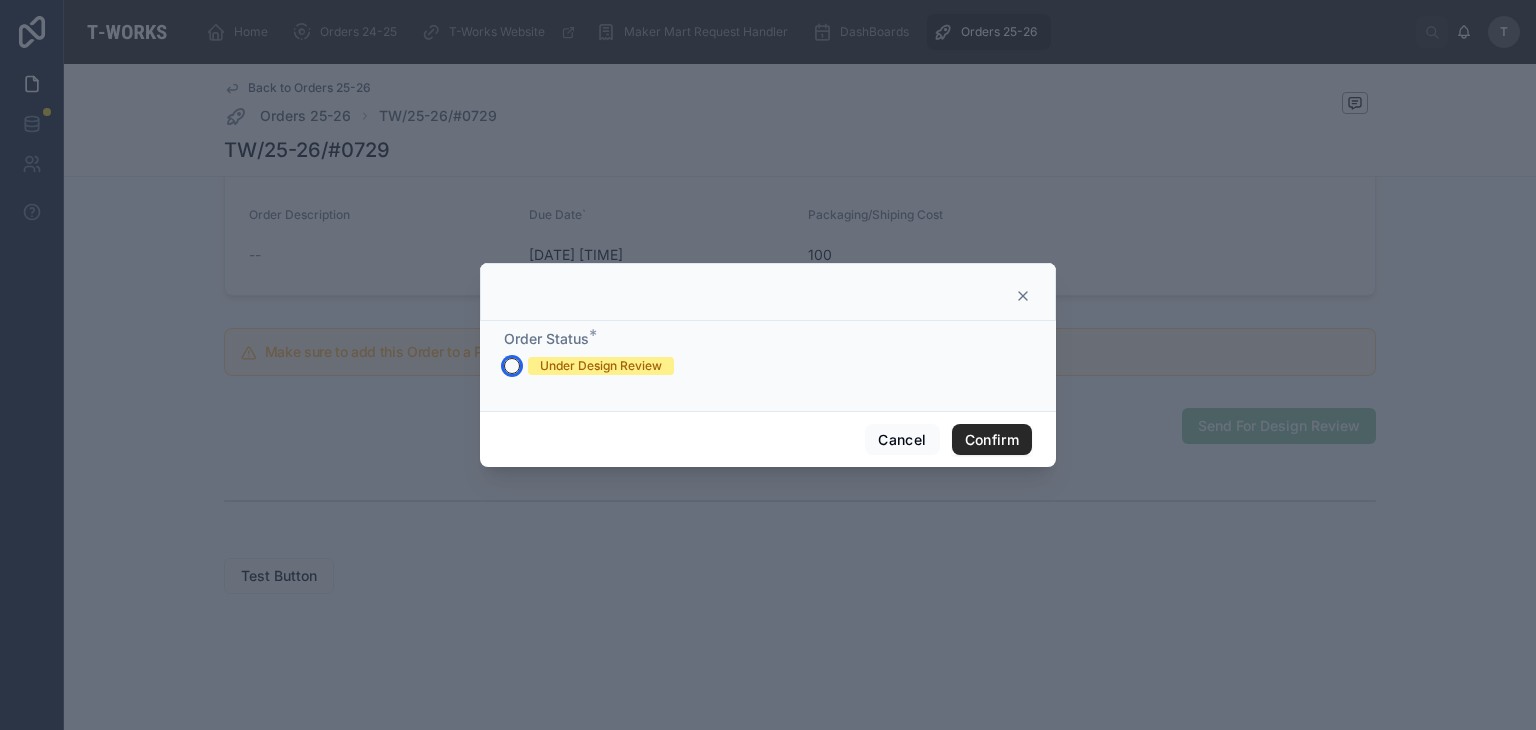click on "Under Design Review" at bounding box center (512, 366) 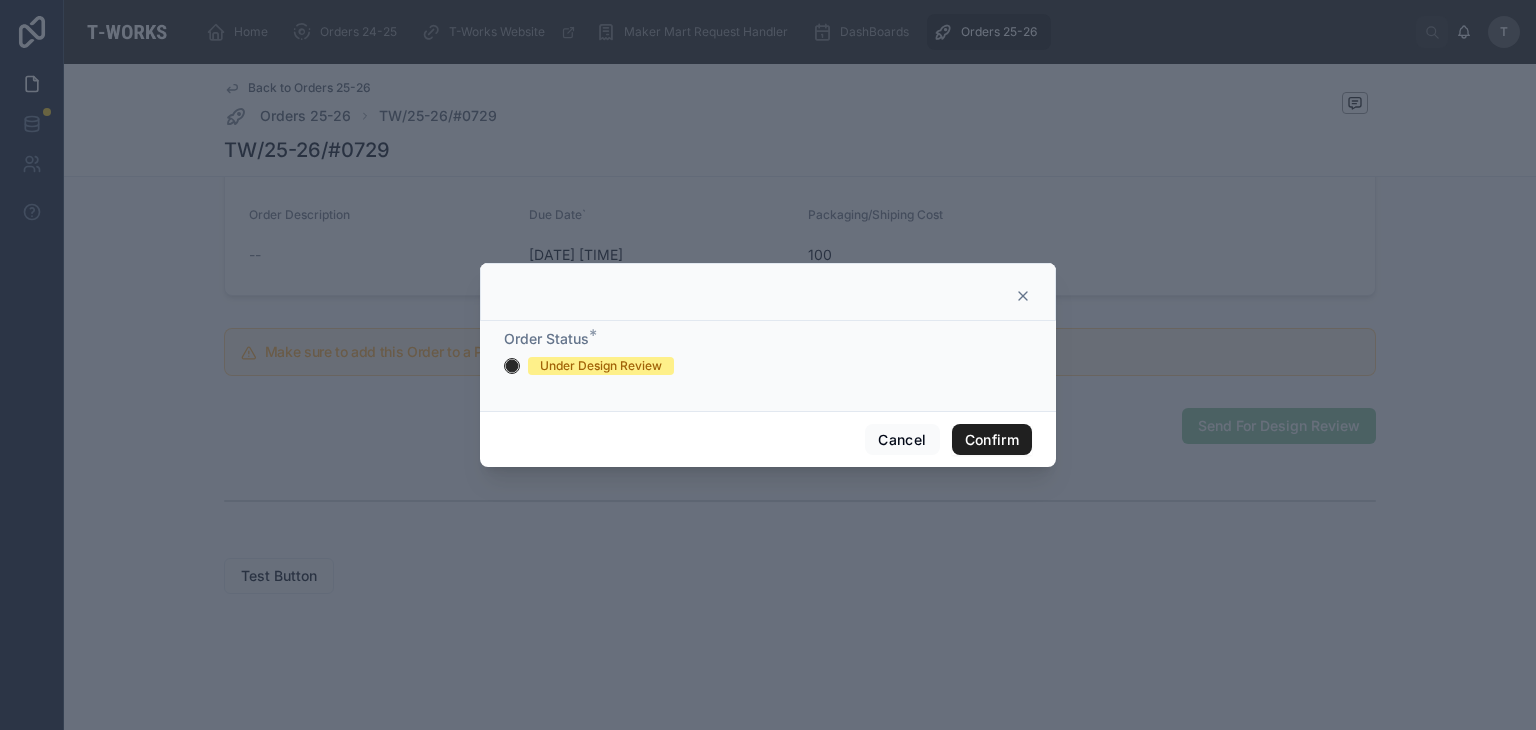 click on "Confirm" at bounding box center [992, 440] 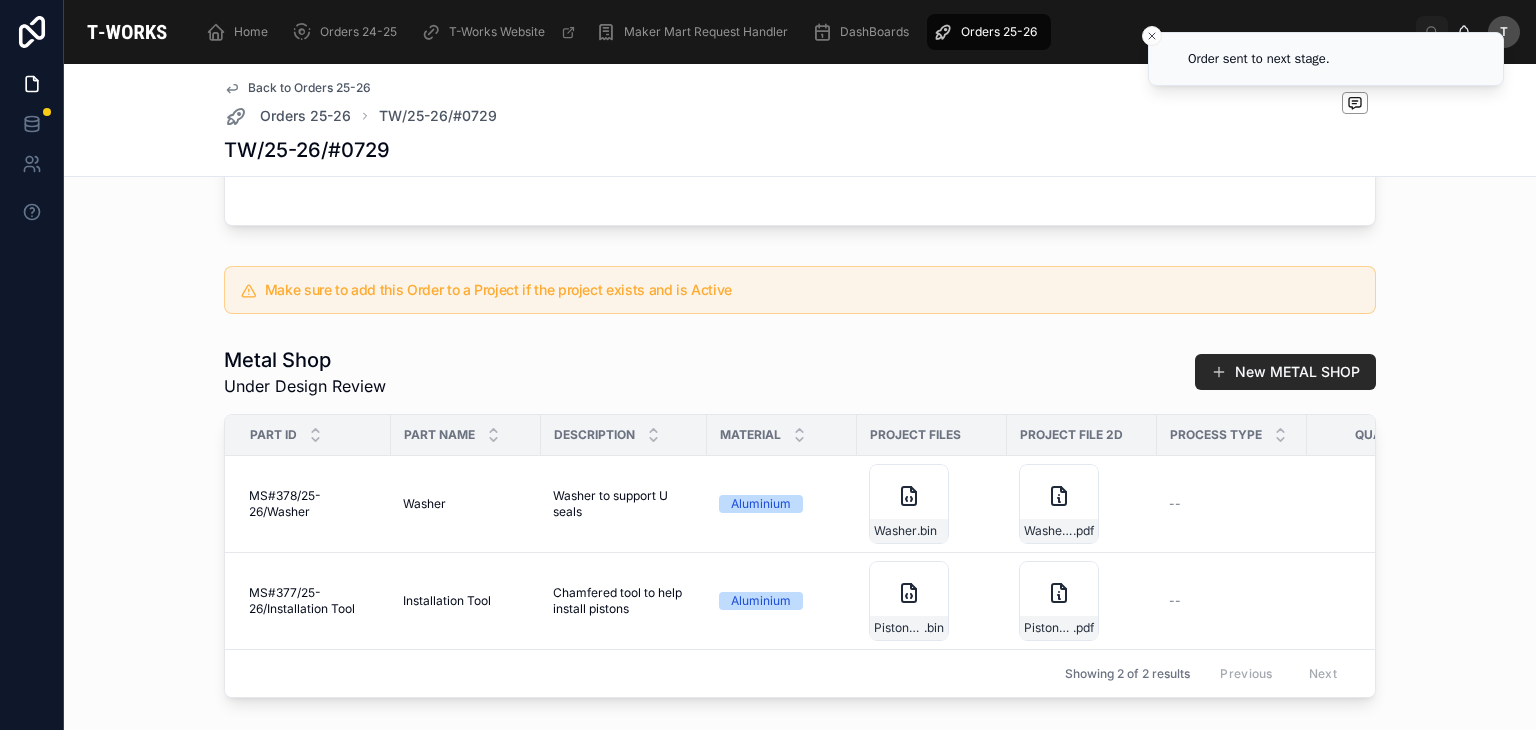 scroll, scrollTop: 1060, scrollLeft: 0, axis: vertical 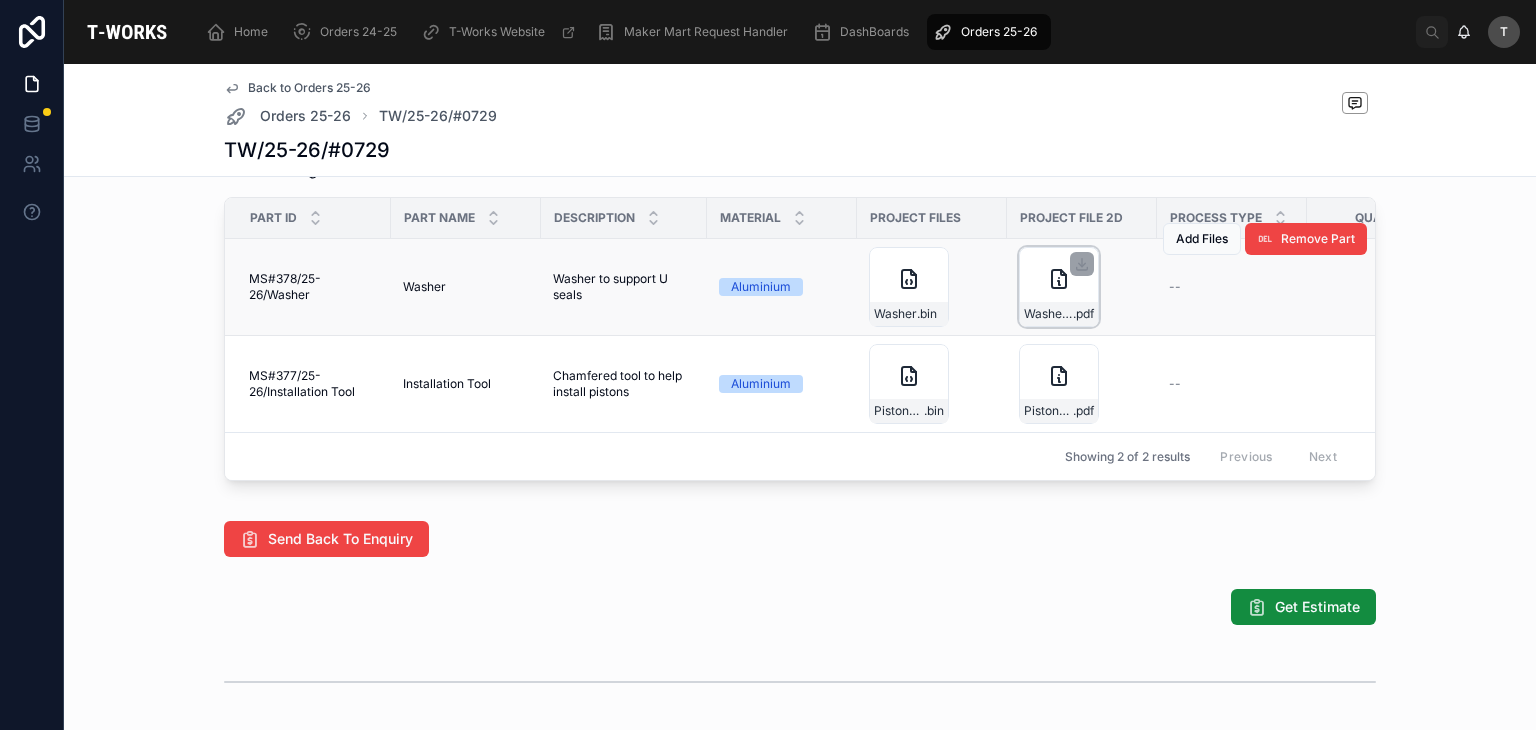 click on "Washer-Drawing .pdf" at bounding box center [1059, 287] 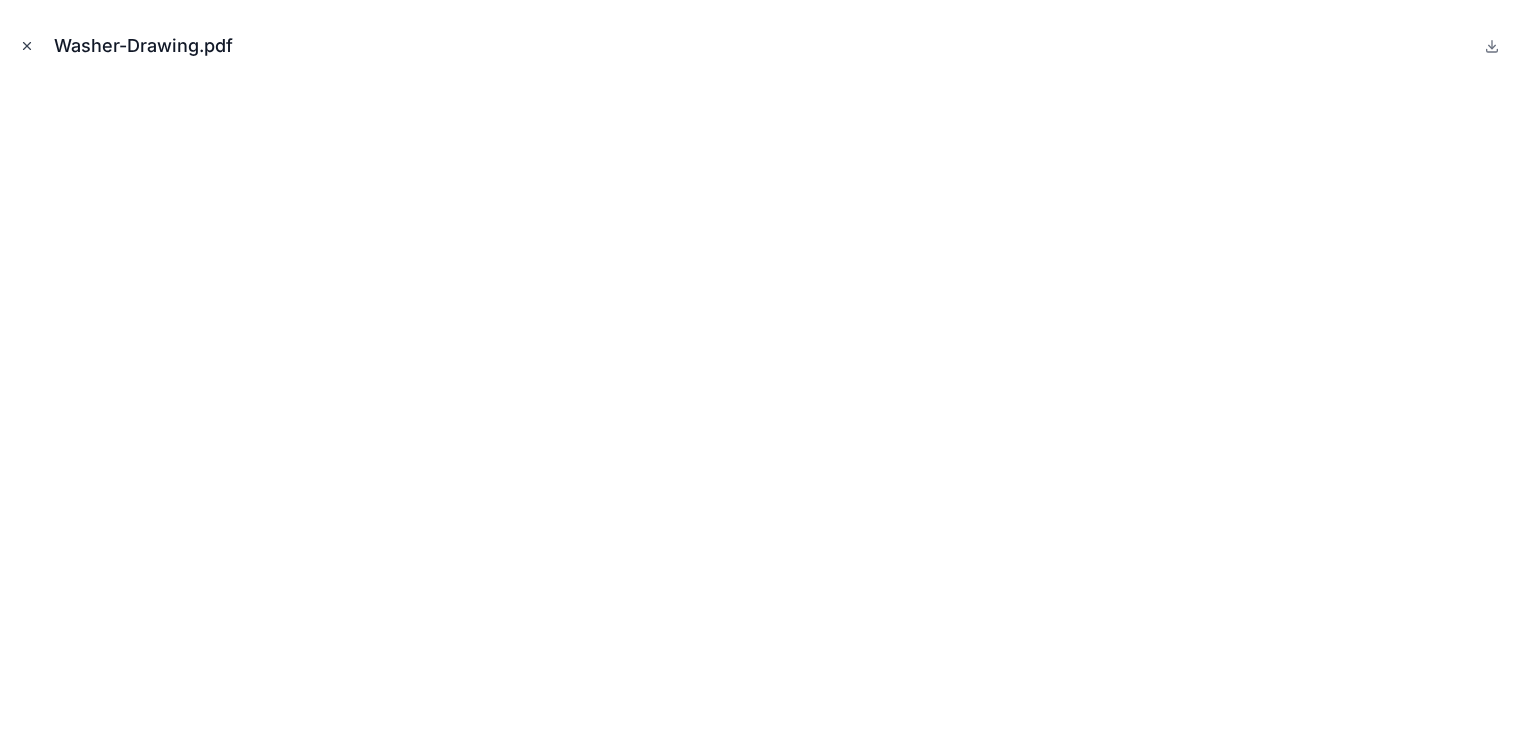 click 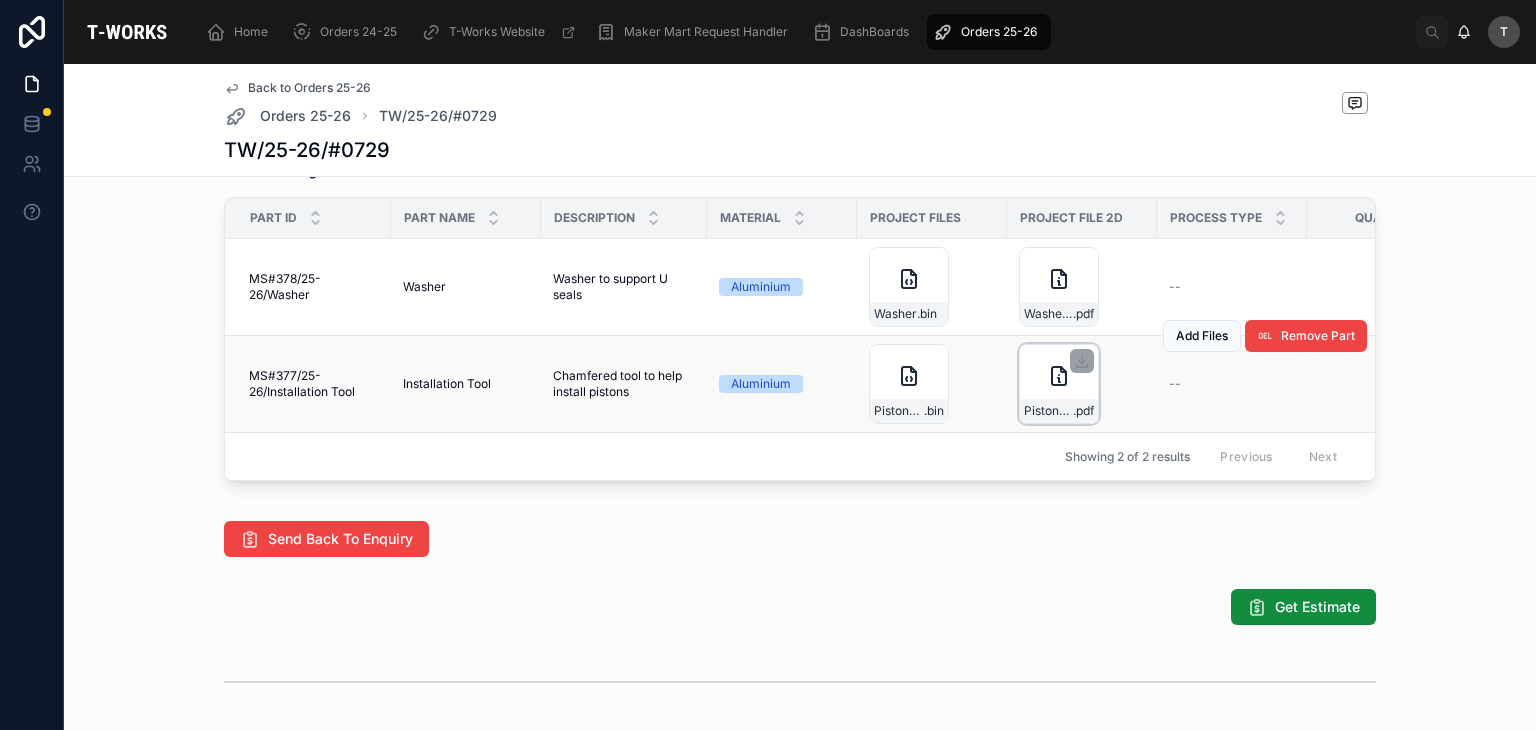 click on "Piston-Installation-Tool-Drawing .pdf" at bounding box center [1059, 411] 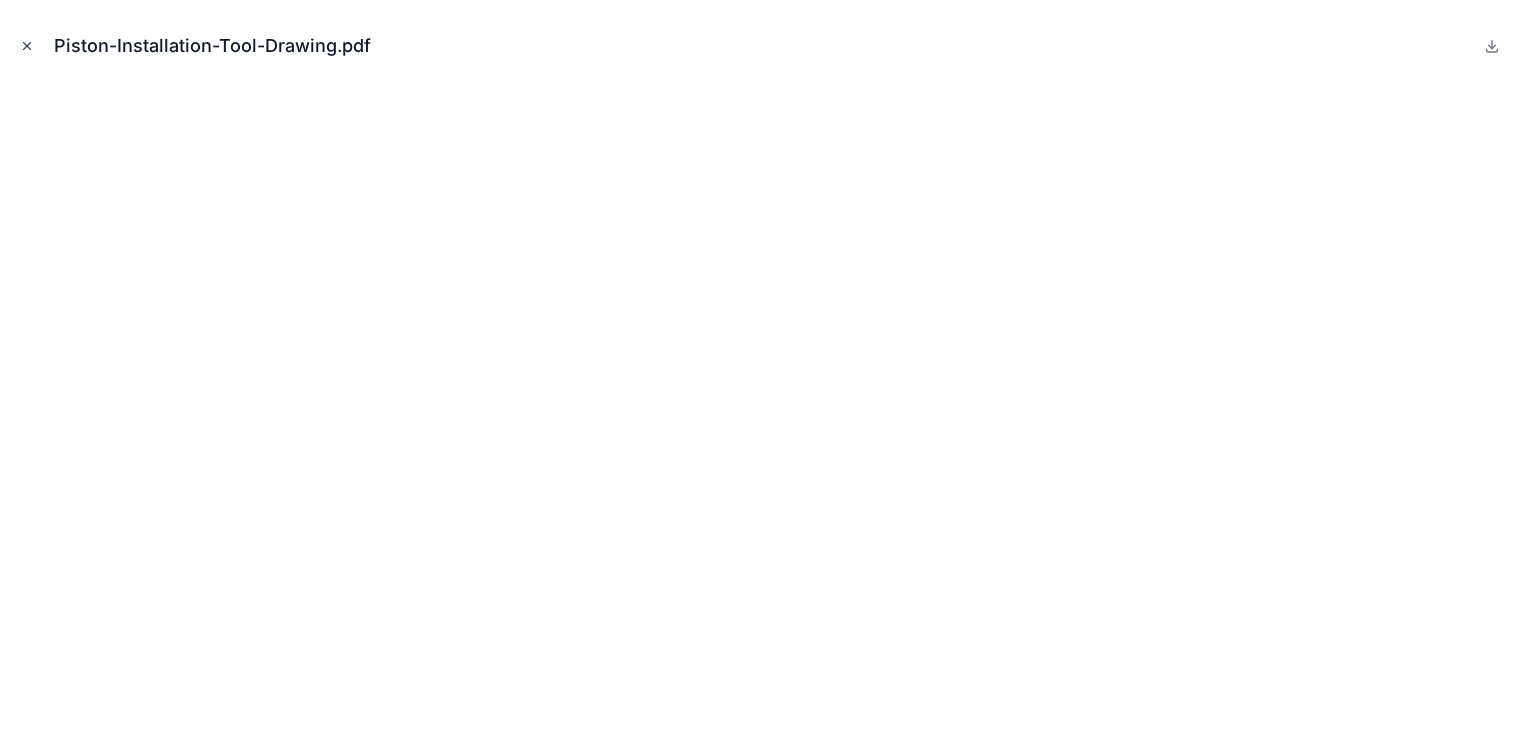 click 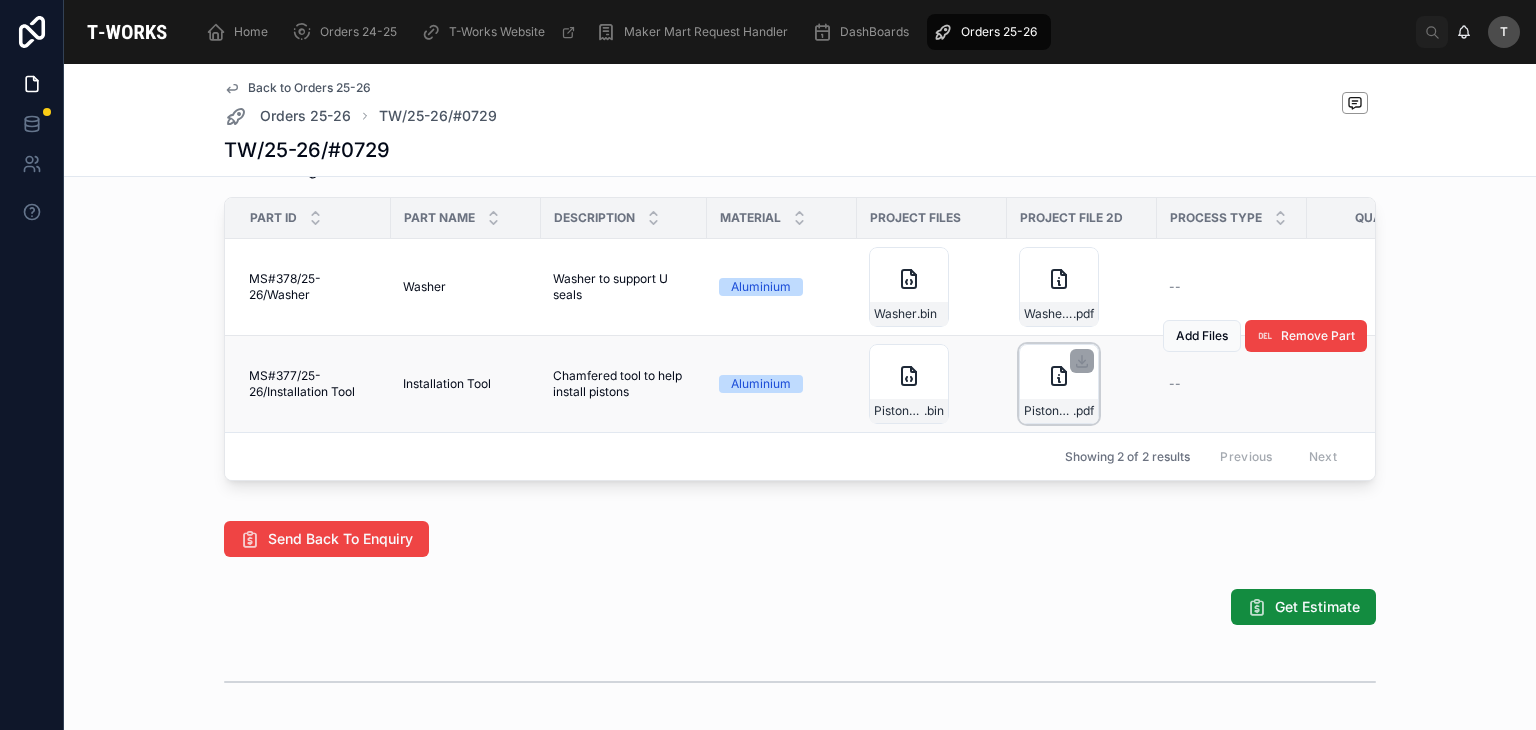 click on "Piston-Installation-Tool-Drawing .pdf" at bounding box center (1059, 384) 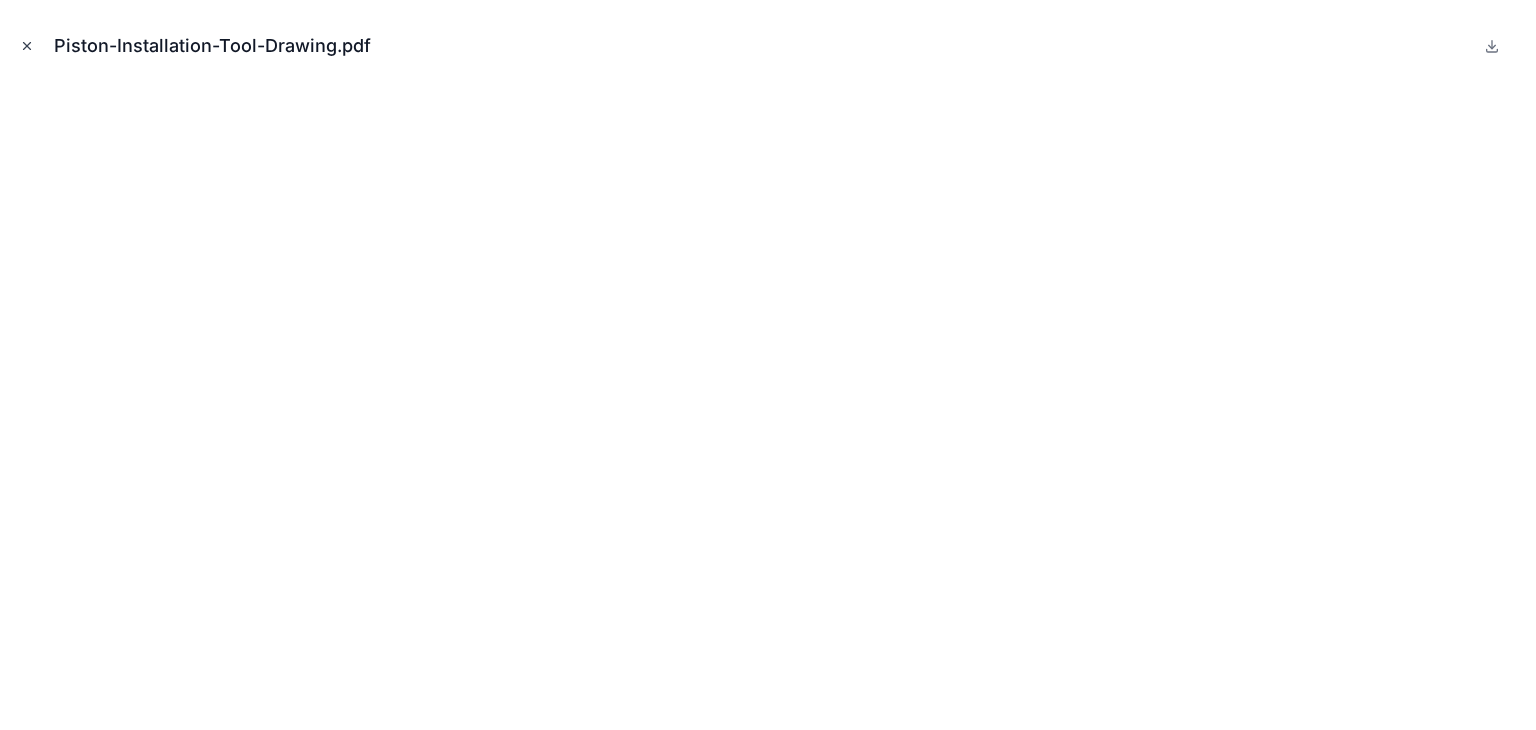 click at bounding box center (27, 46) 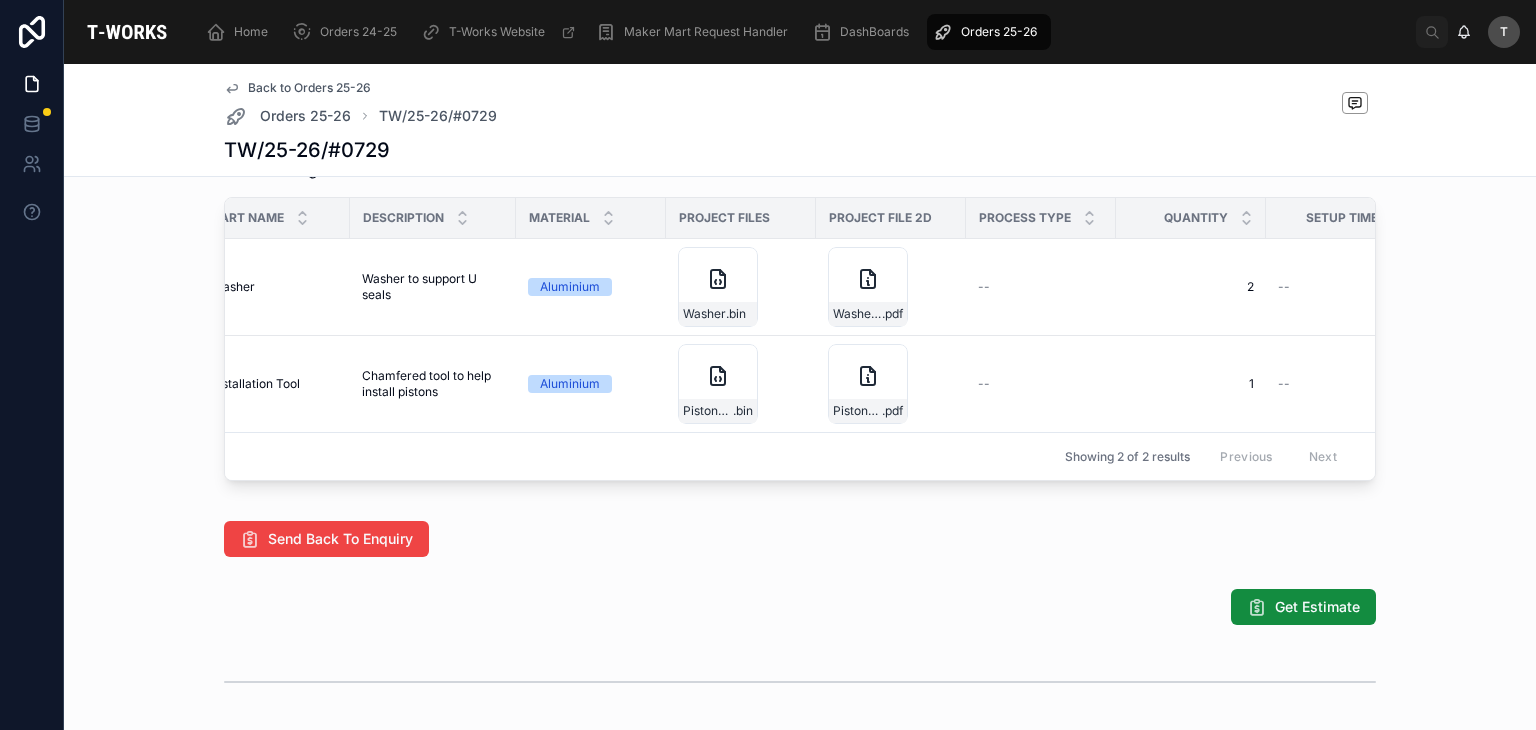 scroll, scrollTop: 0, scrollLeft: 0, axis: both 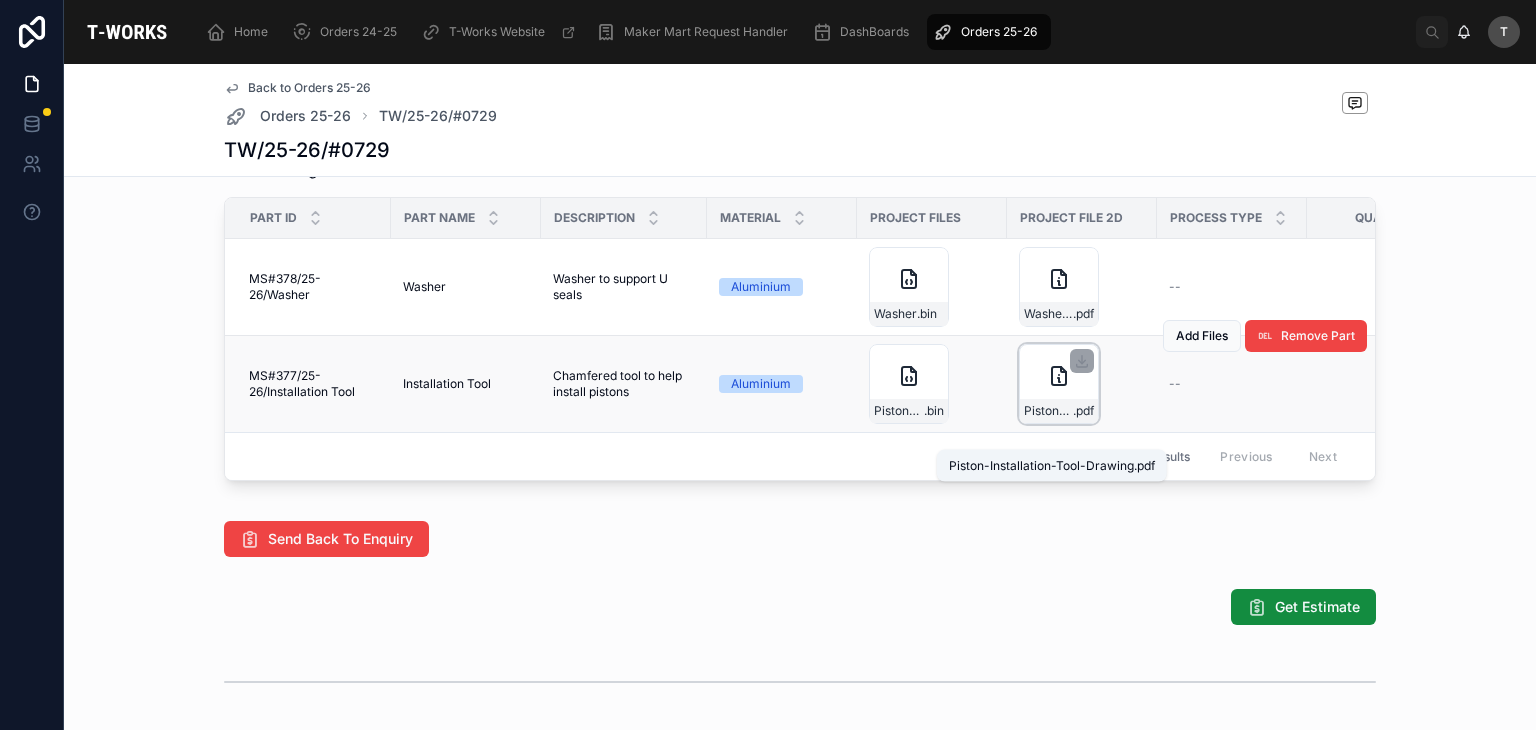 click on "Piston-Installation-Tool-Drawing" at bounding box center (1048, 411) 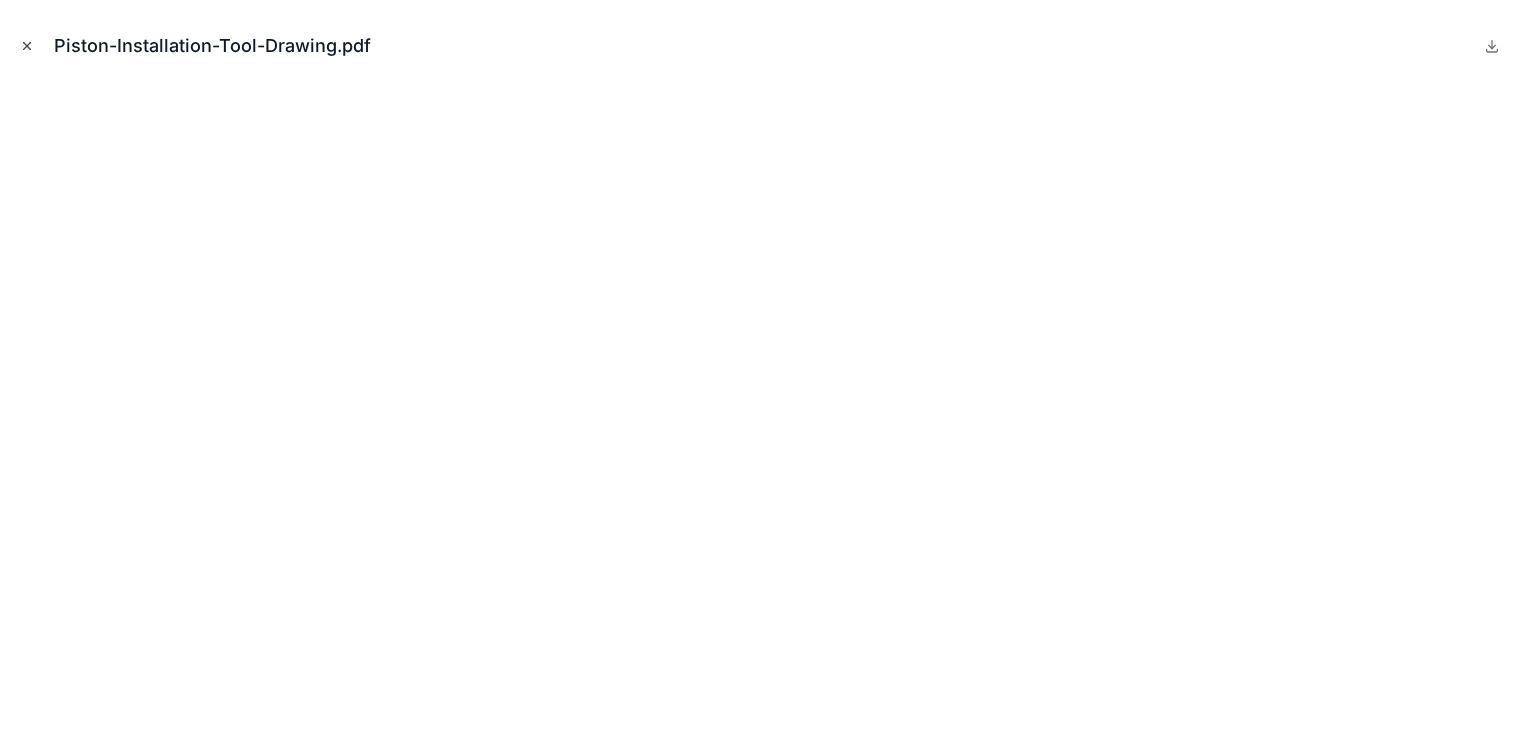 click 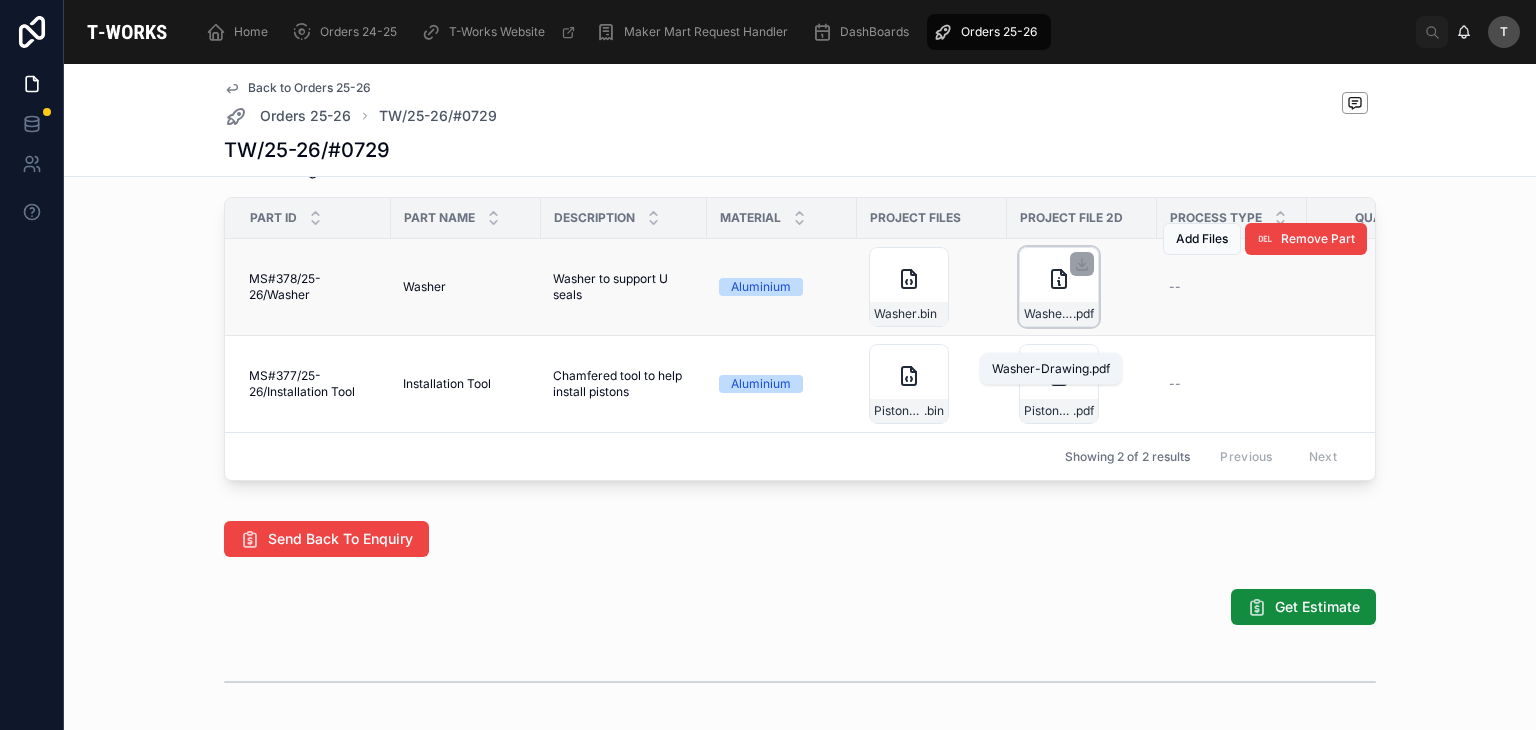 click on ".pdf" at bounding box center (1083, 314) 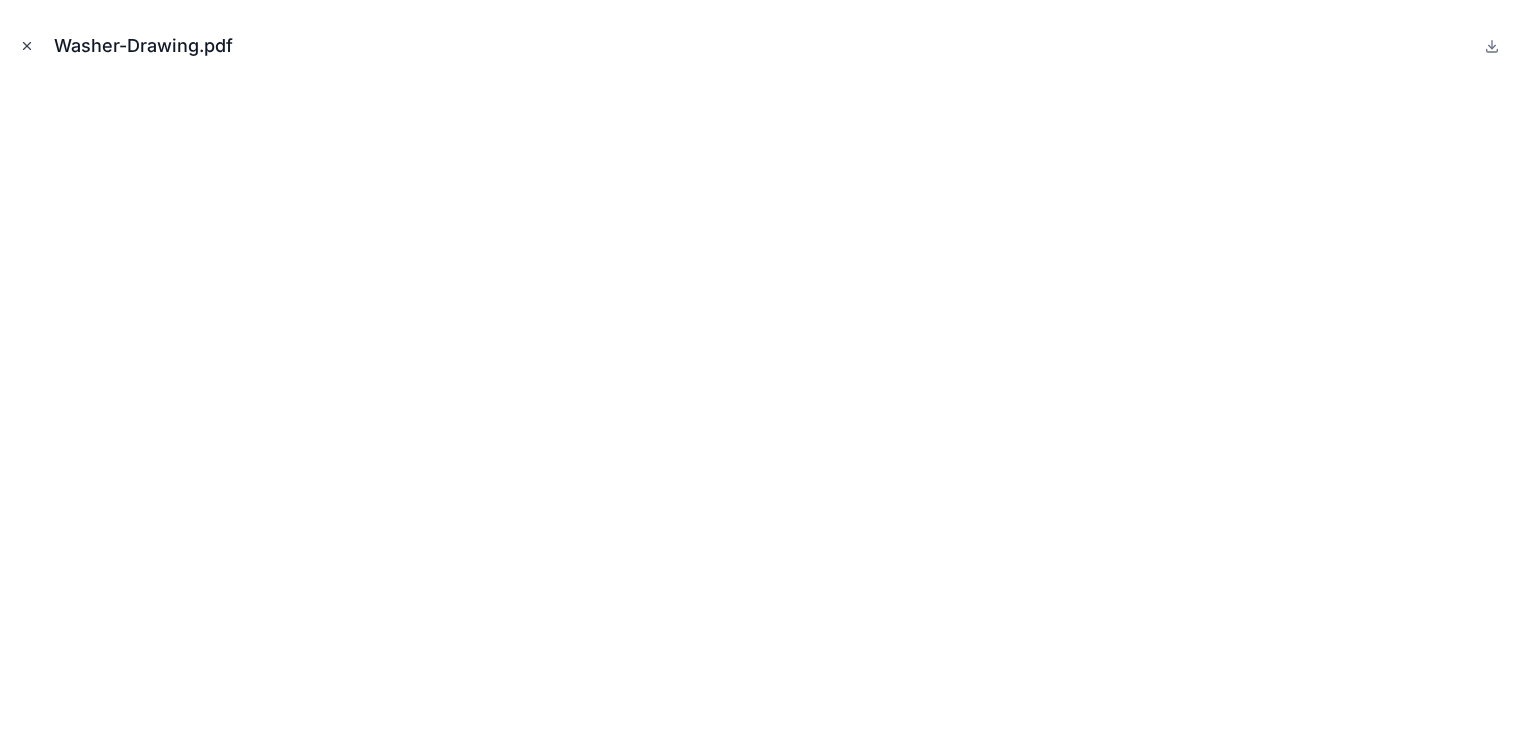 click 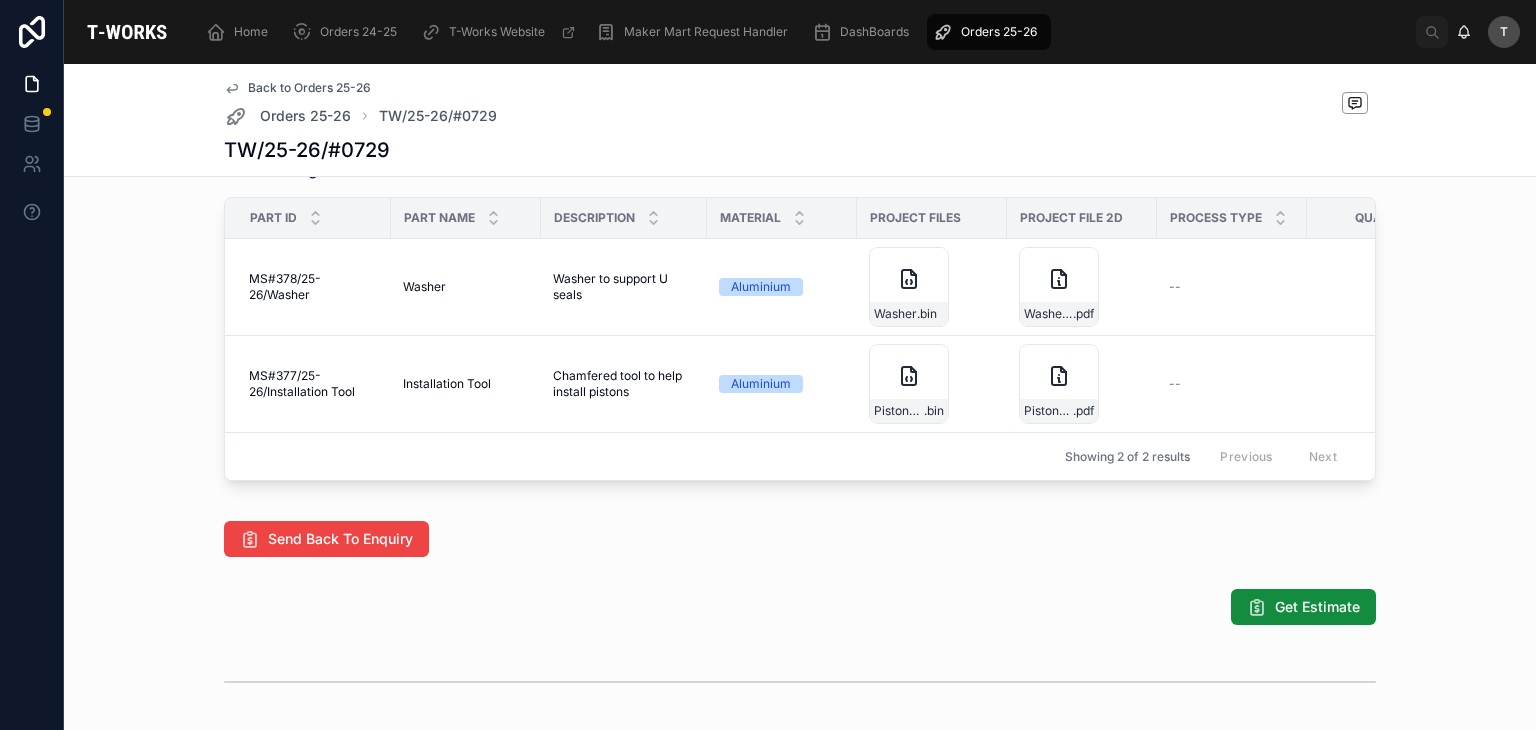 scroll, scrollTop: 0, scrollLeft: 4, axis: horizontal 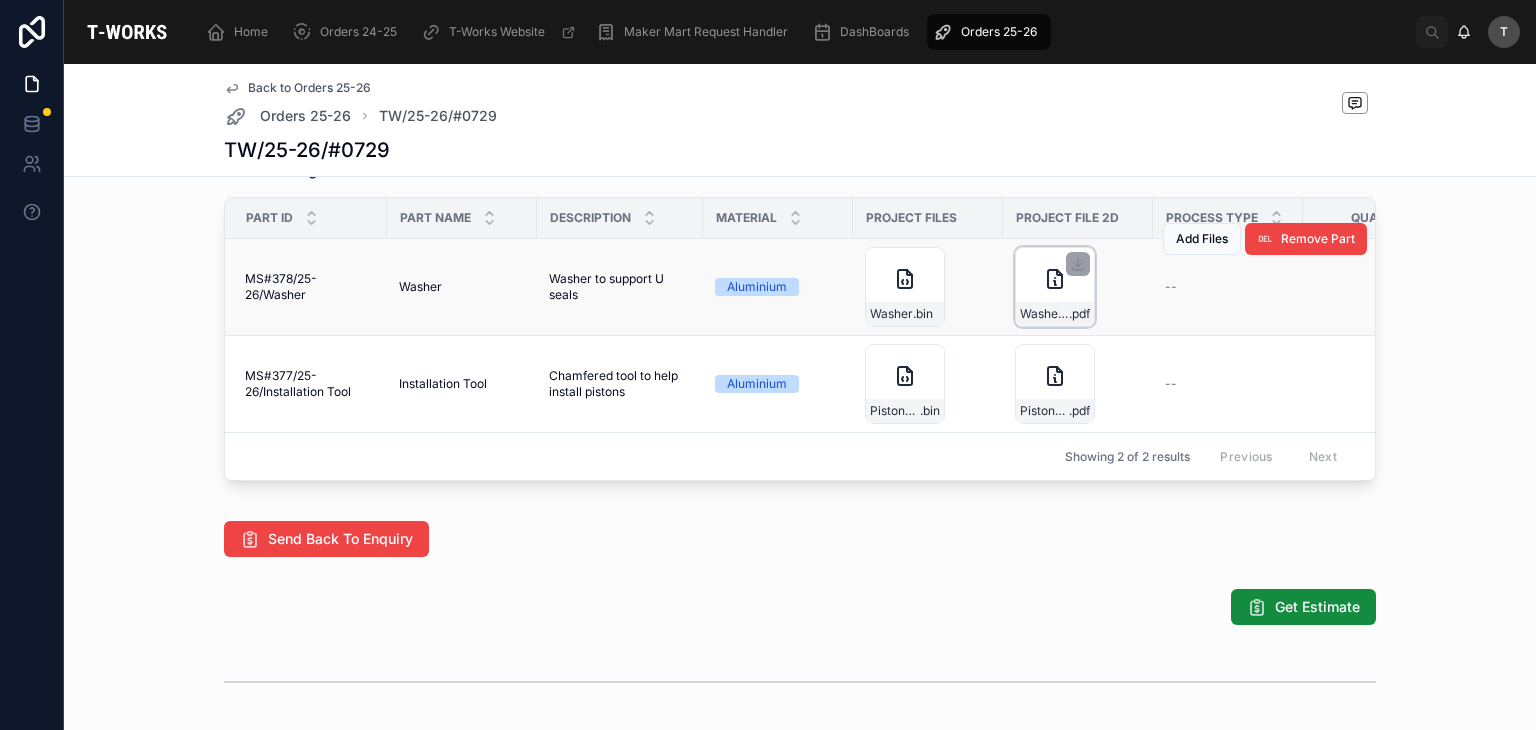 click on "Washer-Drawing .pdf" at bounding box center [1055, 287] 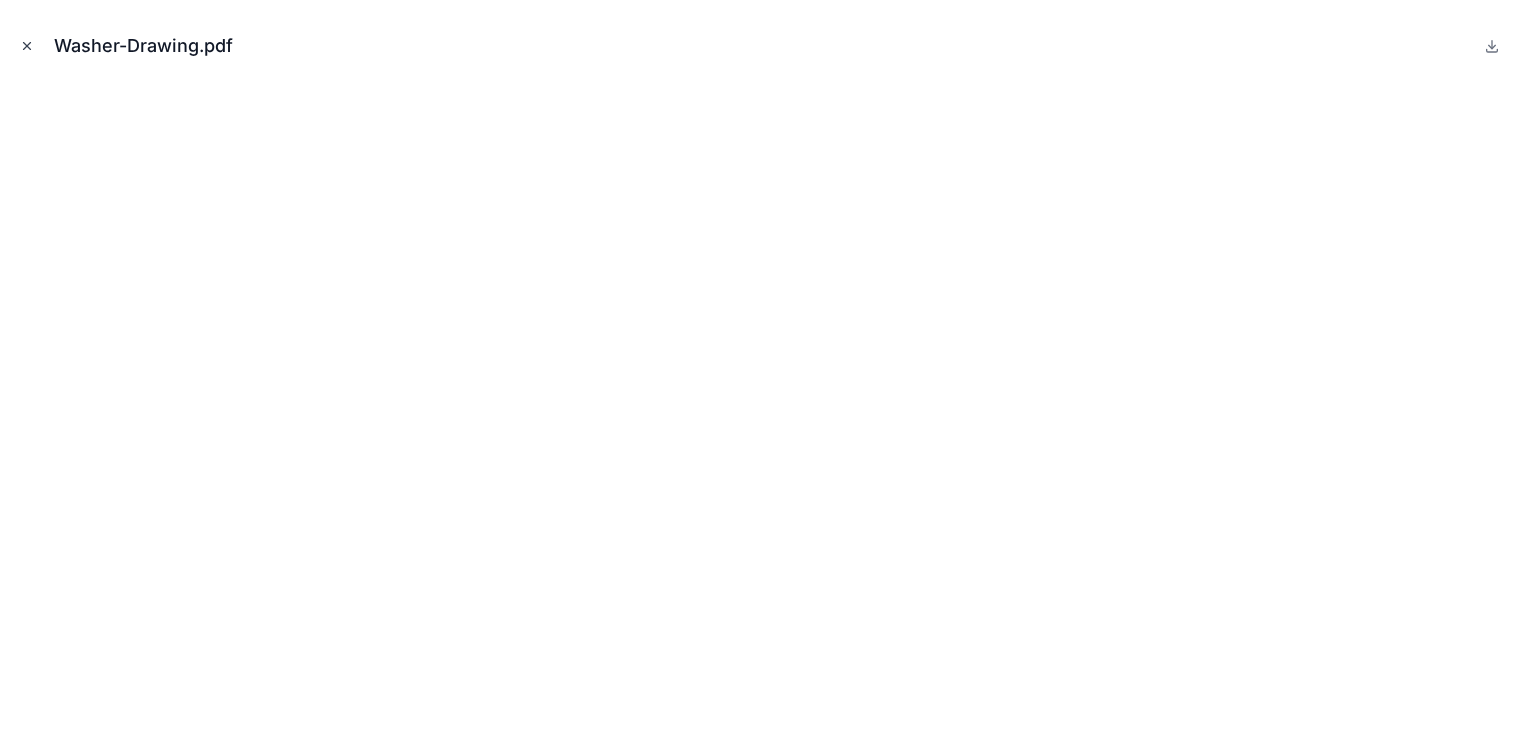 click 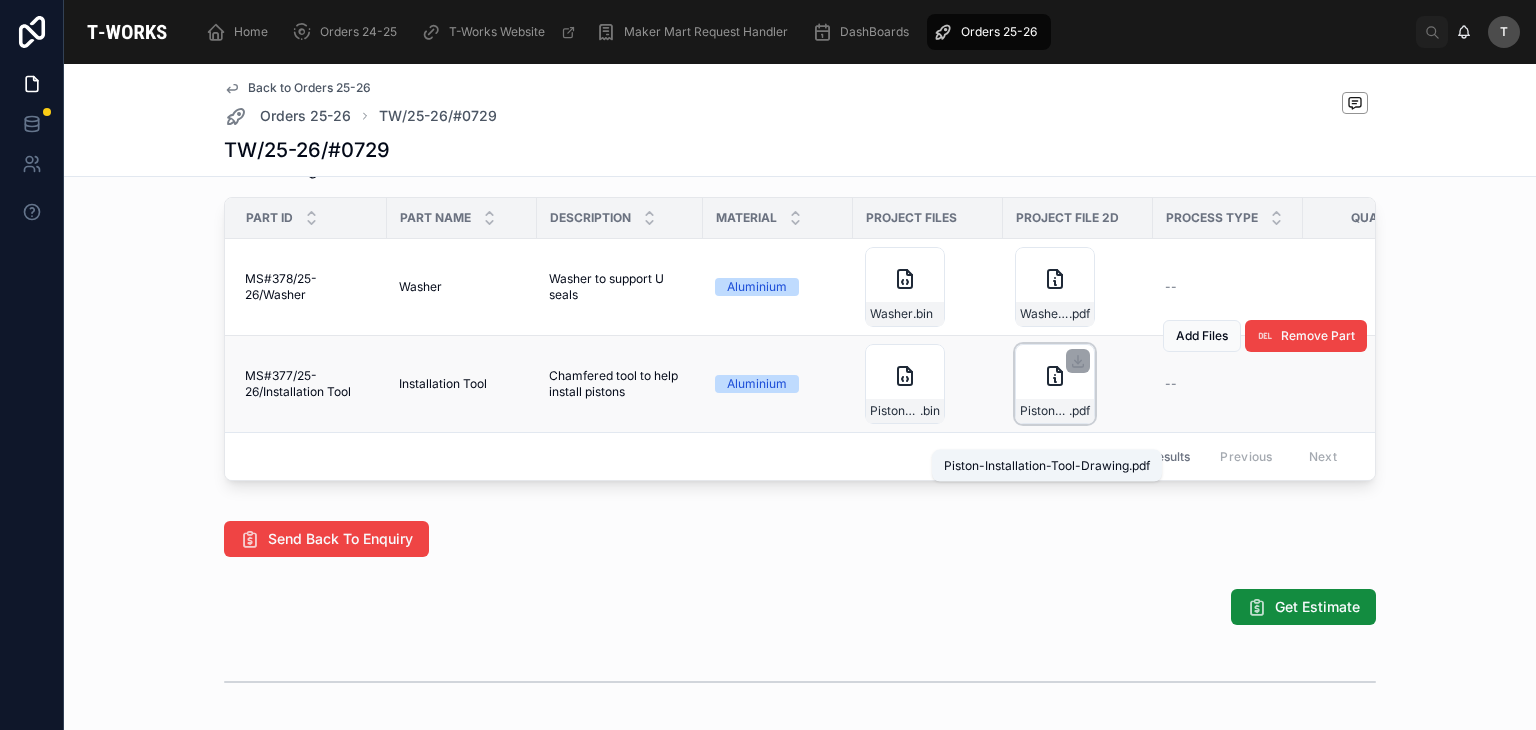 click on "Piston-Installation-Tool-Drawing" at bounding box center [1044, 411] 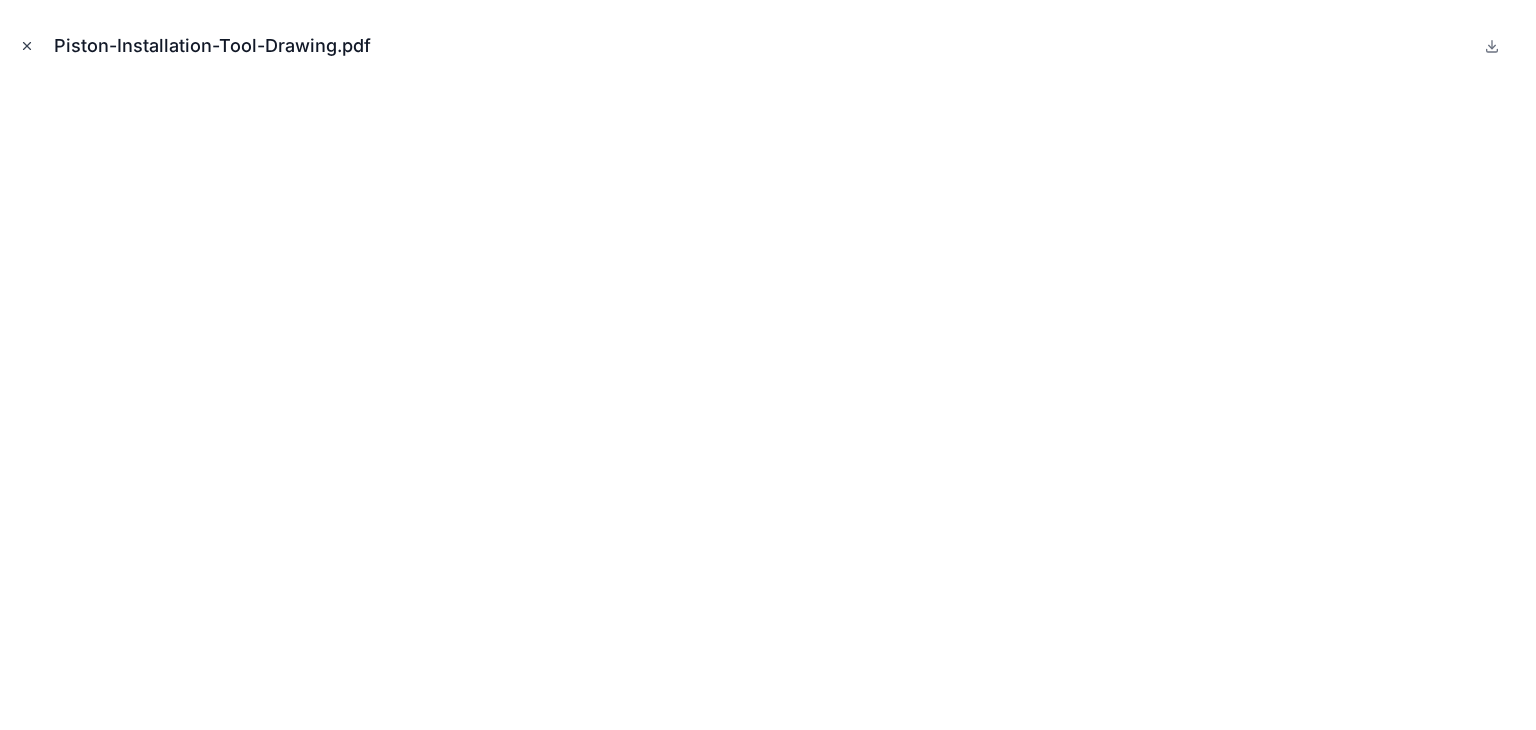 click 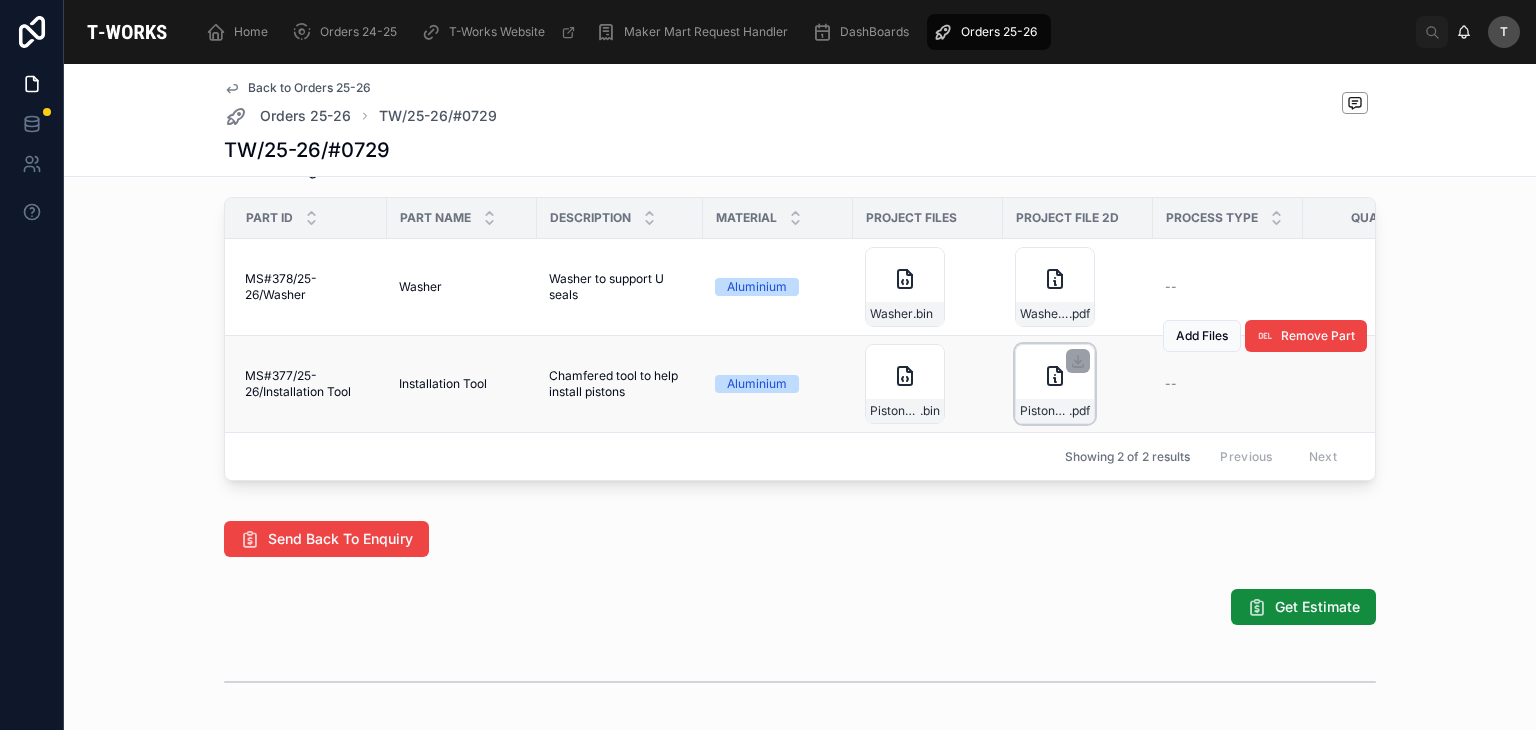 click on "Piston-Installation-Tool-Drawing .pdf" at bounding box center [1055, 411] 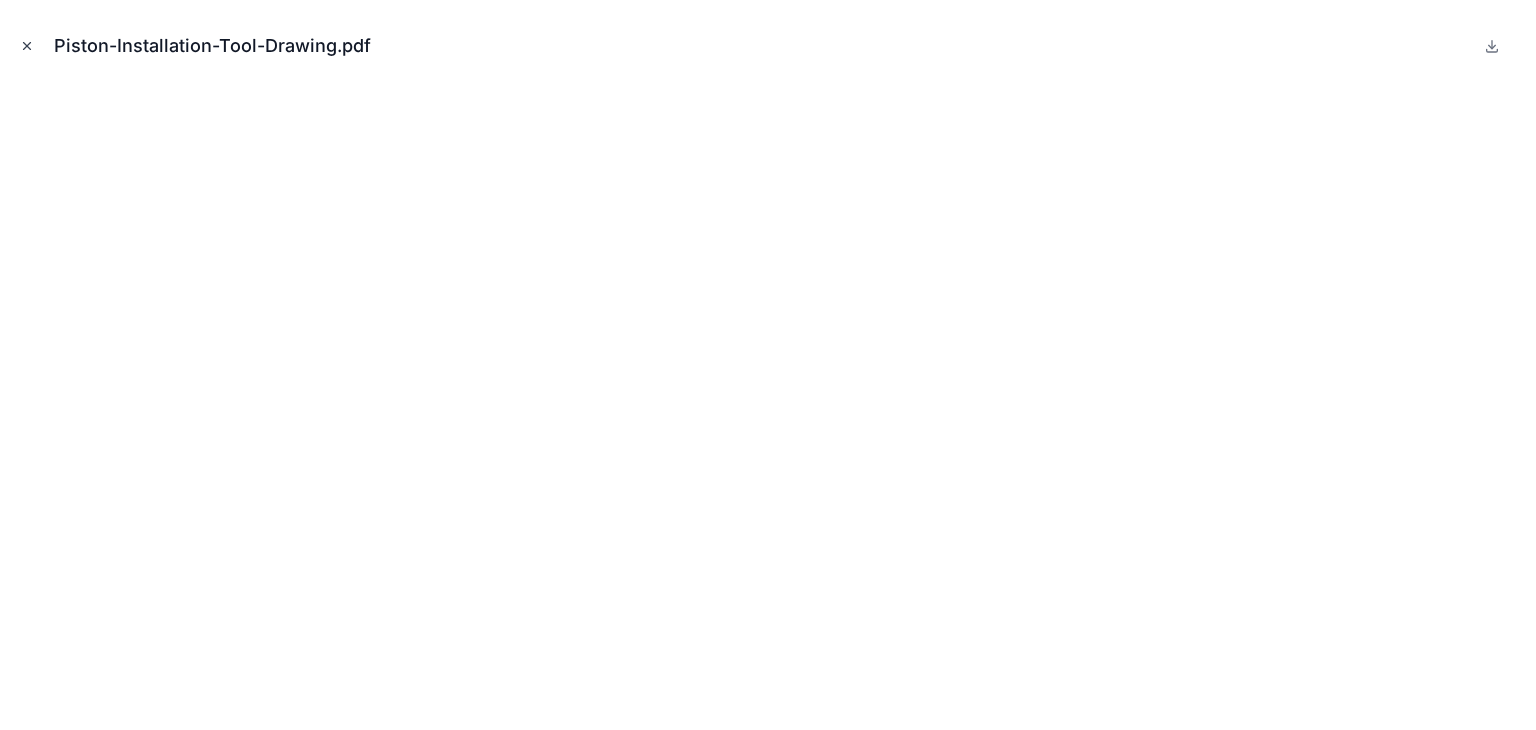 click 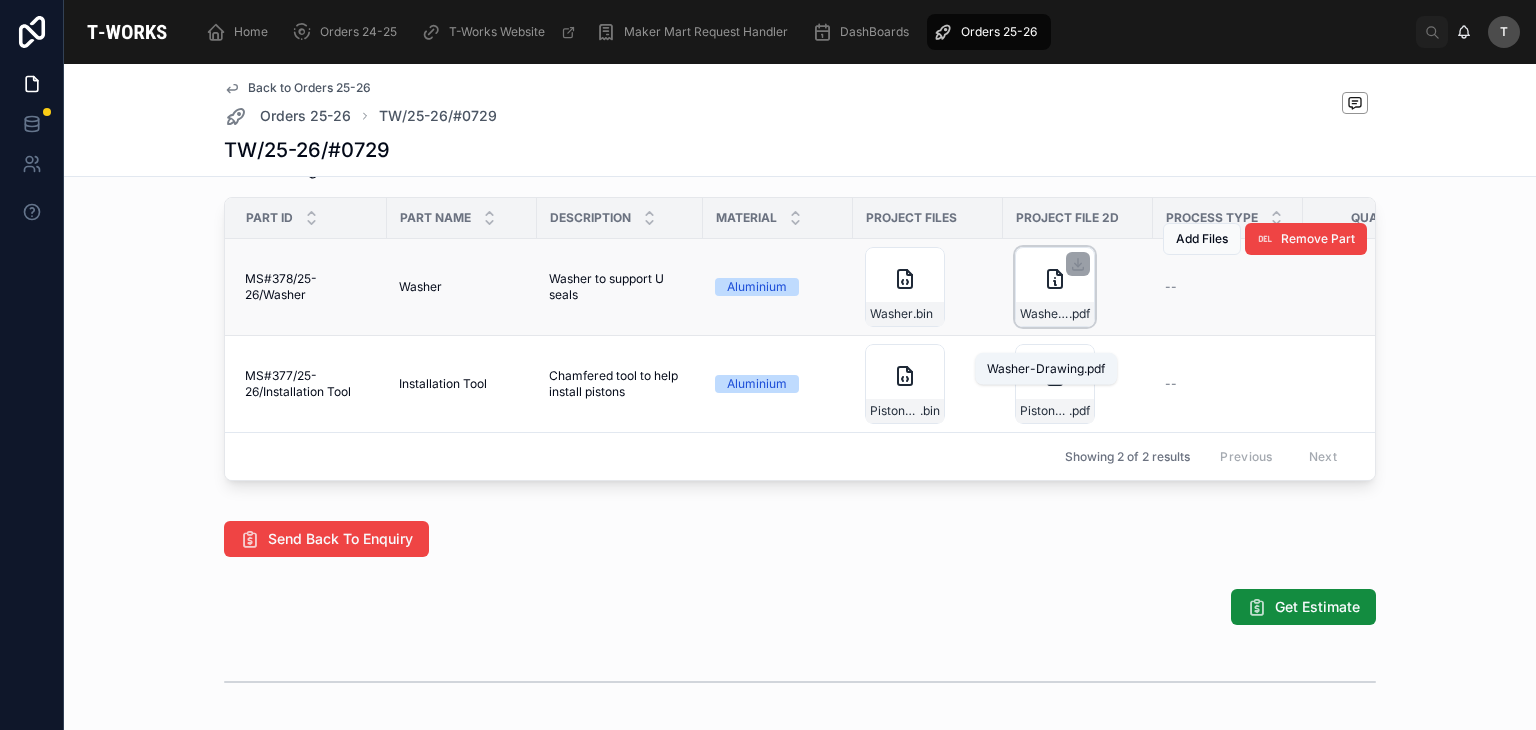 click on "Washer-Drawing" at bounding box center [1044, 314] 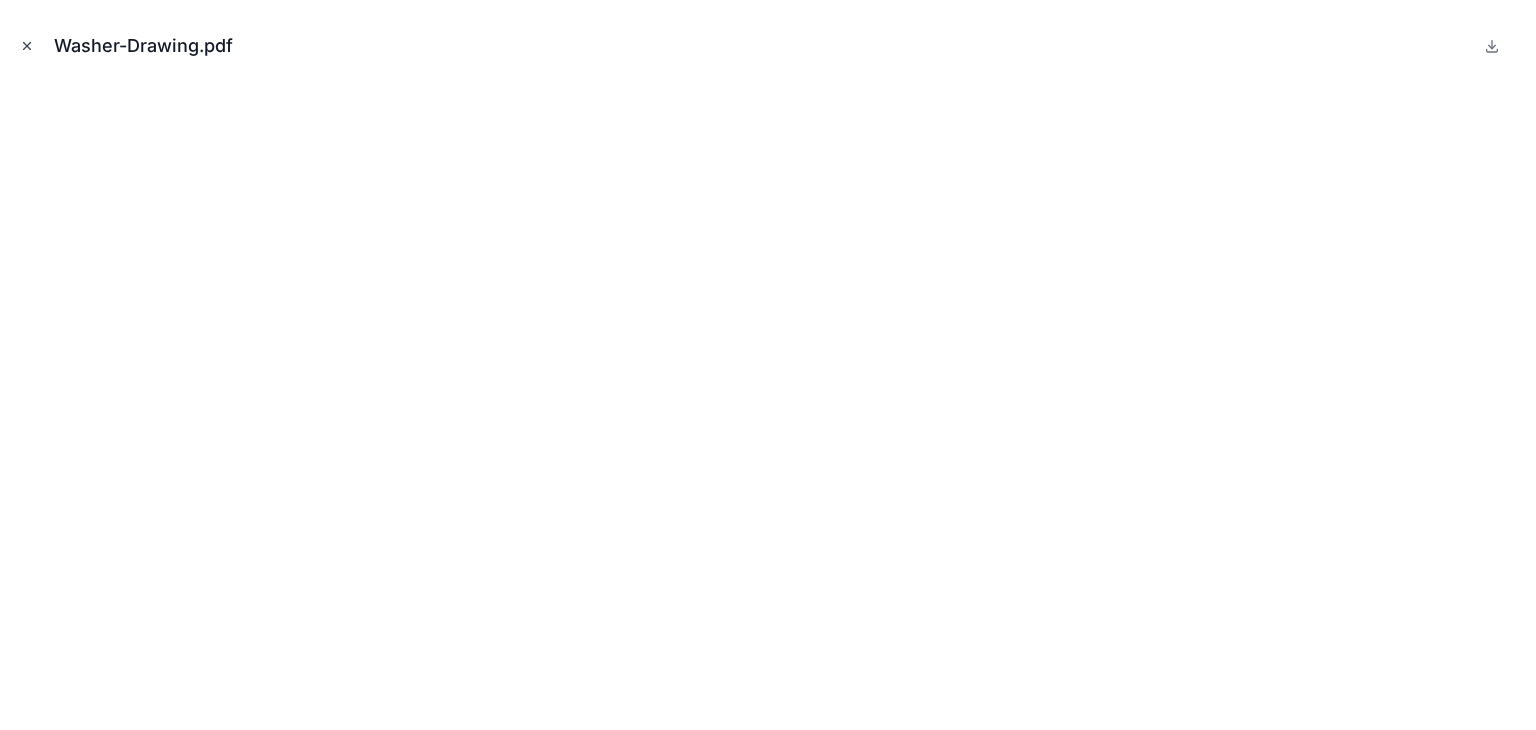 click 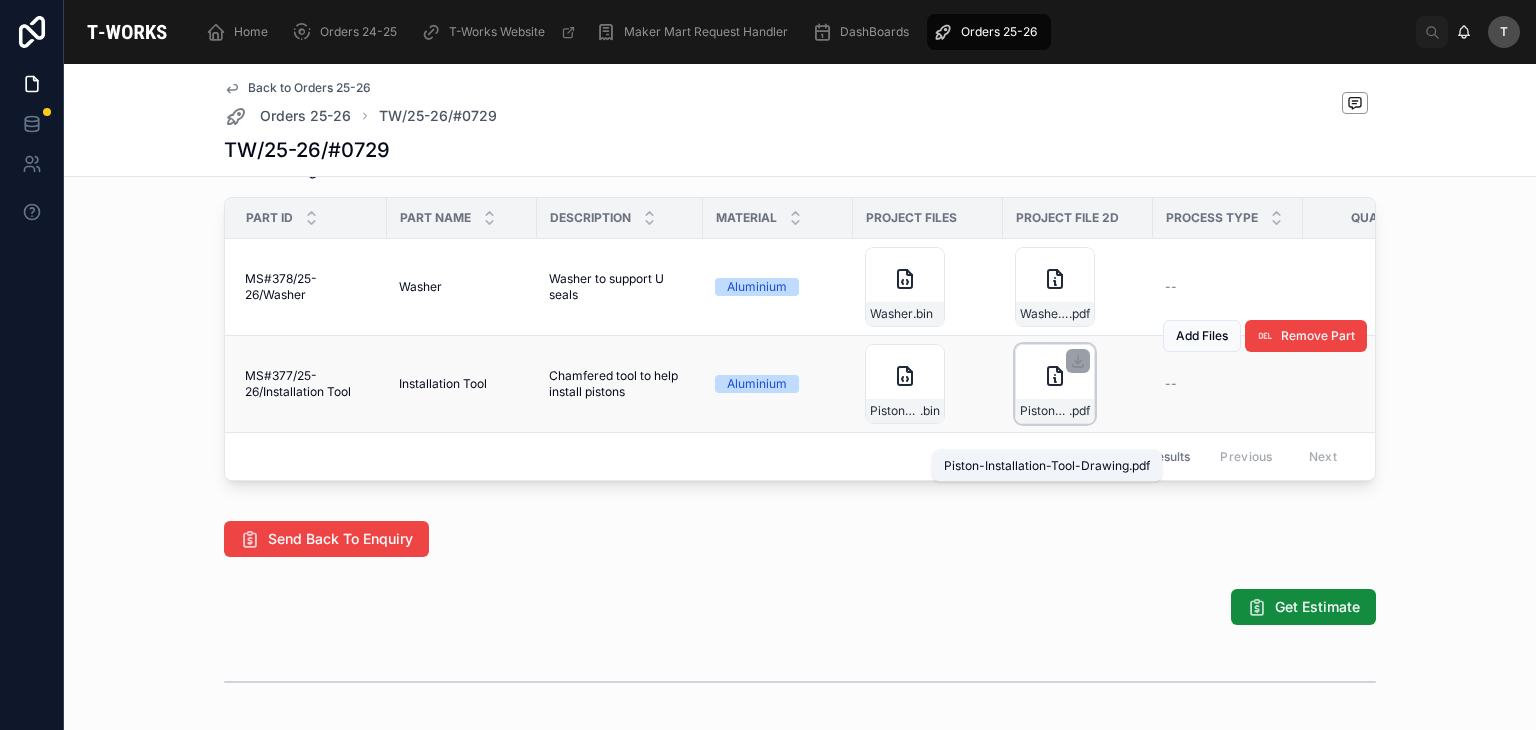 click on ".pdf" at bounding box center (1079, 411) 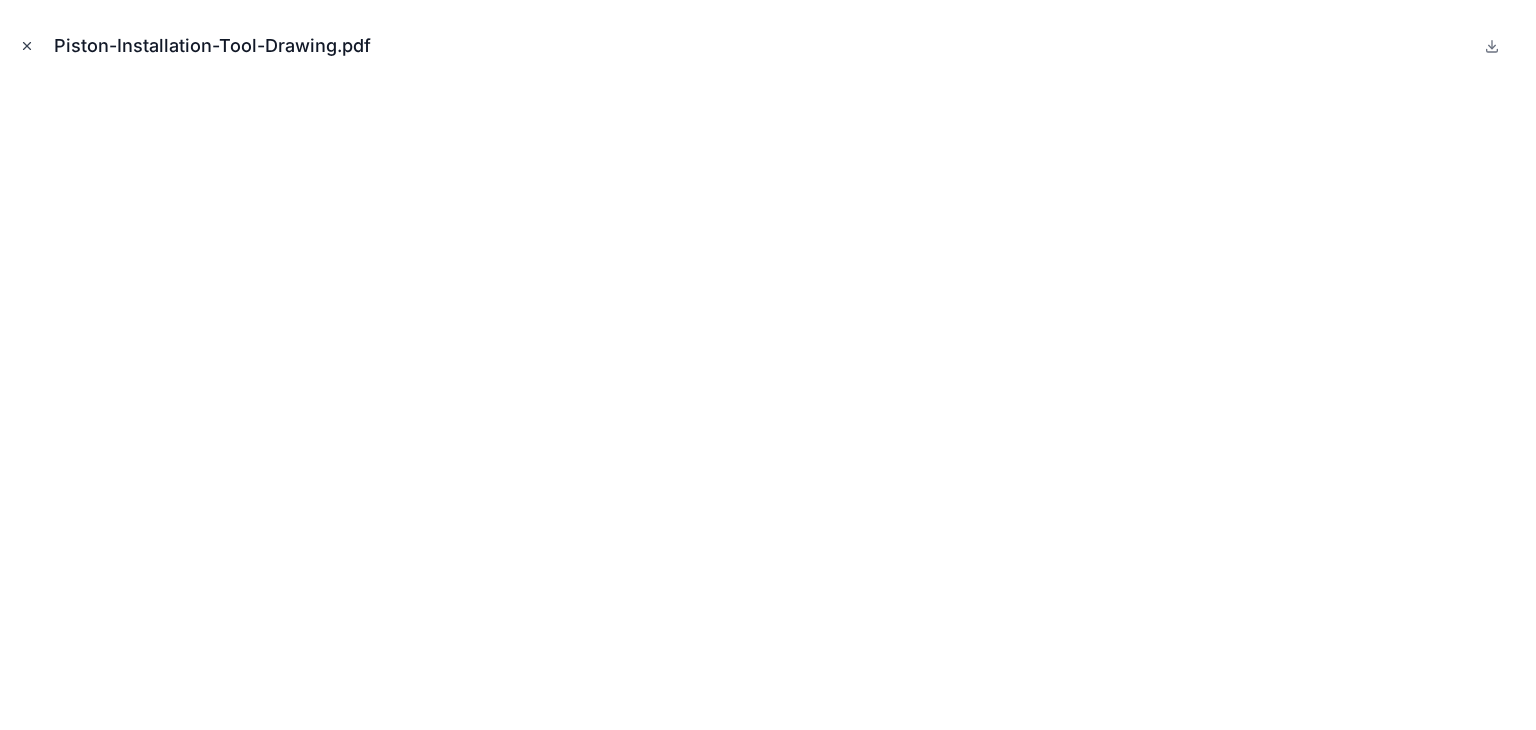 click at bounding box center (27, 46) 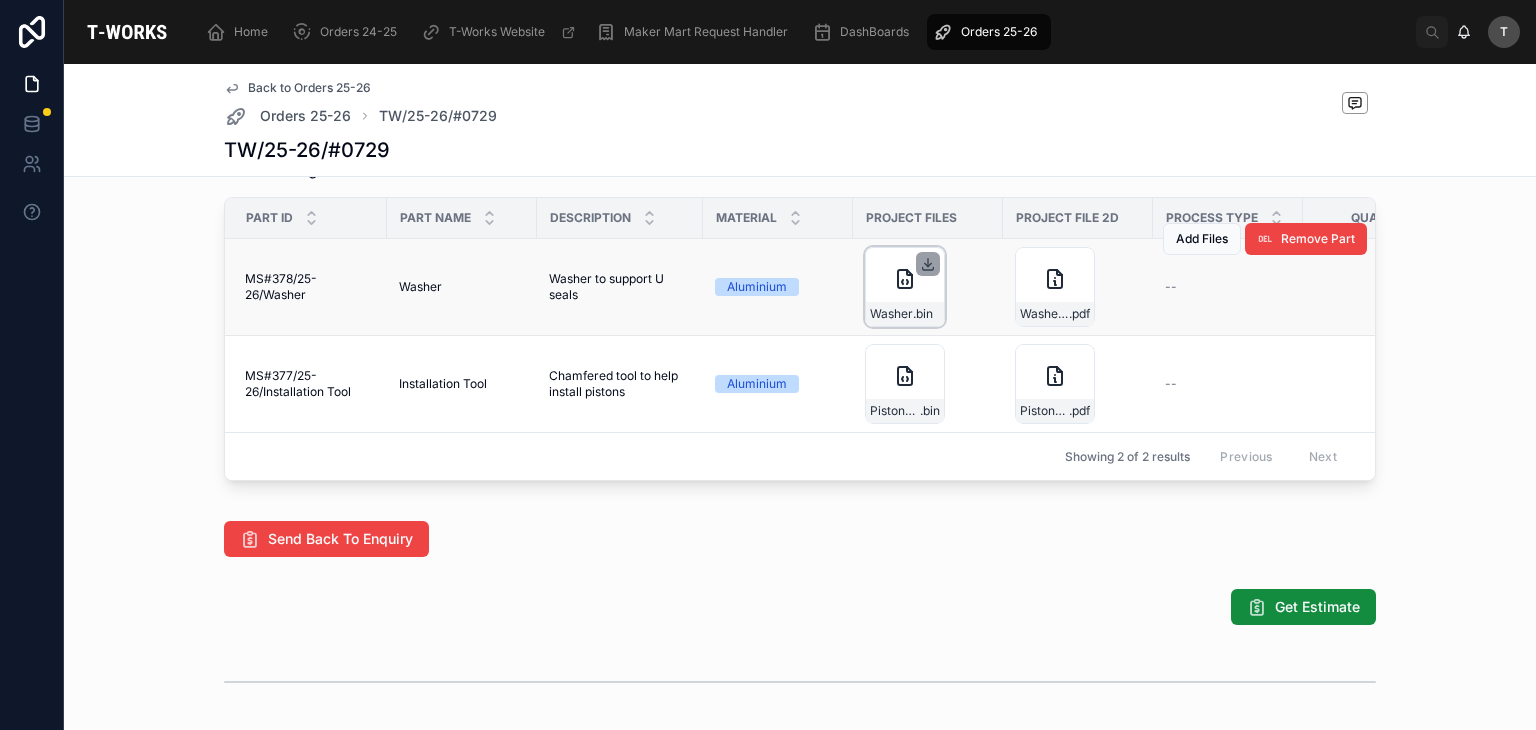 click 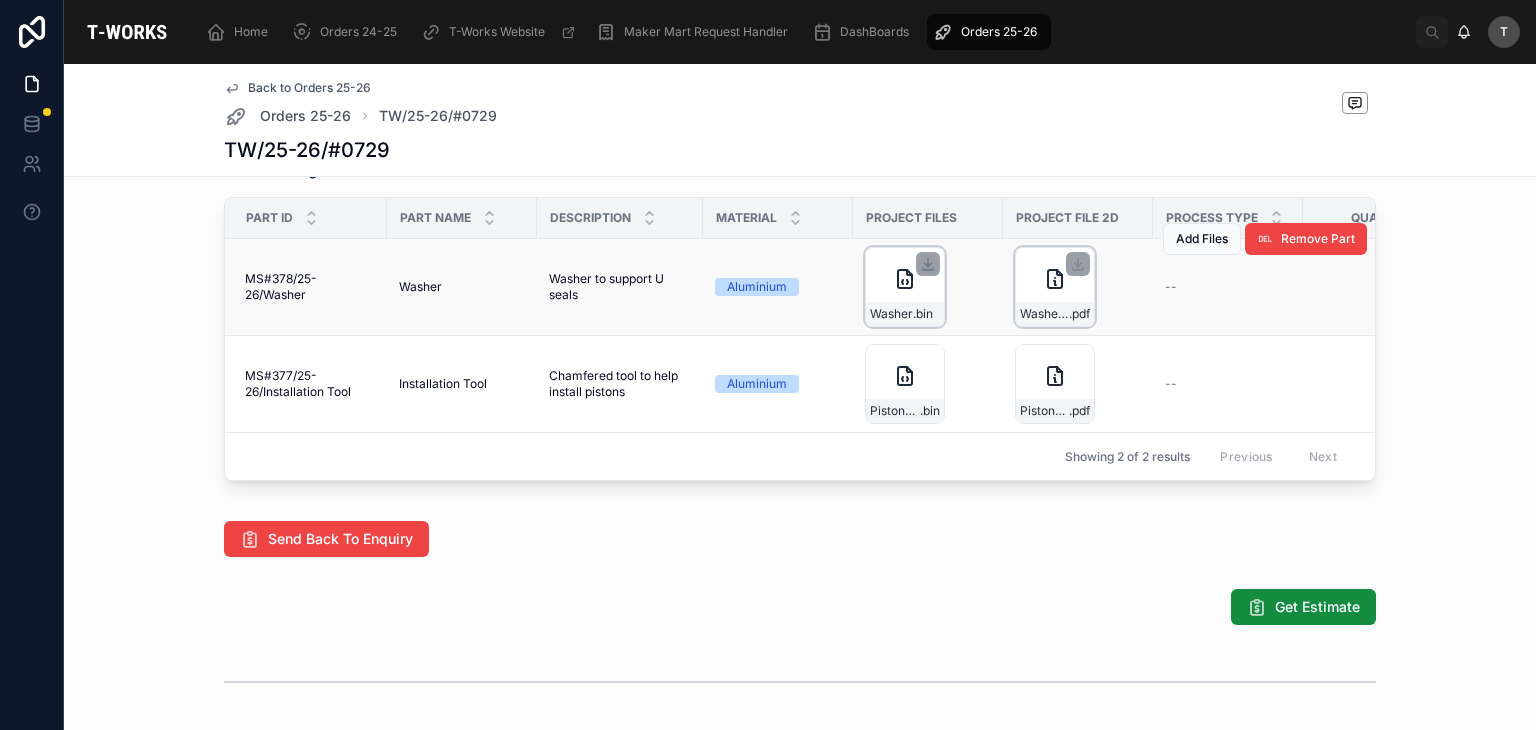 click at bounding box center [1078, 264] 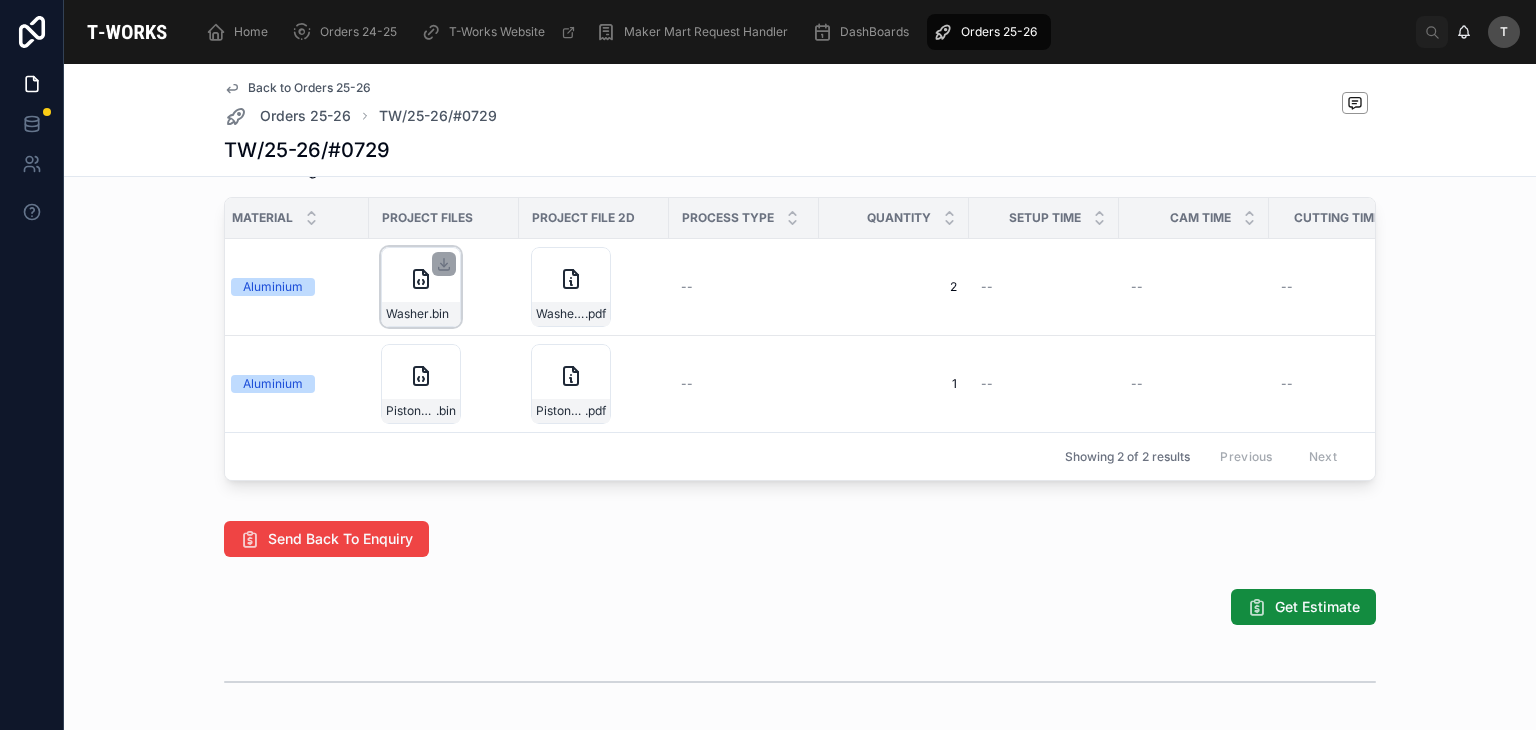 scroll, scrollTop: 0, scrollLeft: 0, axis: both 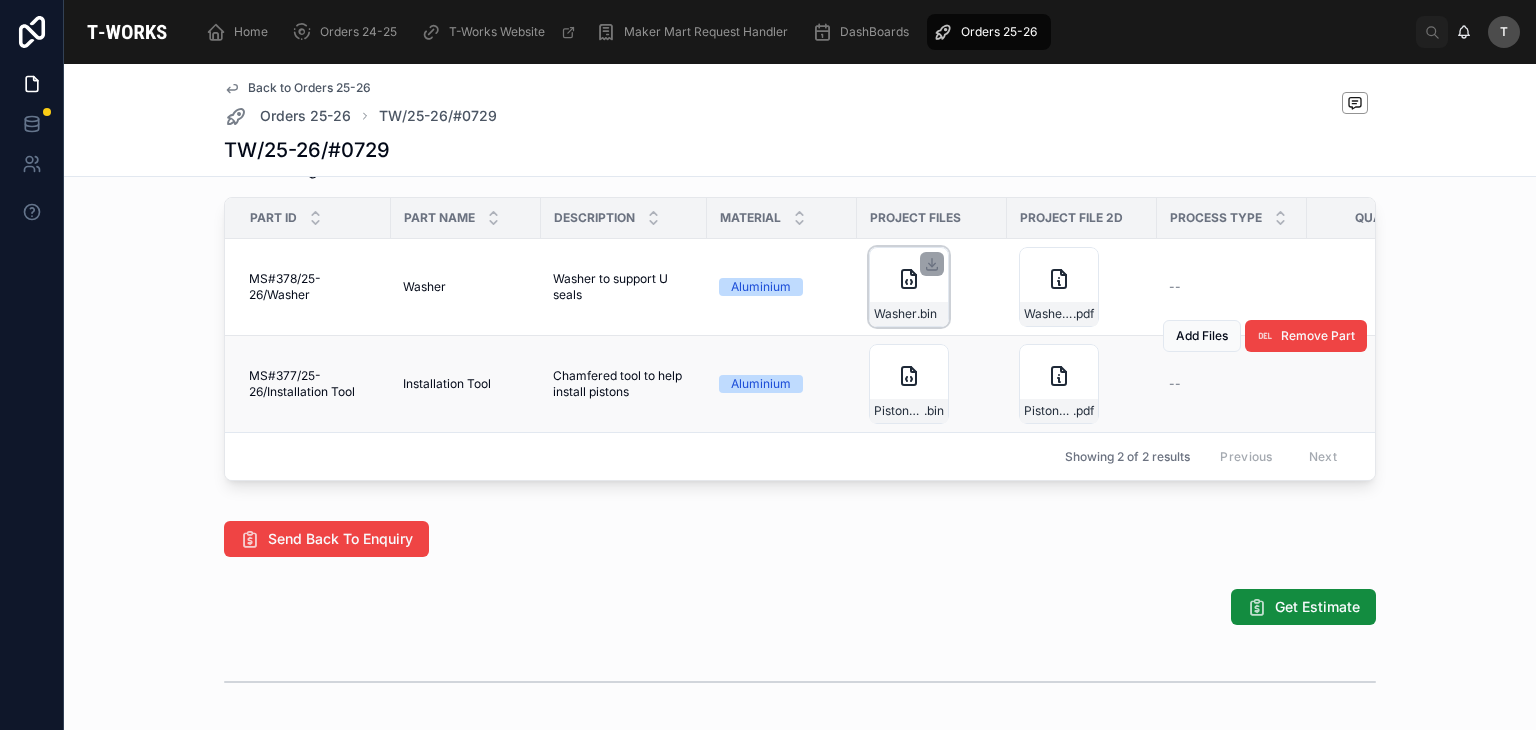 drag, startPoint x: 928, startPoint y: 385, endPoint x: 953, endPoint y: 389, distance: 25.317978 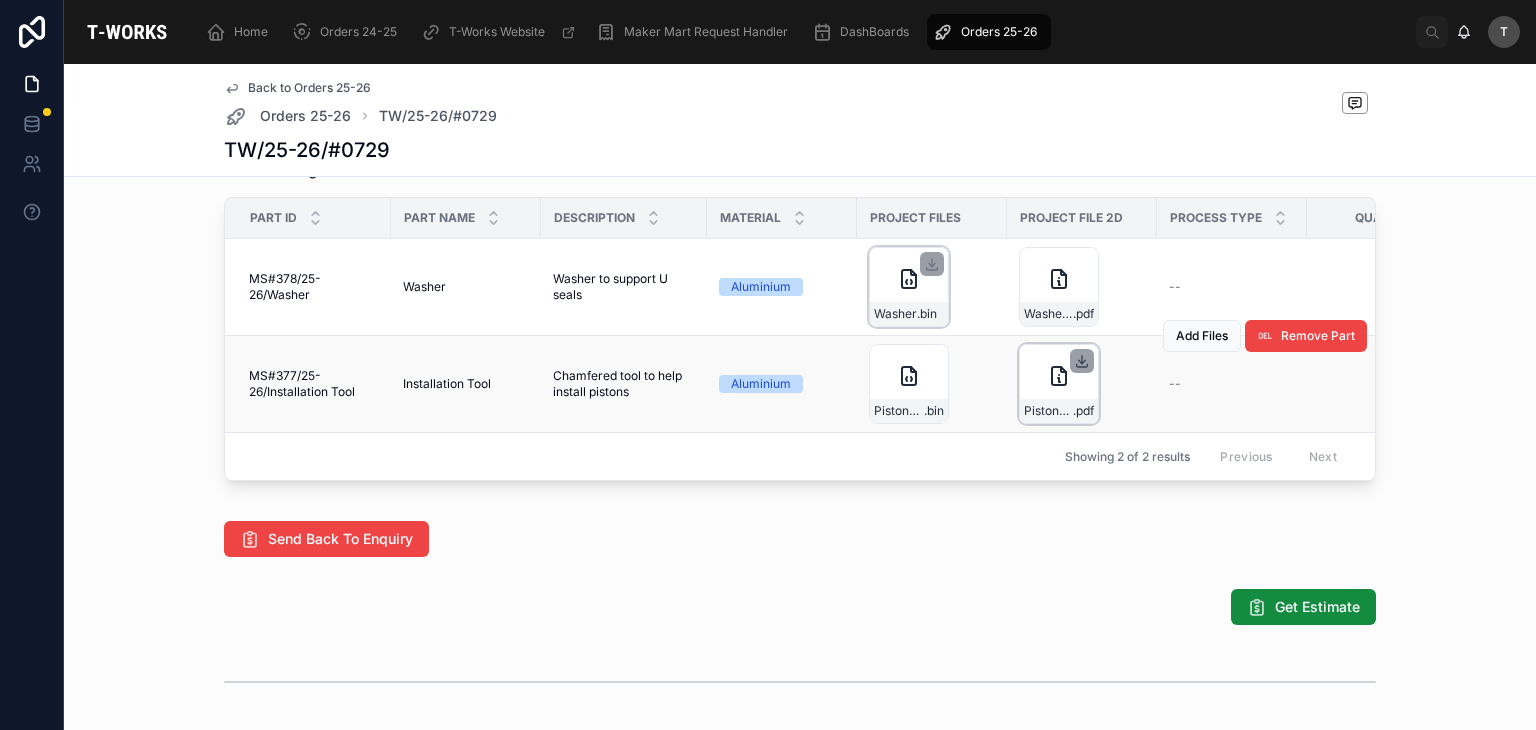 click 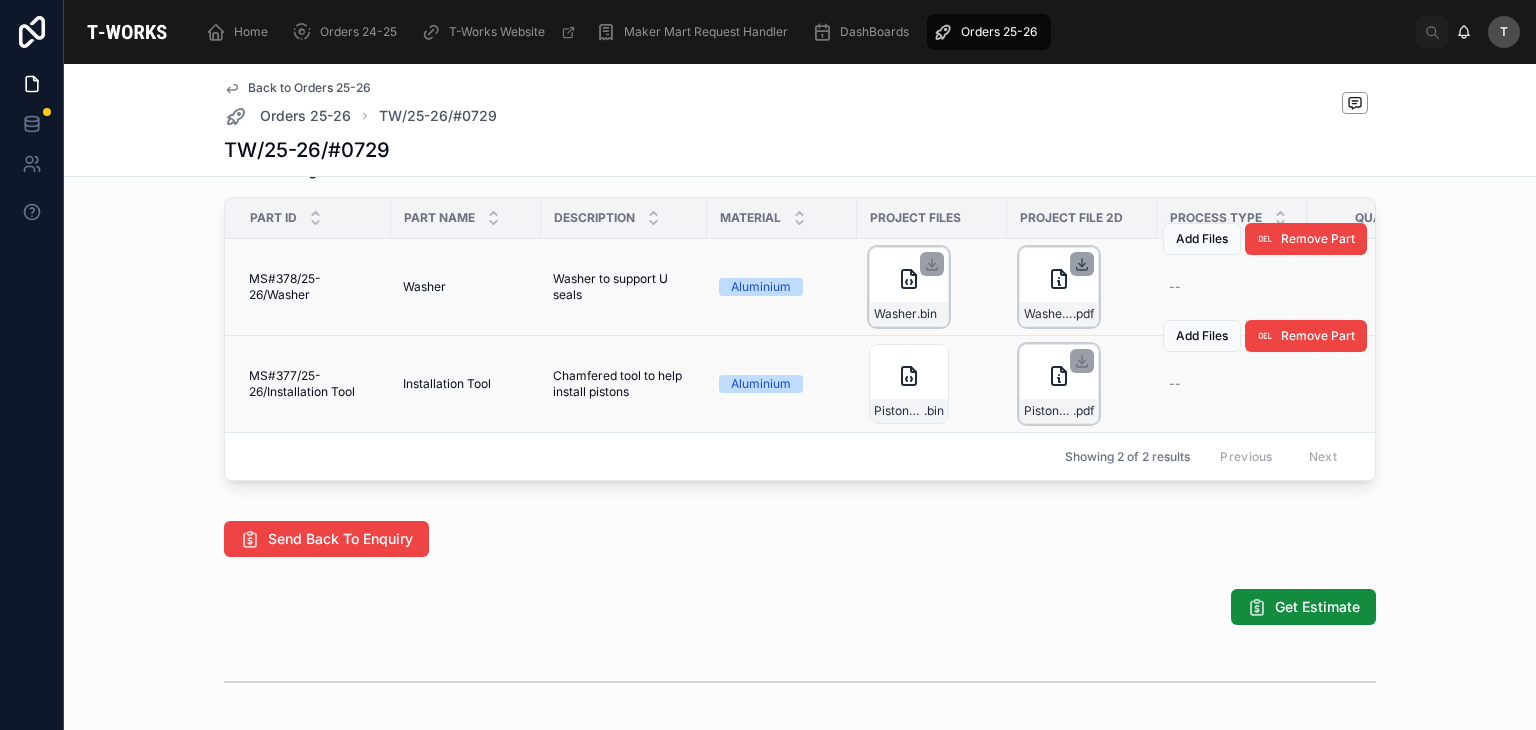 click 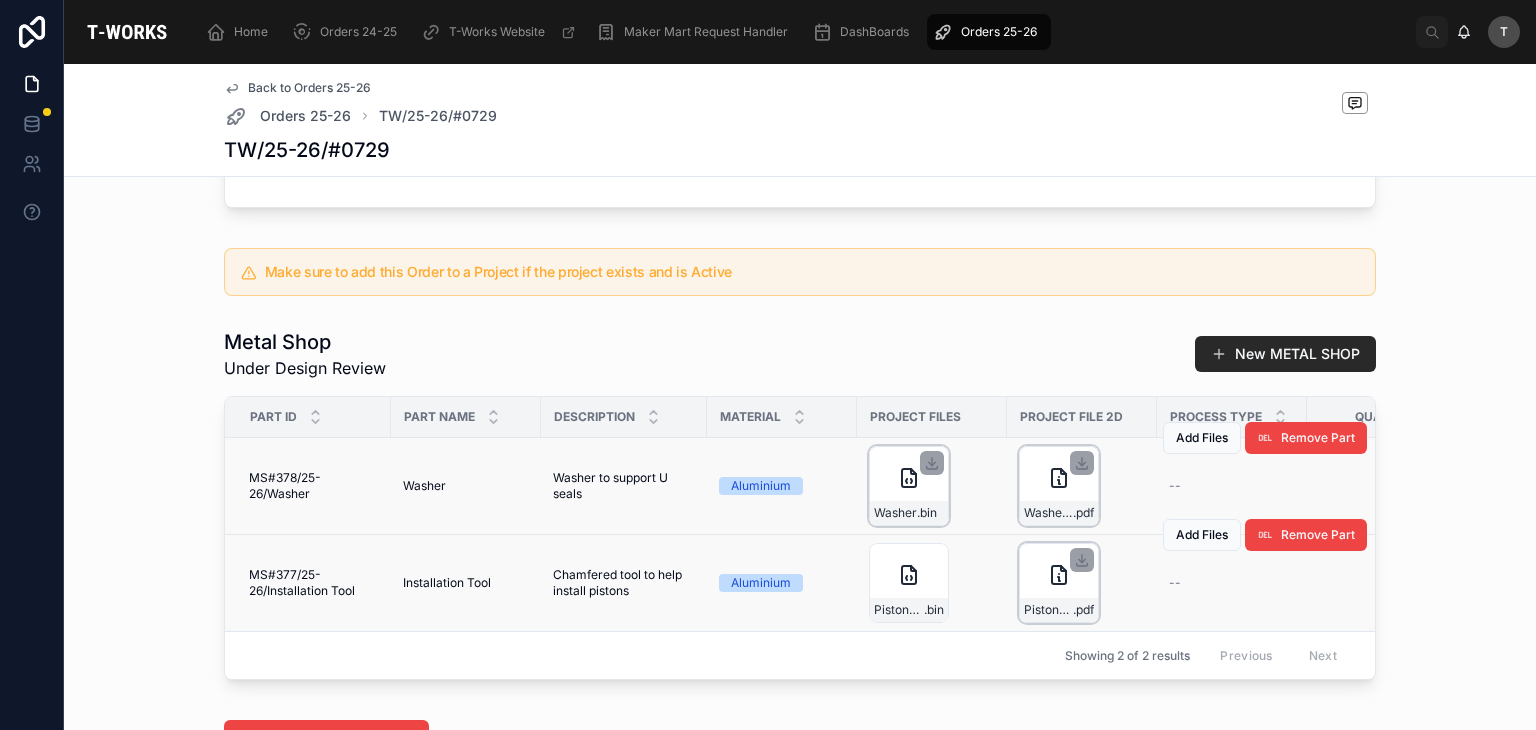 scroll, scrollTop: 560, scrollLeft: 0, axis: vertical 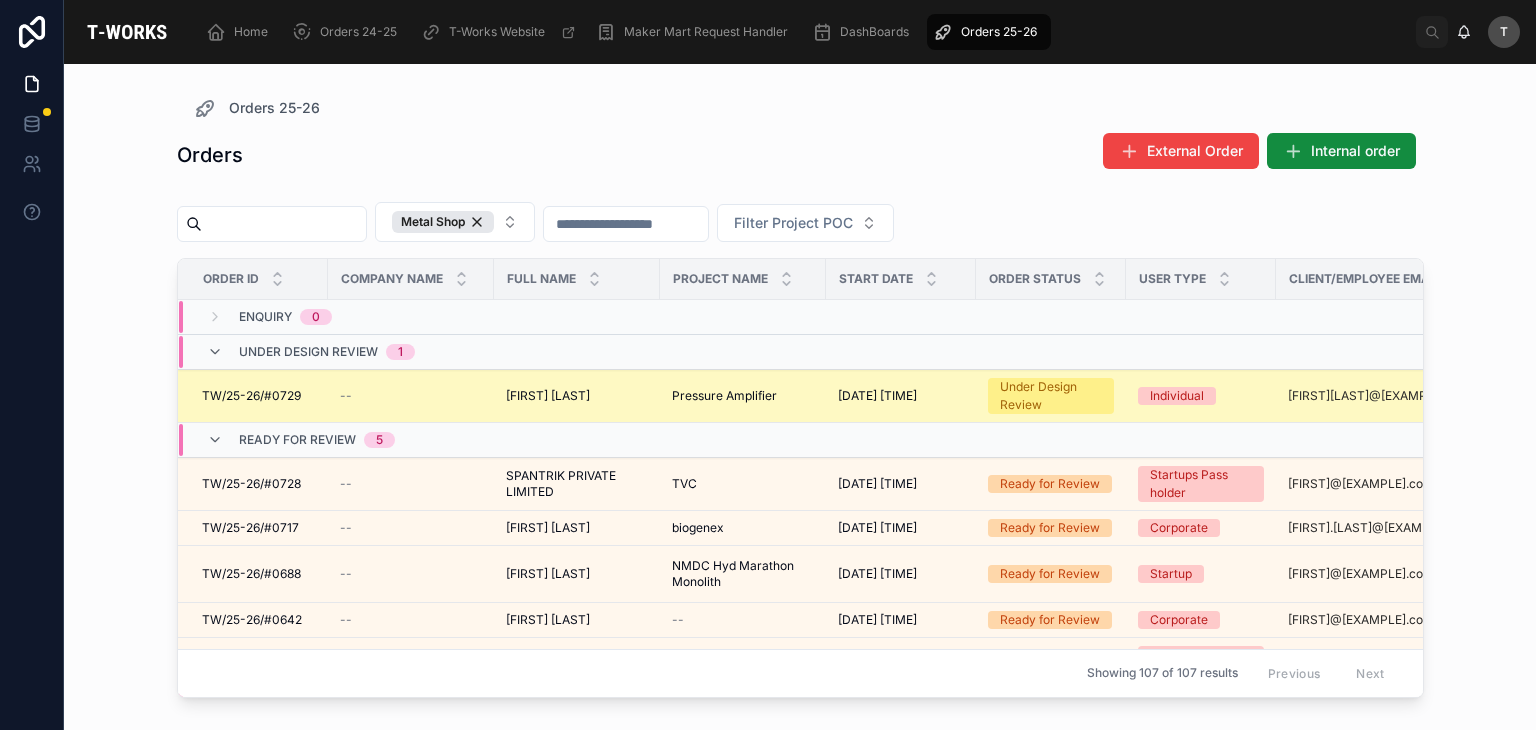 click on "TW/25-26/#0729" at bounding box center [251, 396] 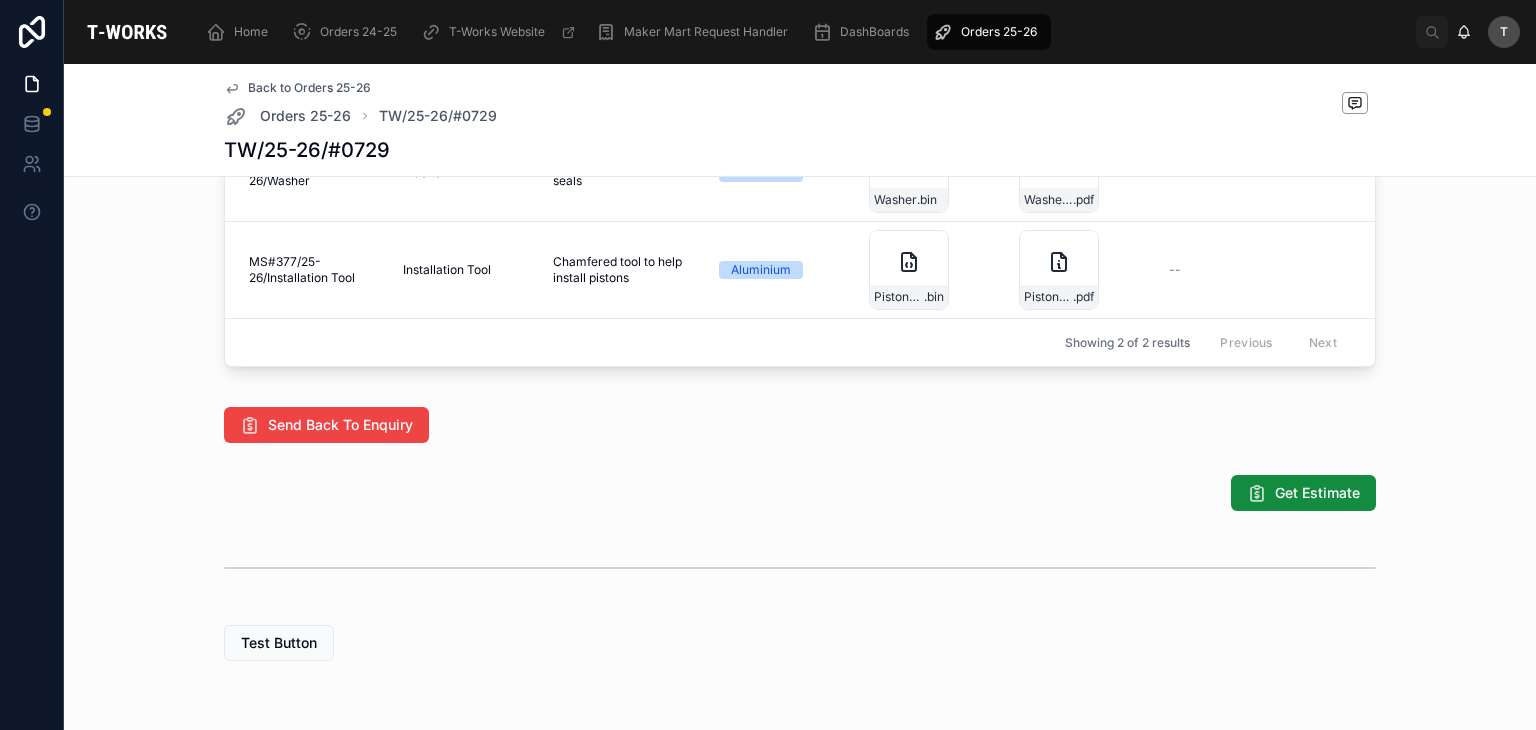 scroll, scrollTop: 1281, scrollLeft: 0, axis: vertical 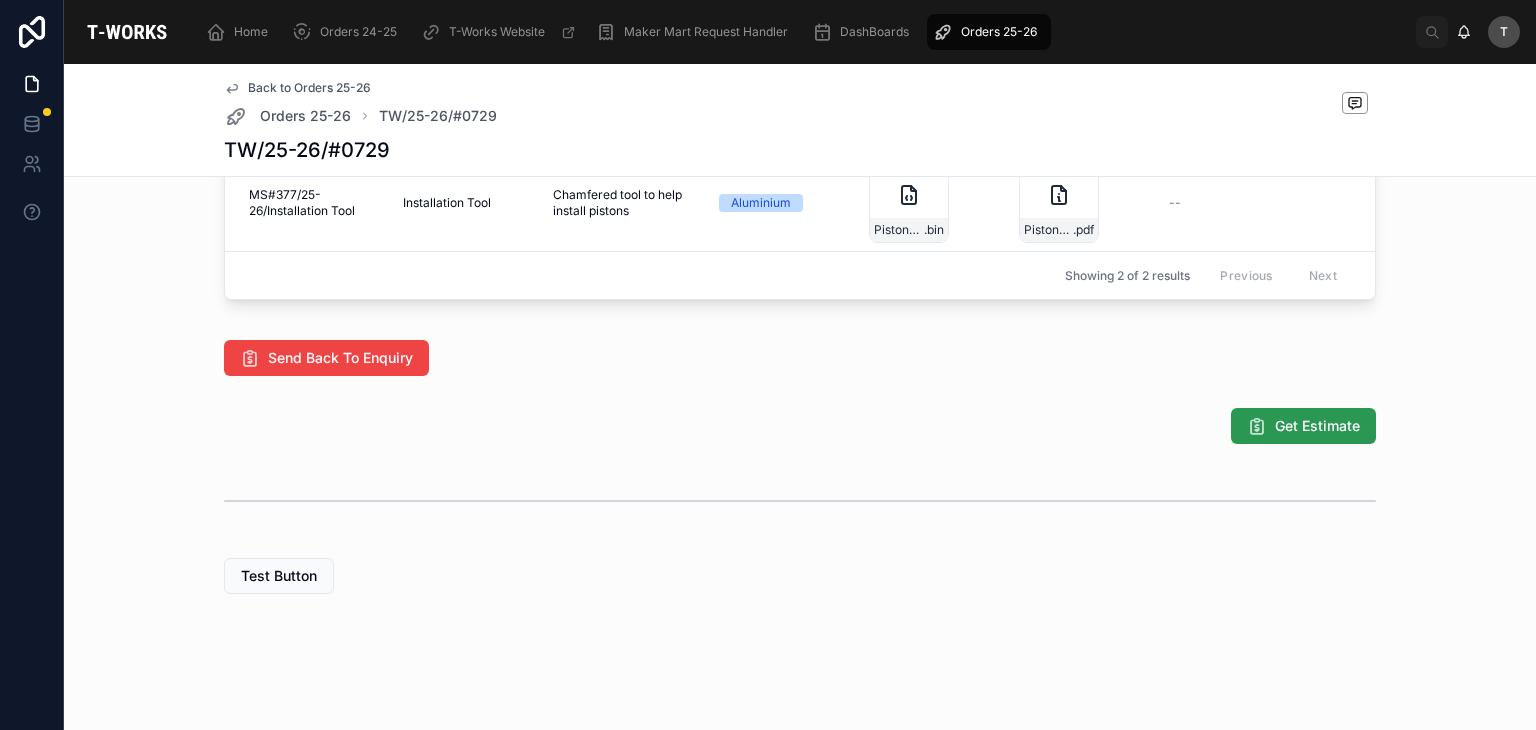 click on "Get Estimate" at bounding box center [1317, 426] 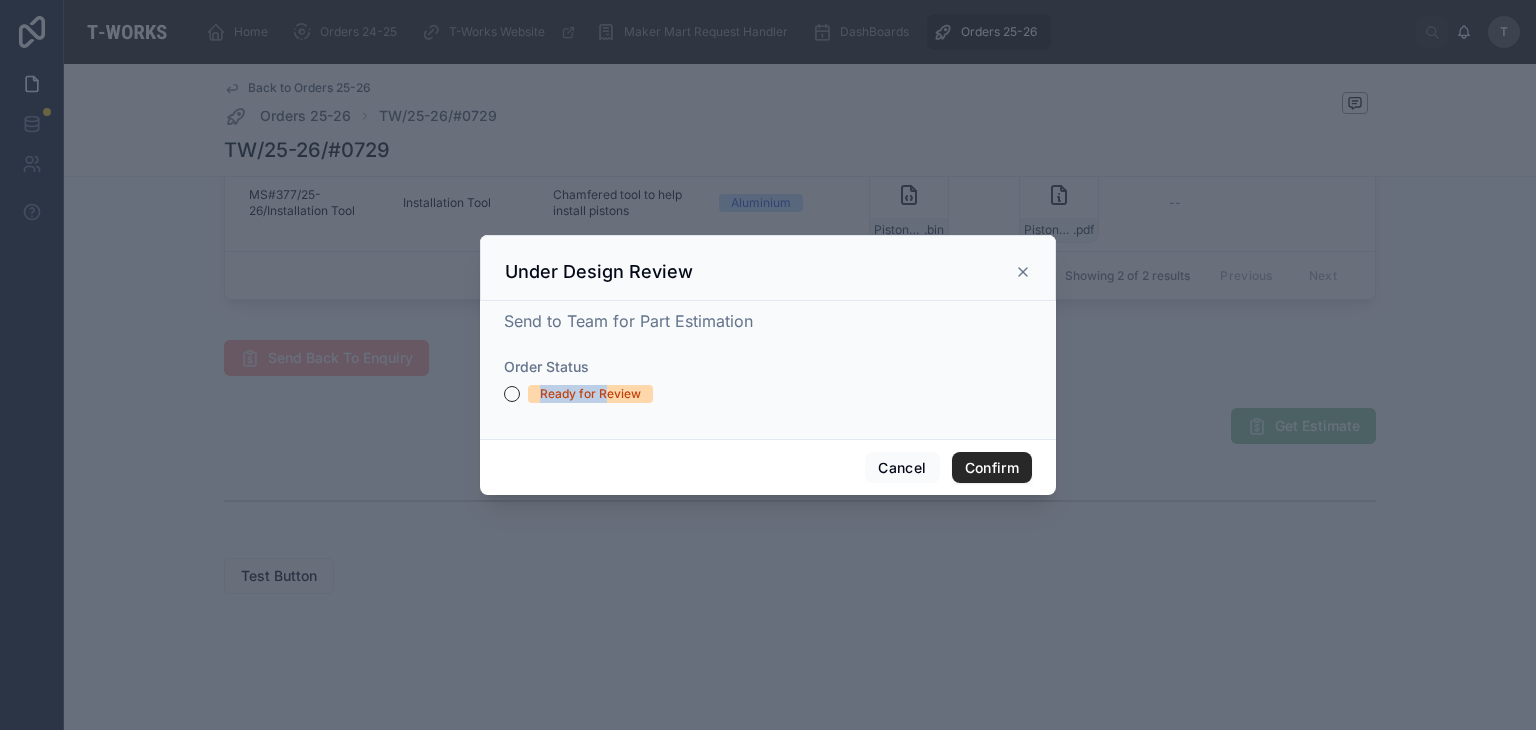 click on "Order Status Ready for Review" at bounding box center [768, 380] 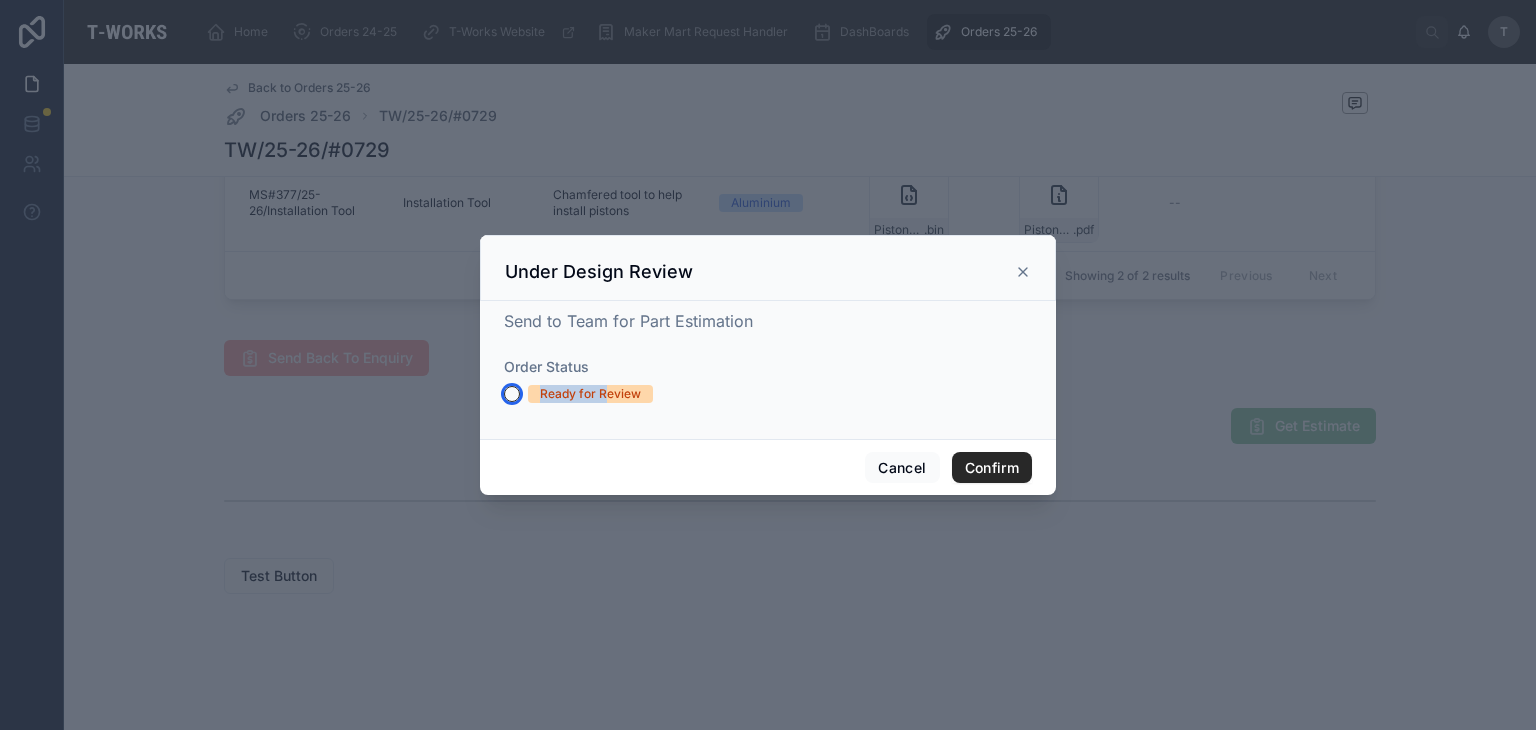 click on "Ready for Review" at bounding box center (512, 394) 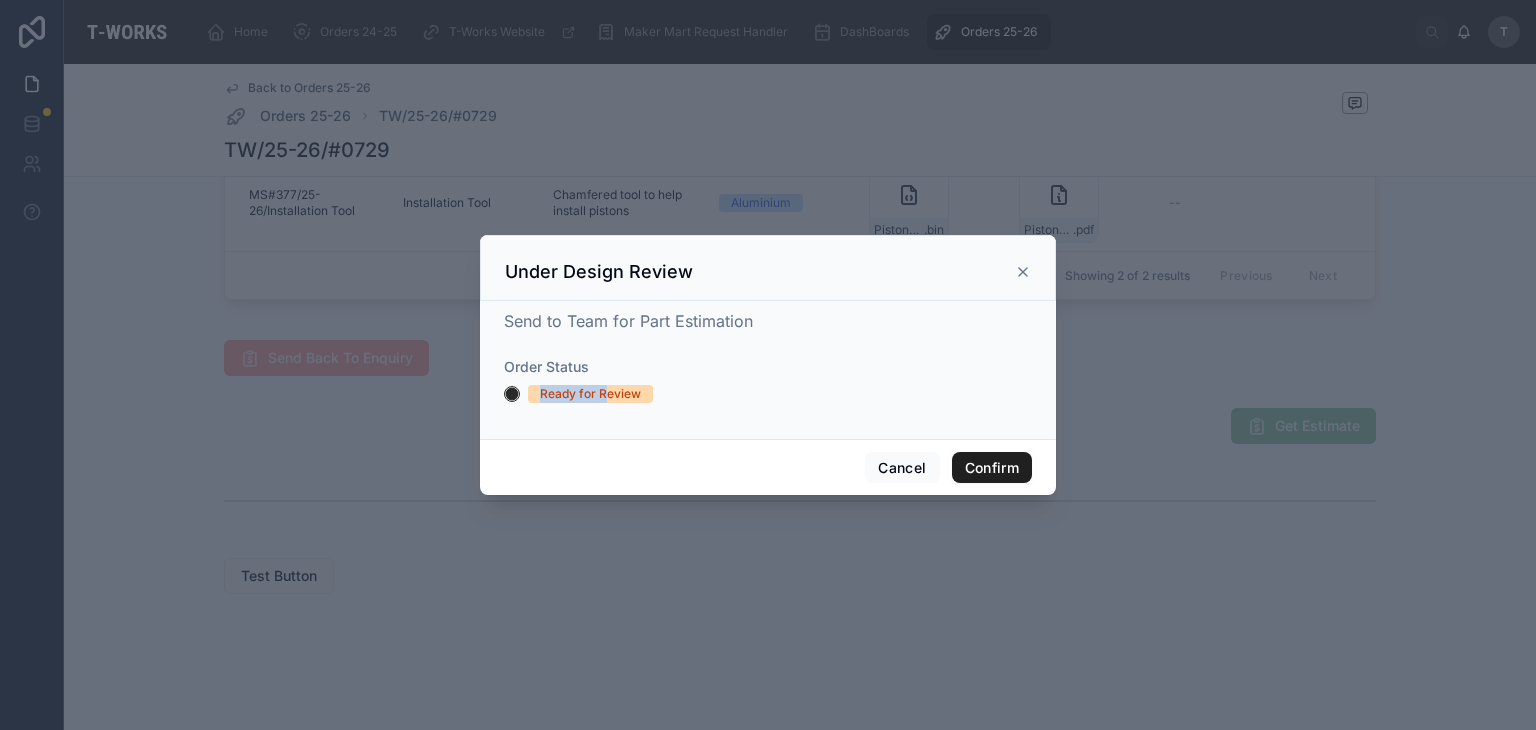 click on "Confirm" at bounding box center (992, 468) 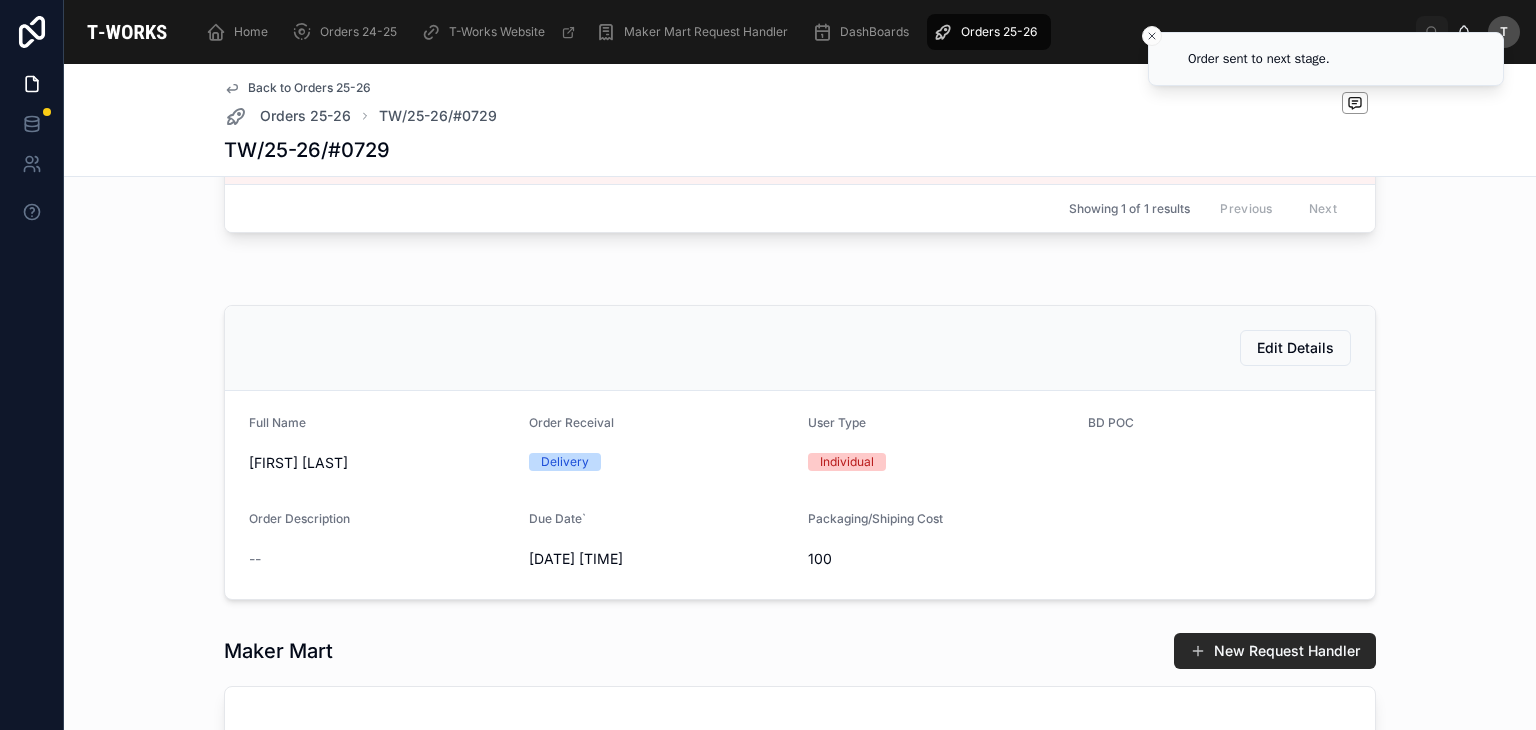 scroll, scrollTop: 0, scrollLeft: 0, axis: both 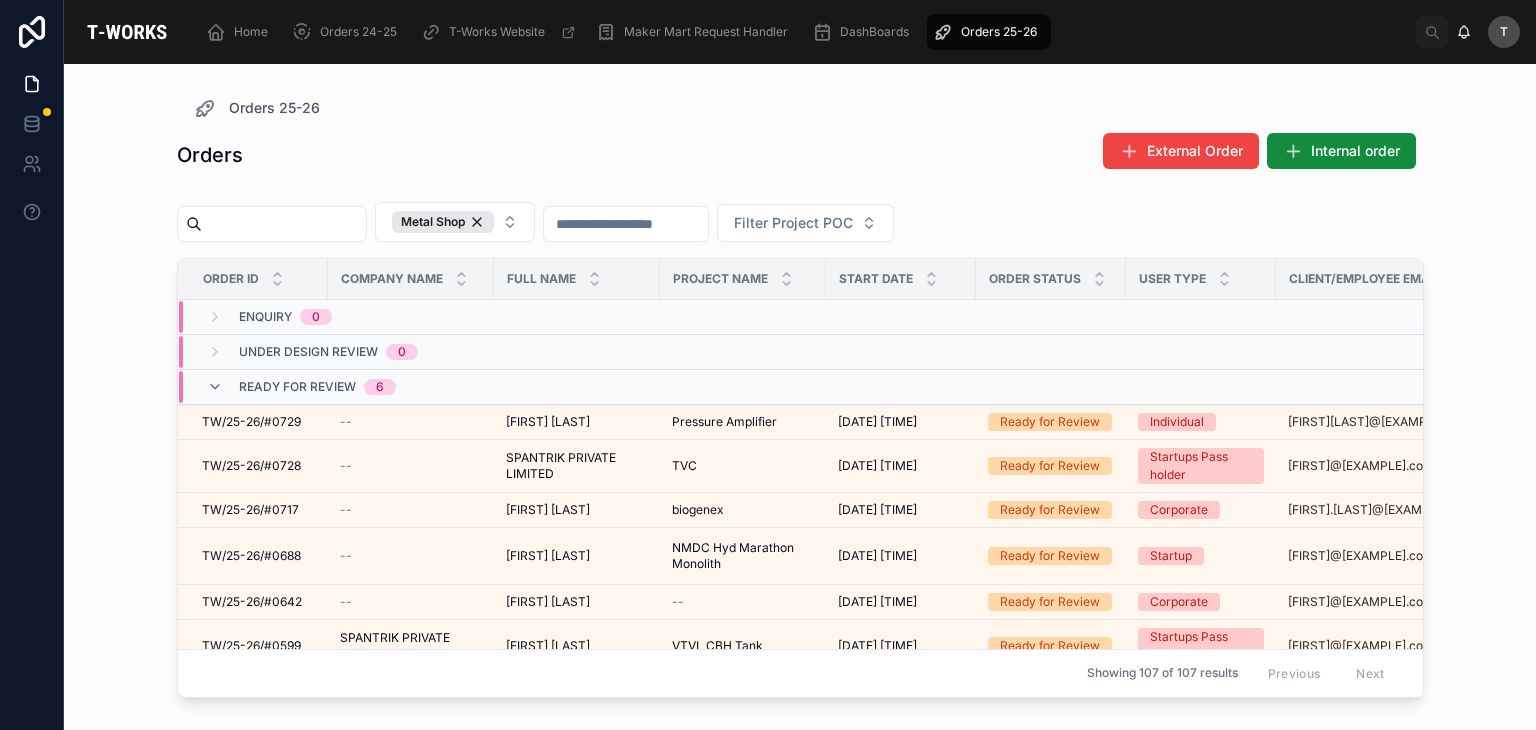 click on "Orders External Order Internal order" at bounding box center [800, 155] 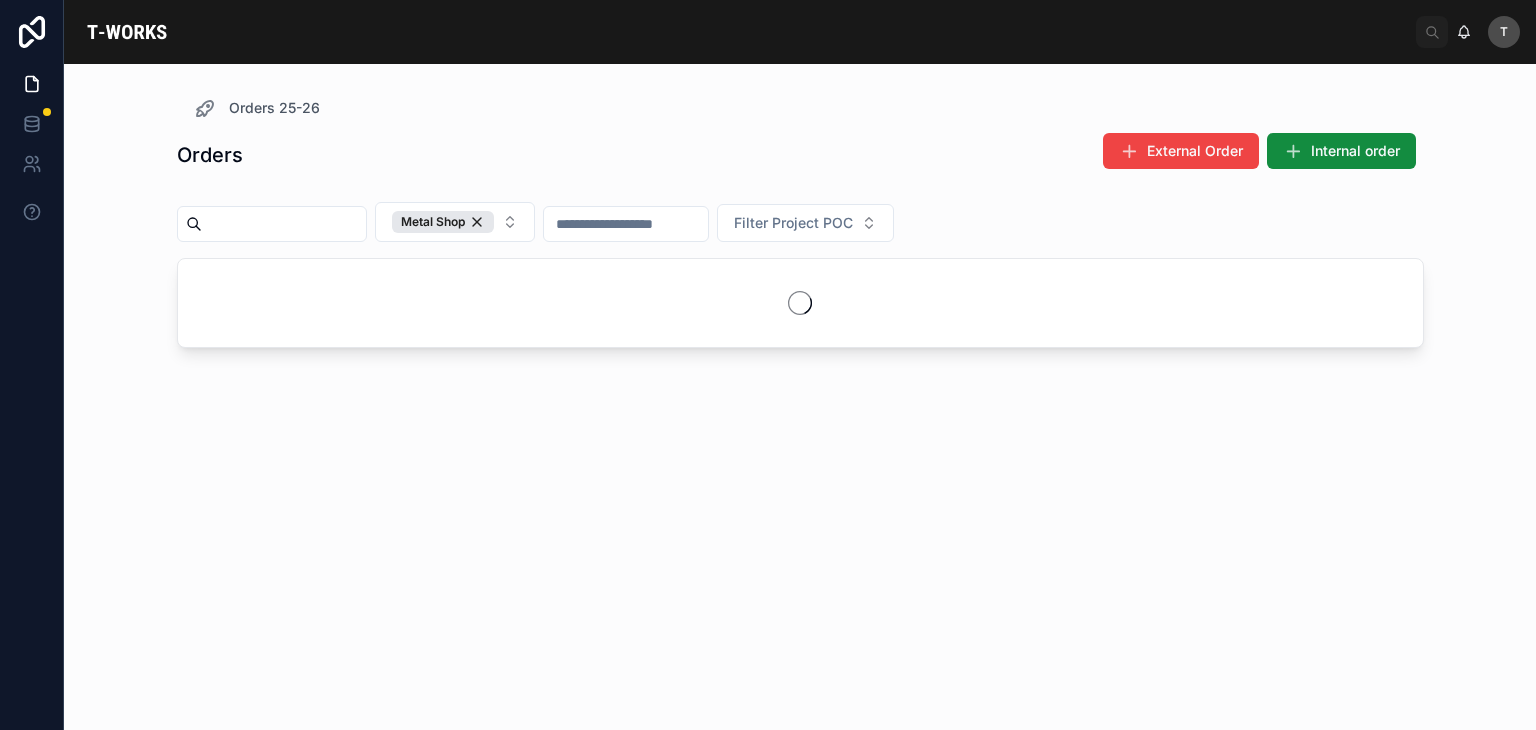 scroll, scrollTop: 0, scrollLeft: 0, axis: both 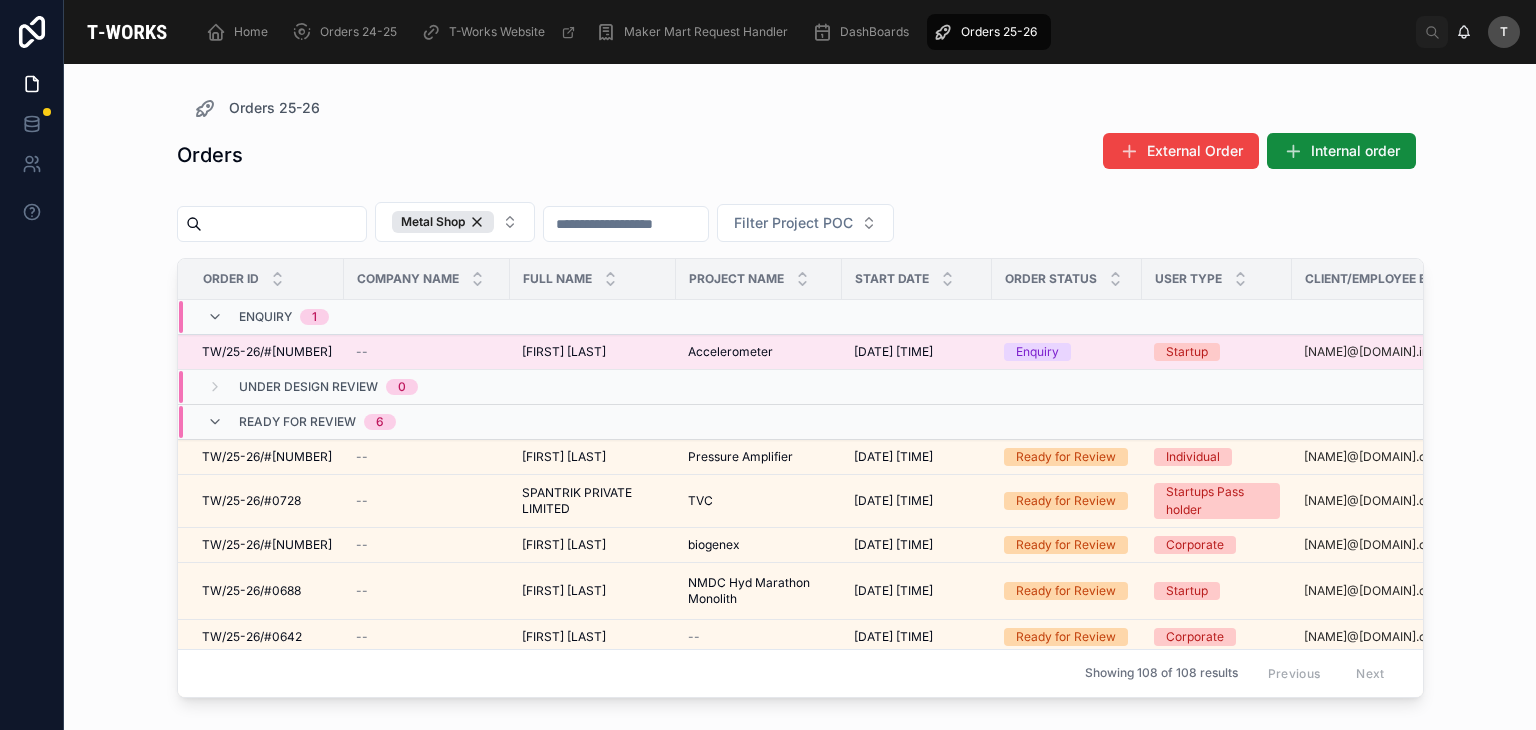 click on "Avinash Kondapally" at bounding box center [564, 352] 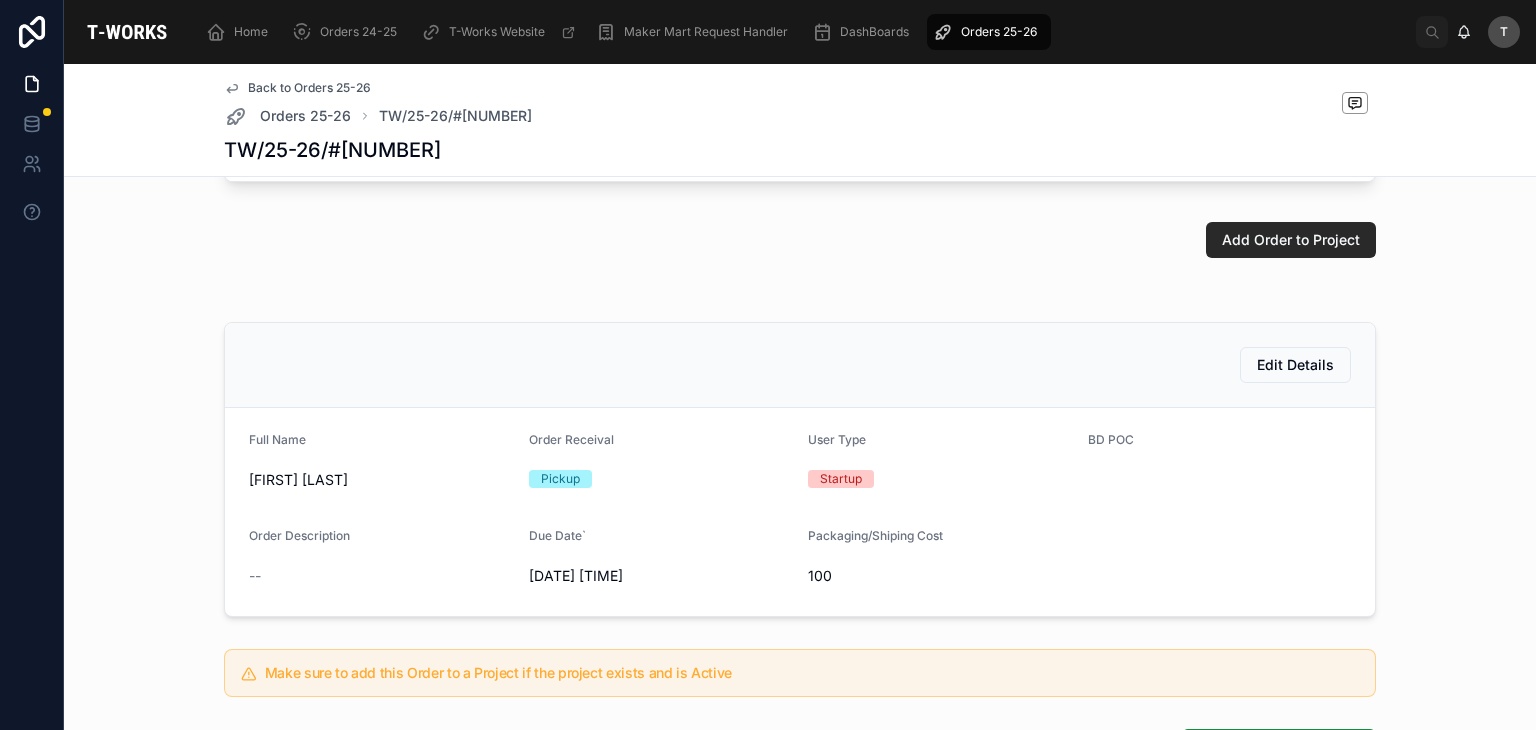 scroll, scrollTop: 200, scrollLeft: 0, axis: vertical 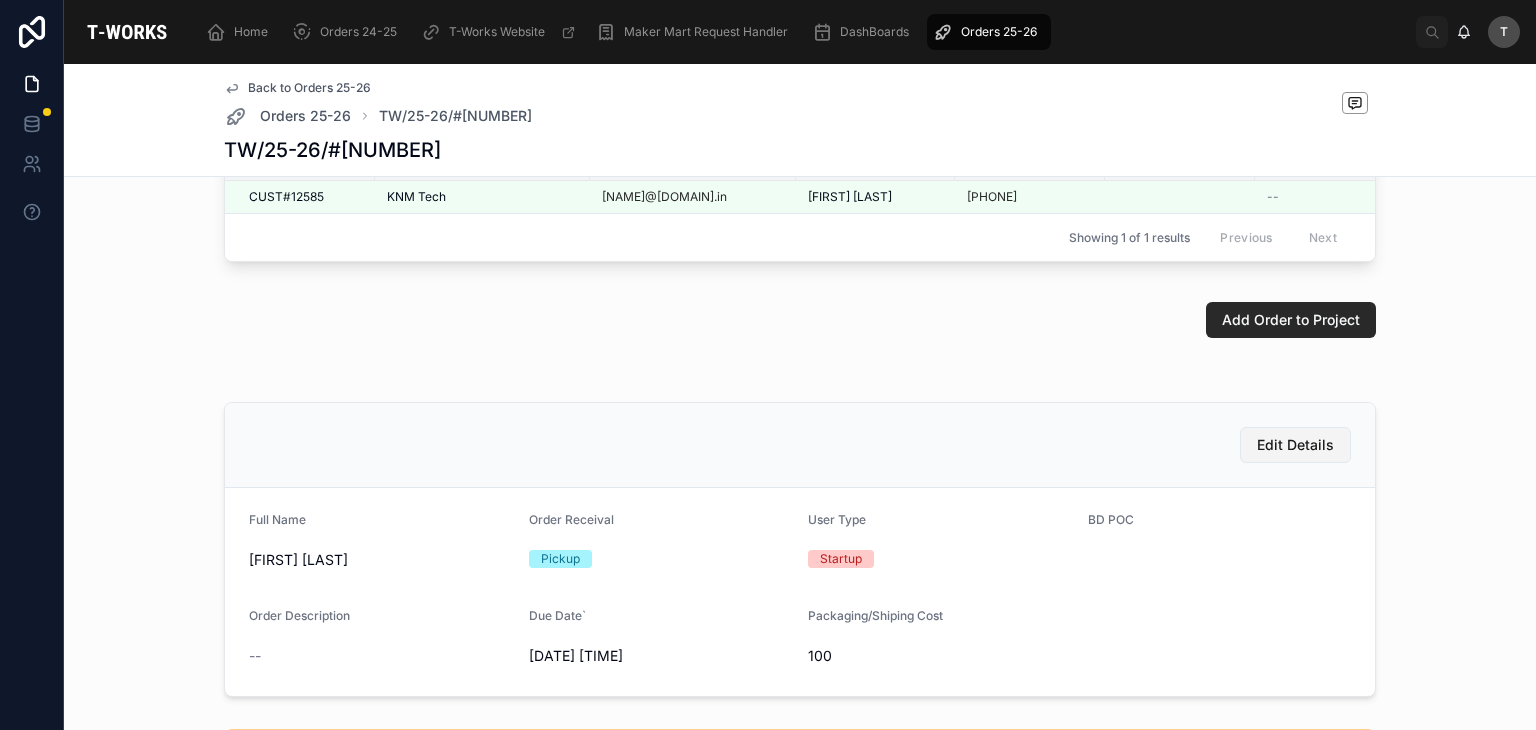 click on "Edit Details" at bounding box center (1295, 445) 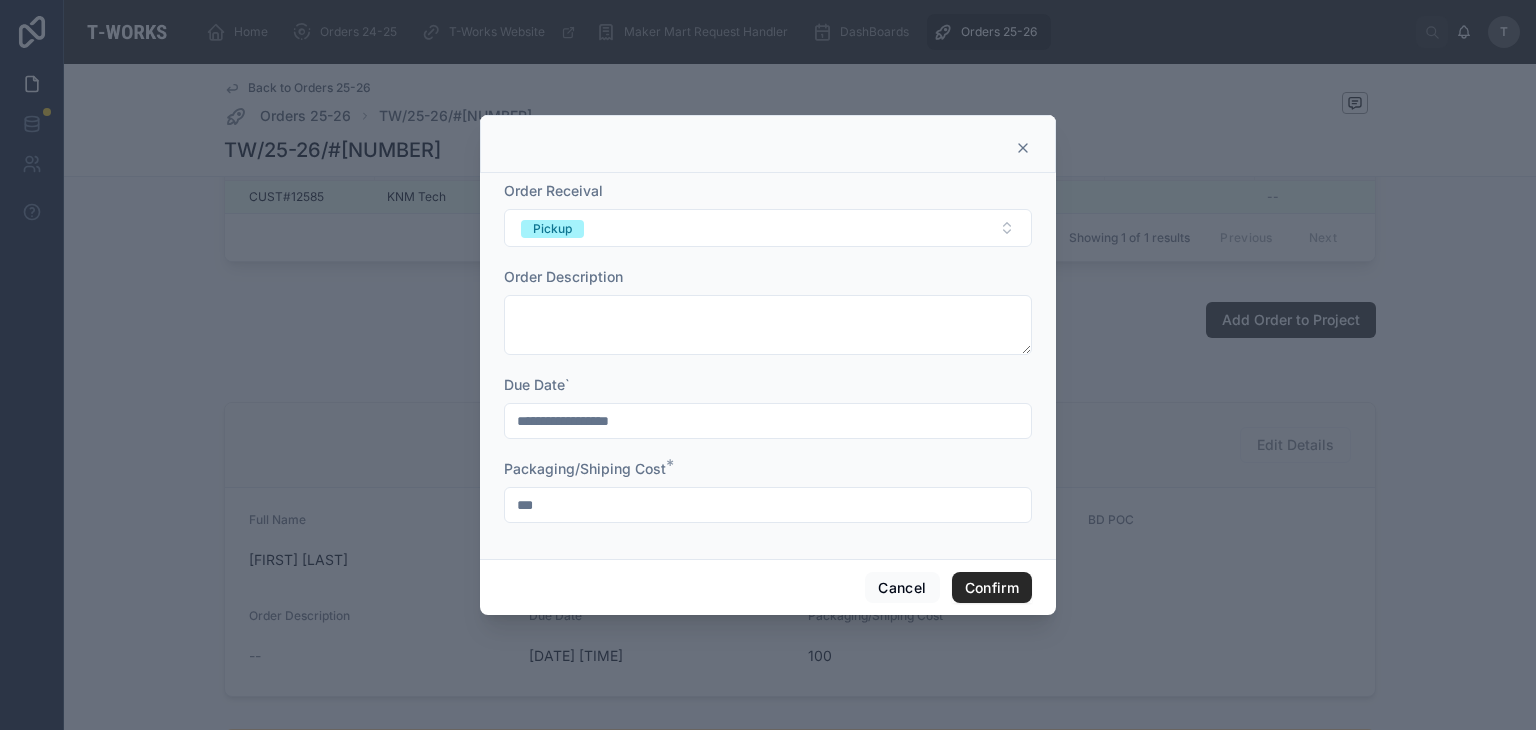 click on "***" at bounding box center [768, 505] 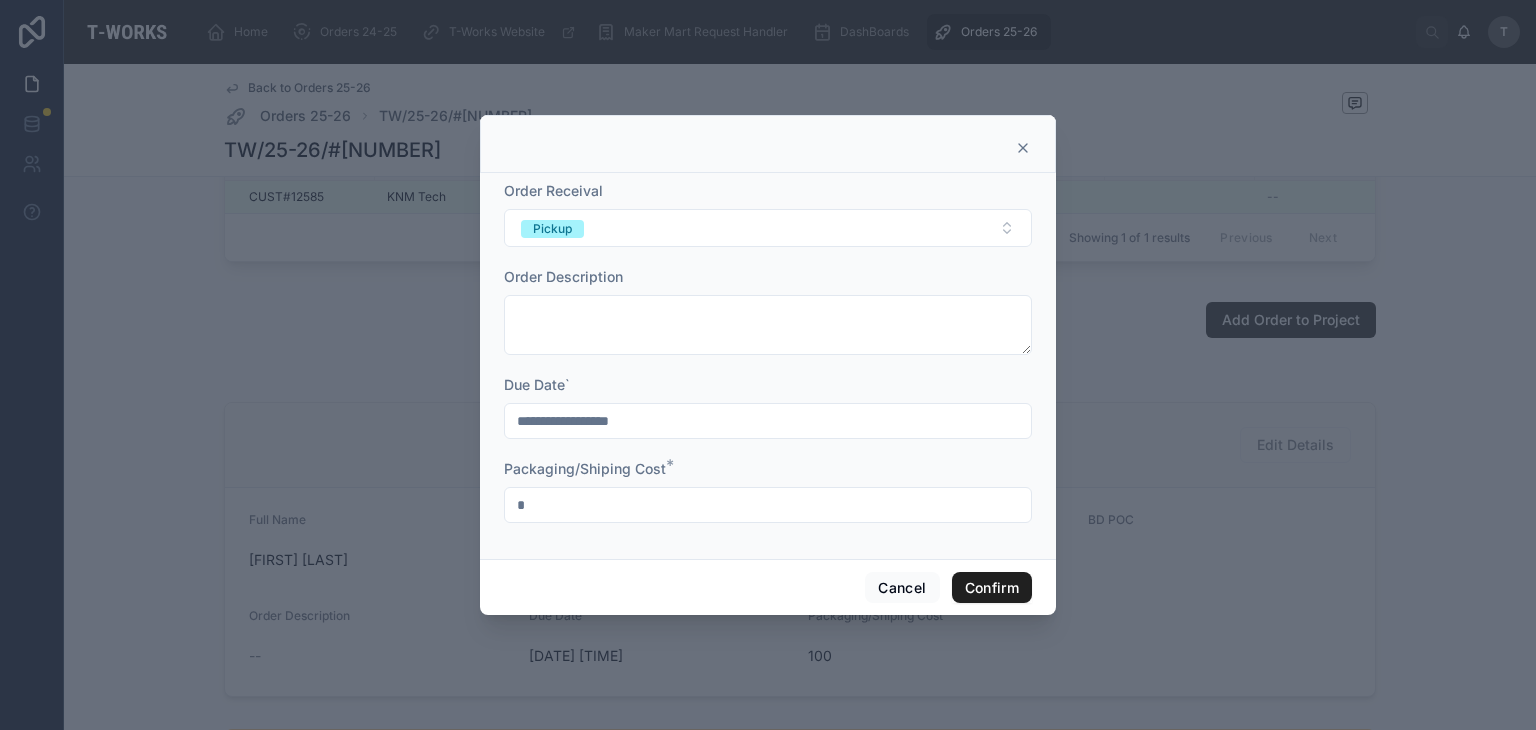 type on "*" 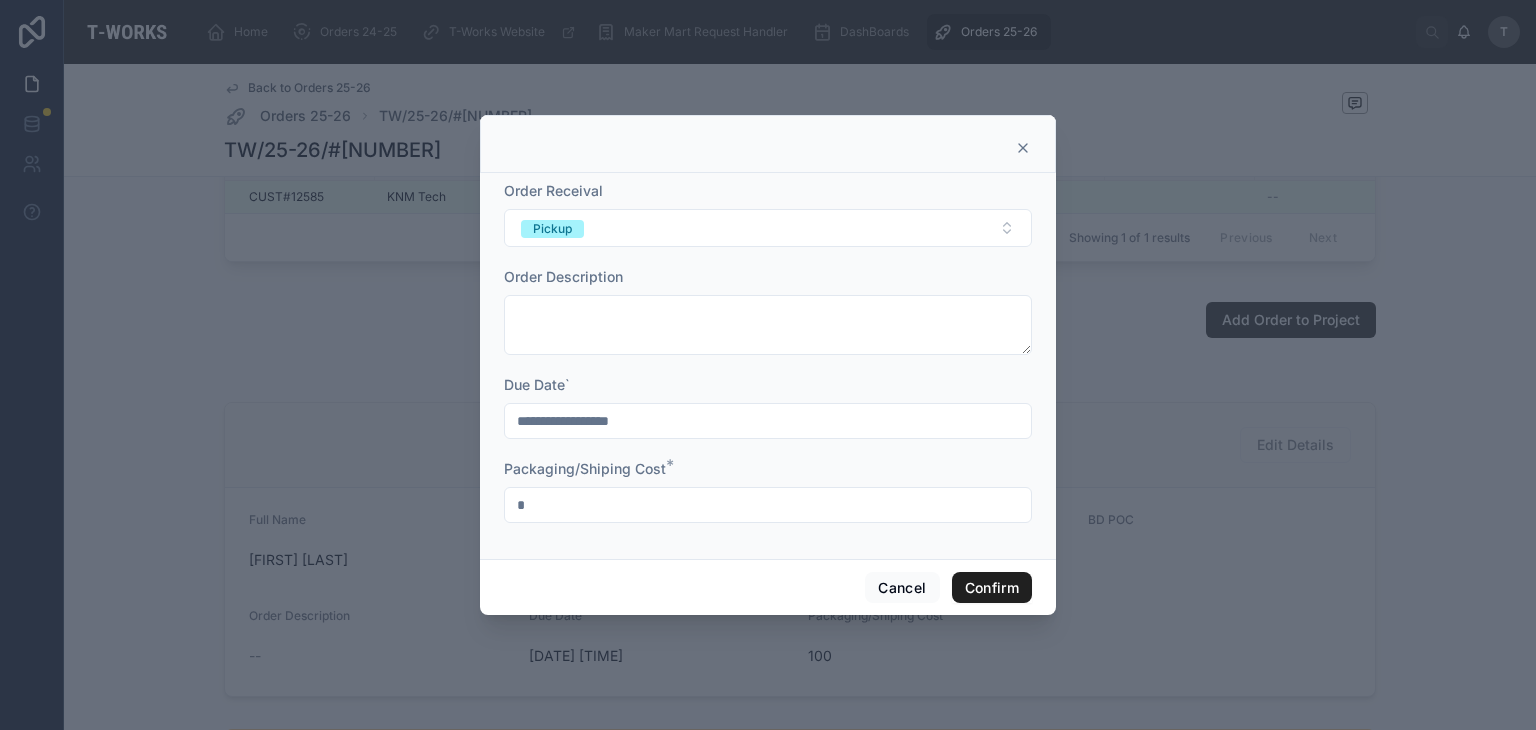 click on "Confirm" at bounding box center (992, 588) 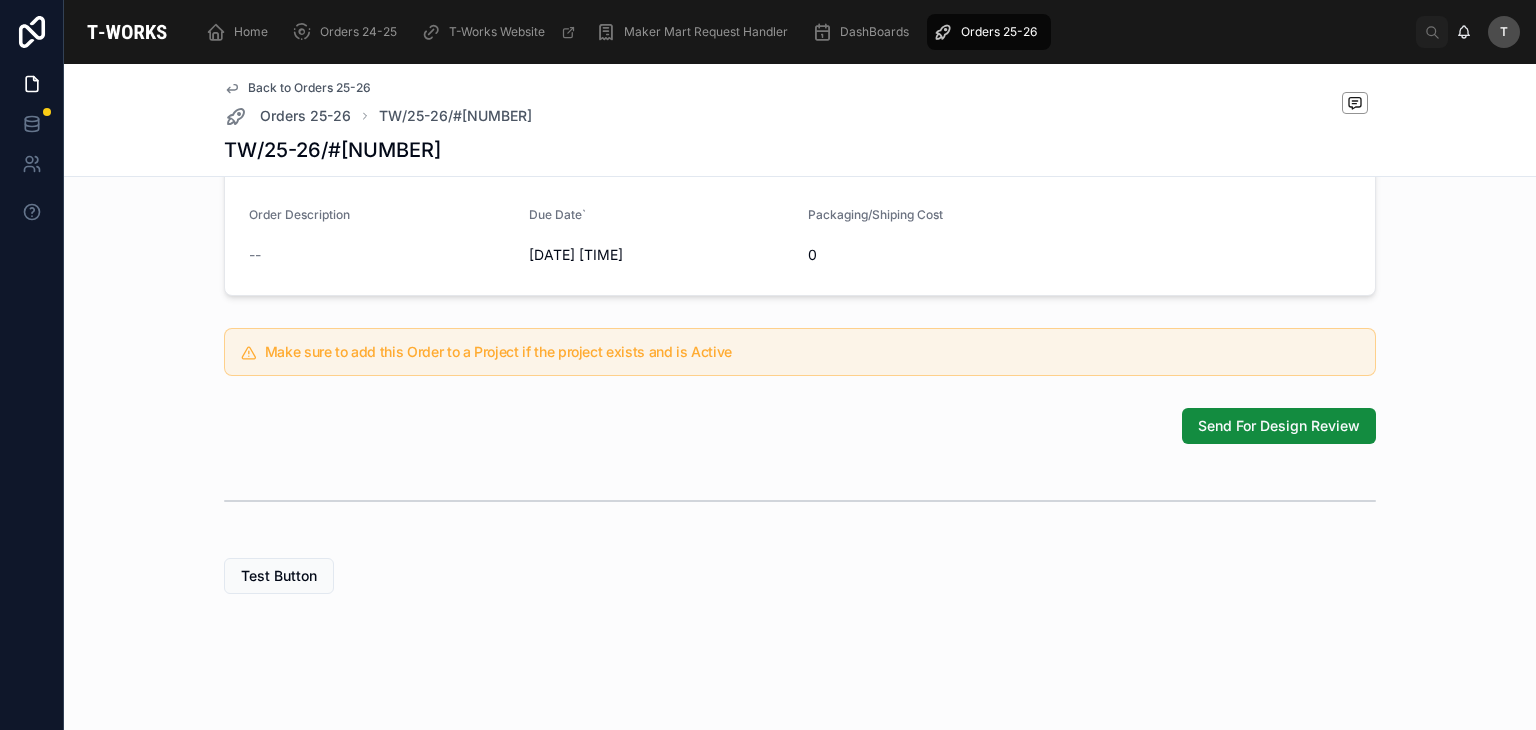 scroll, scrollTop: 628, scrollLeft: 0, axis: vertical 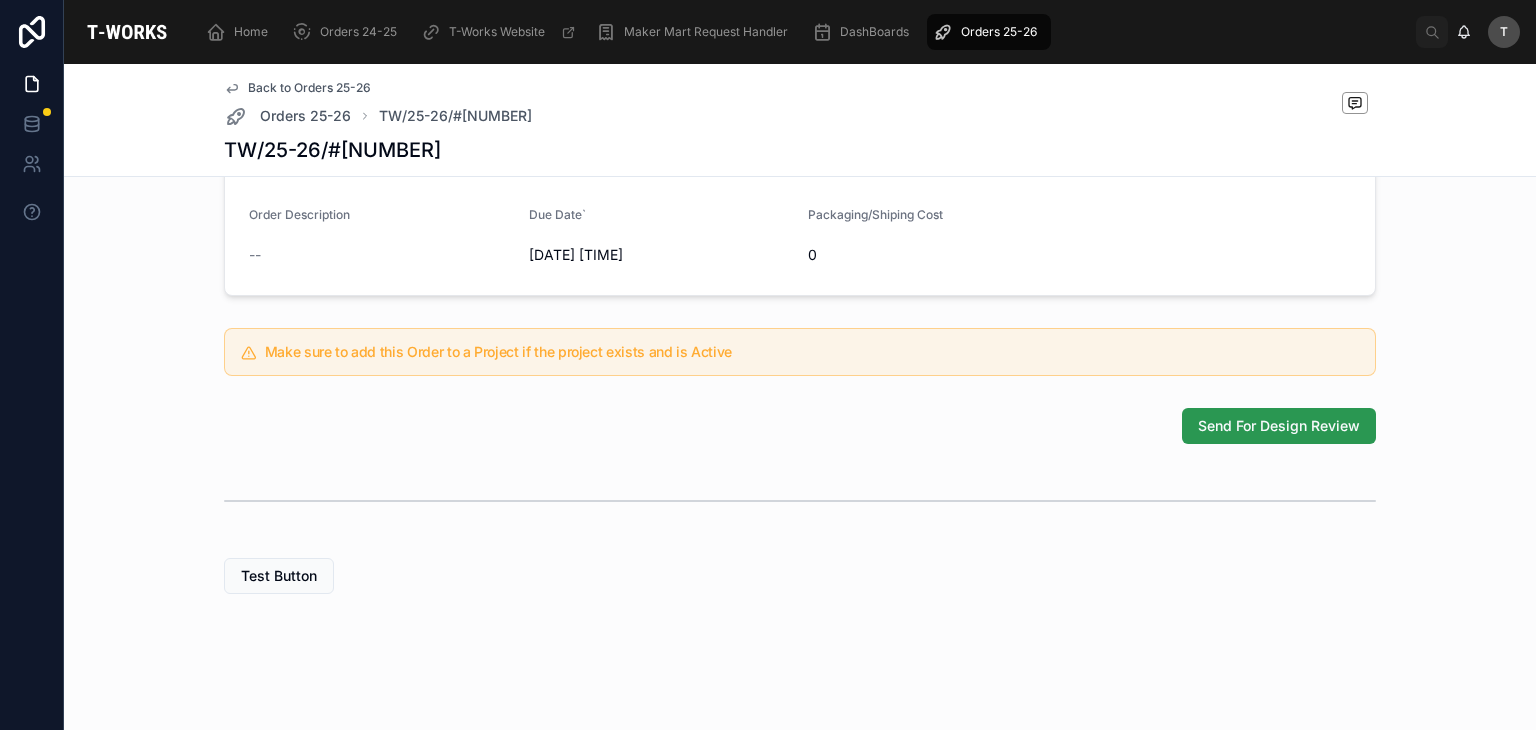 click on "Send For Design Review" at bounding box center [1279, 426] 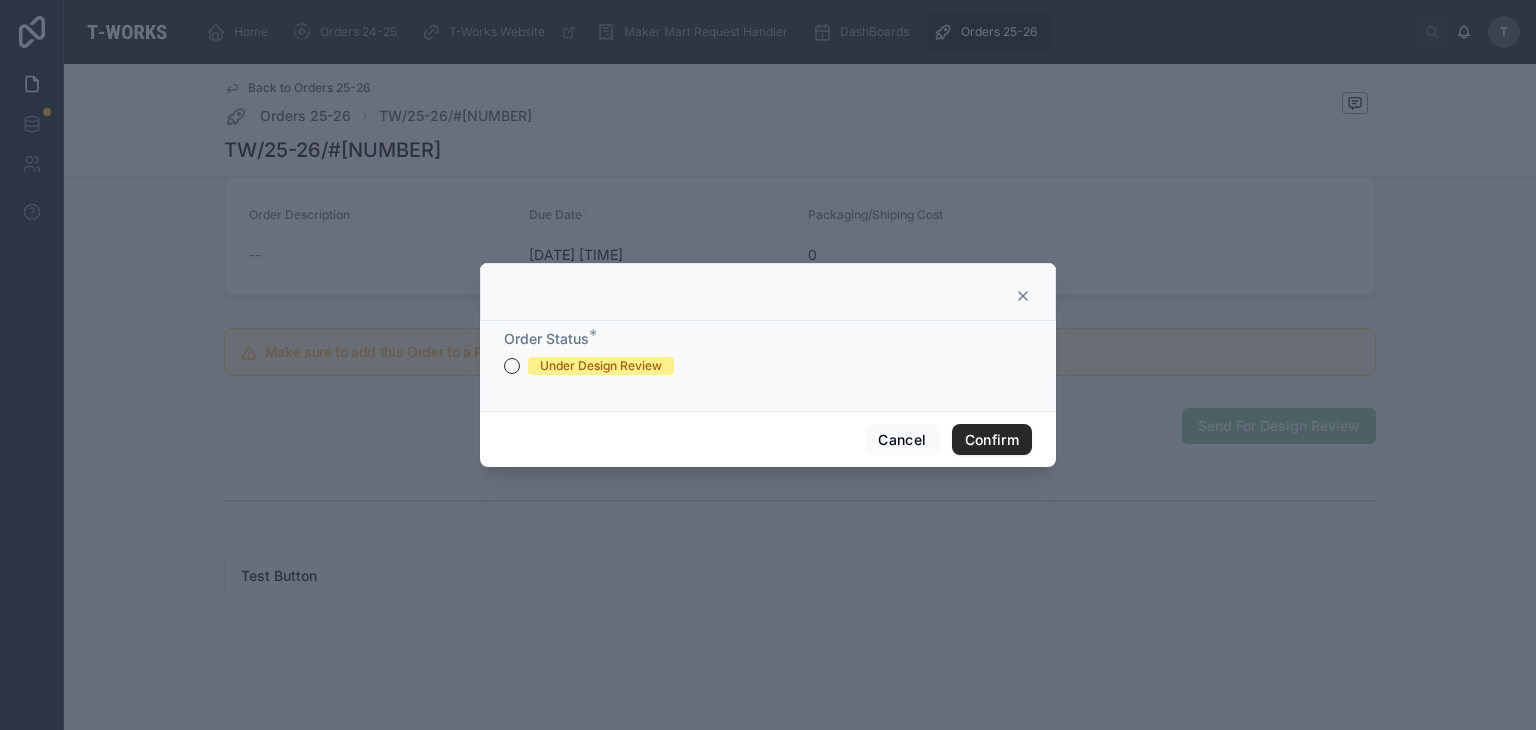 click on "Under Design Review" at bounding box center (601, 366) 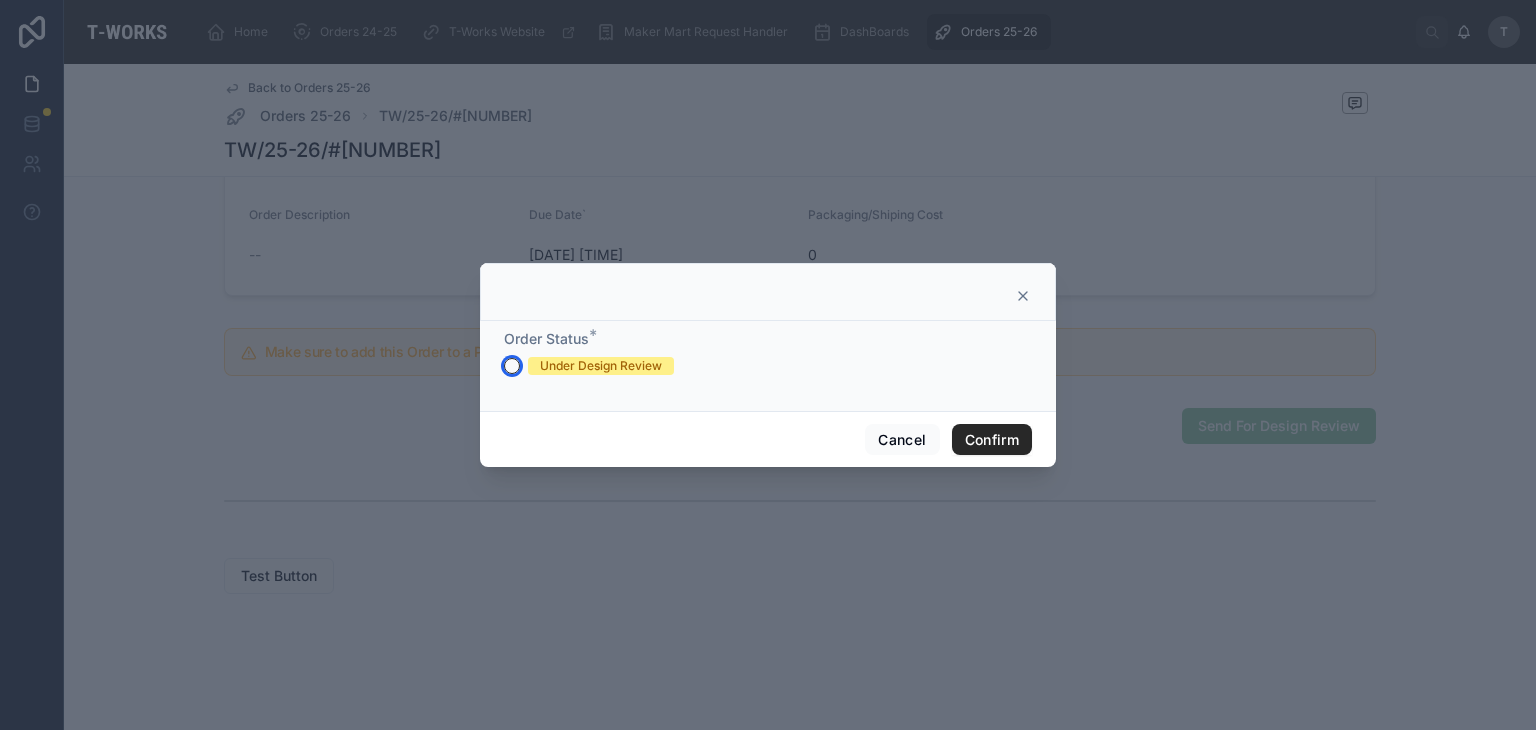 click on "Under Design Review" at bounding box center (512, 366) 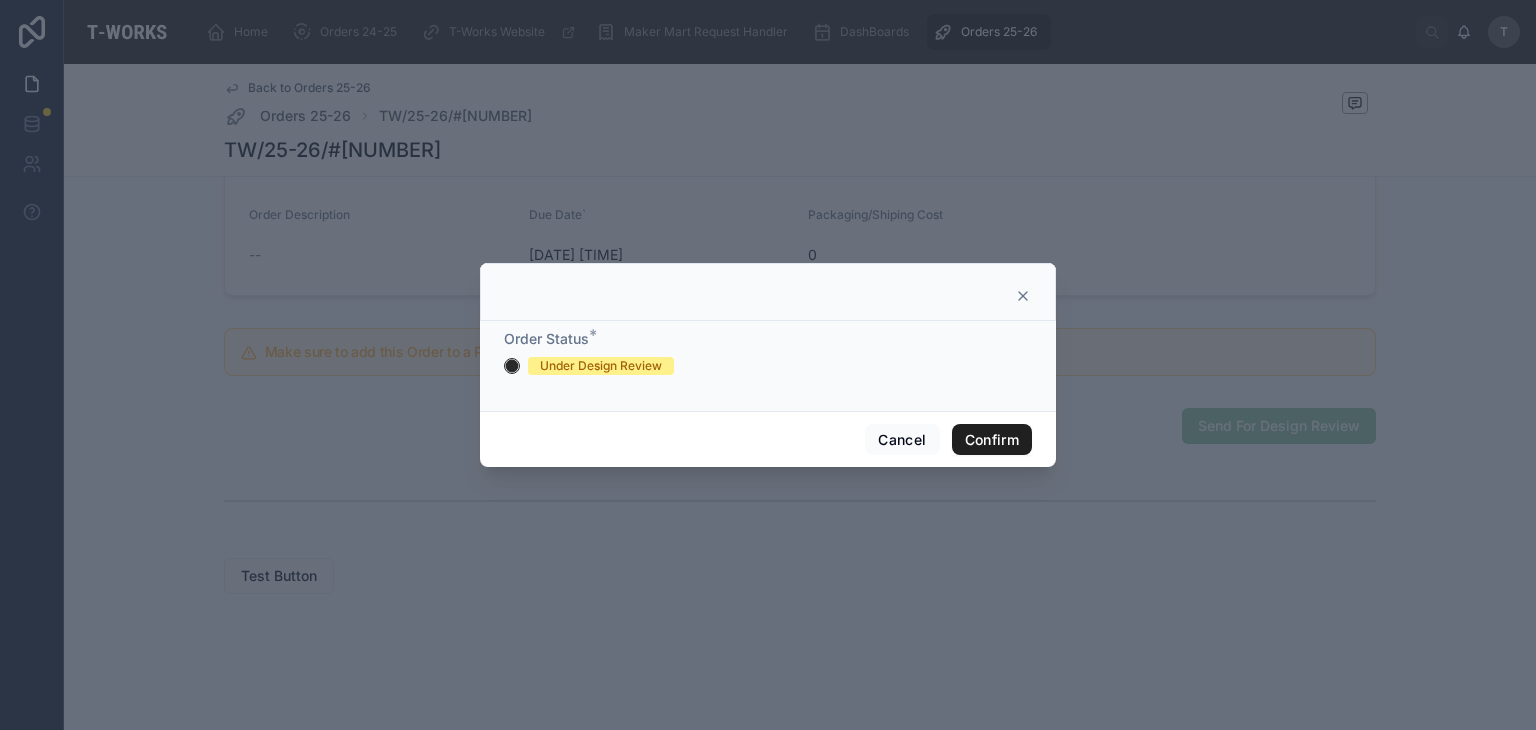 click on "Confirm" at bounding box center (992, 440) 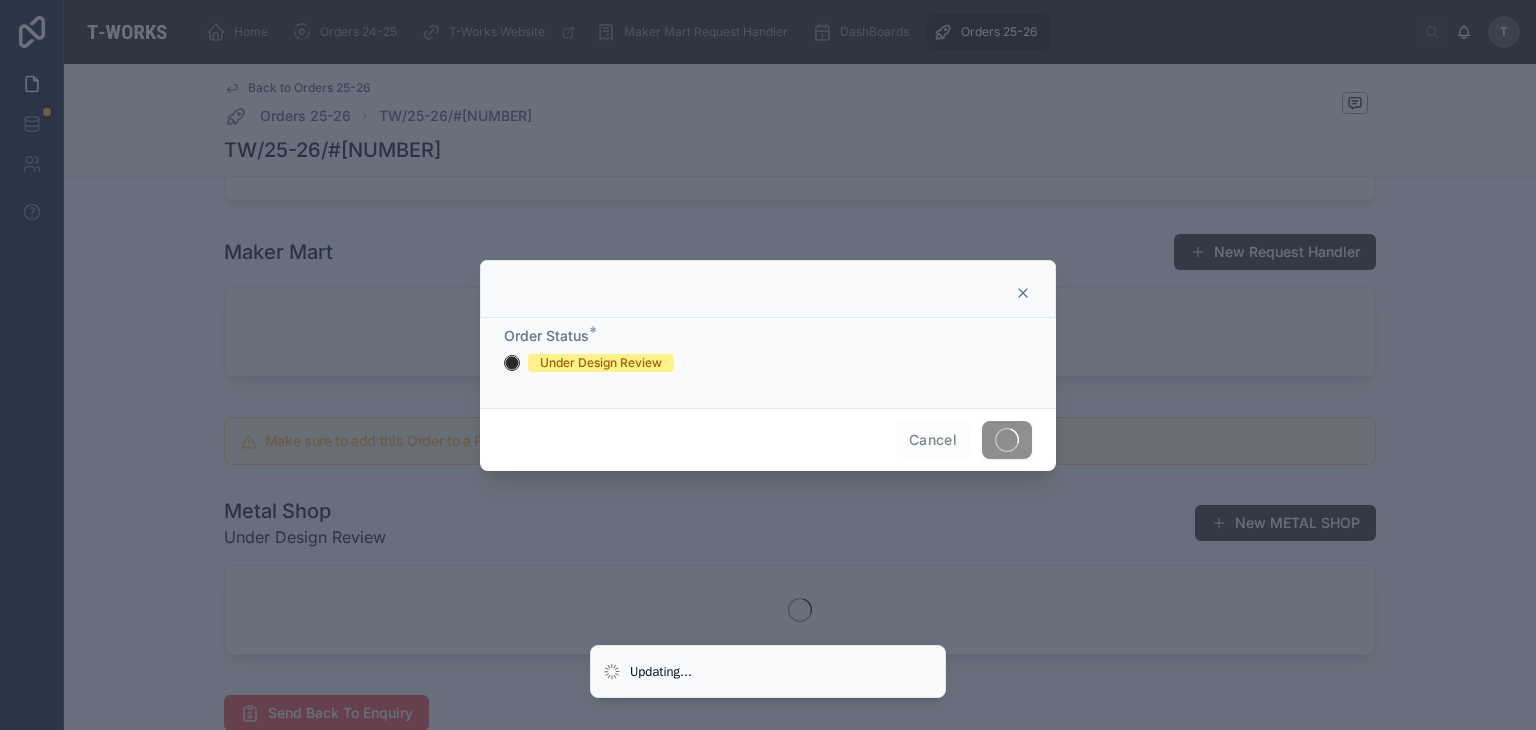 scroll, scrollTop: 560, scrollLeft: 0, axis: vertical 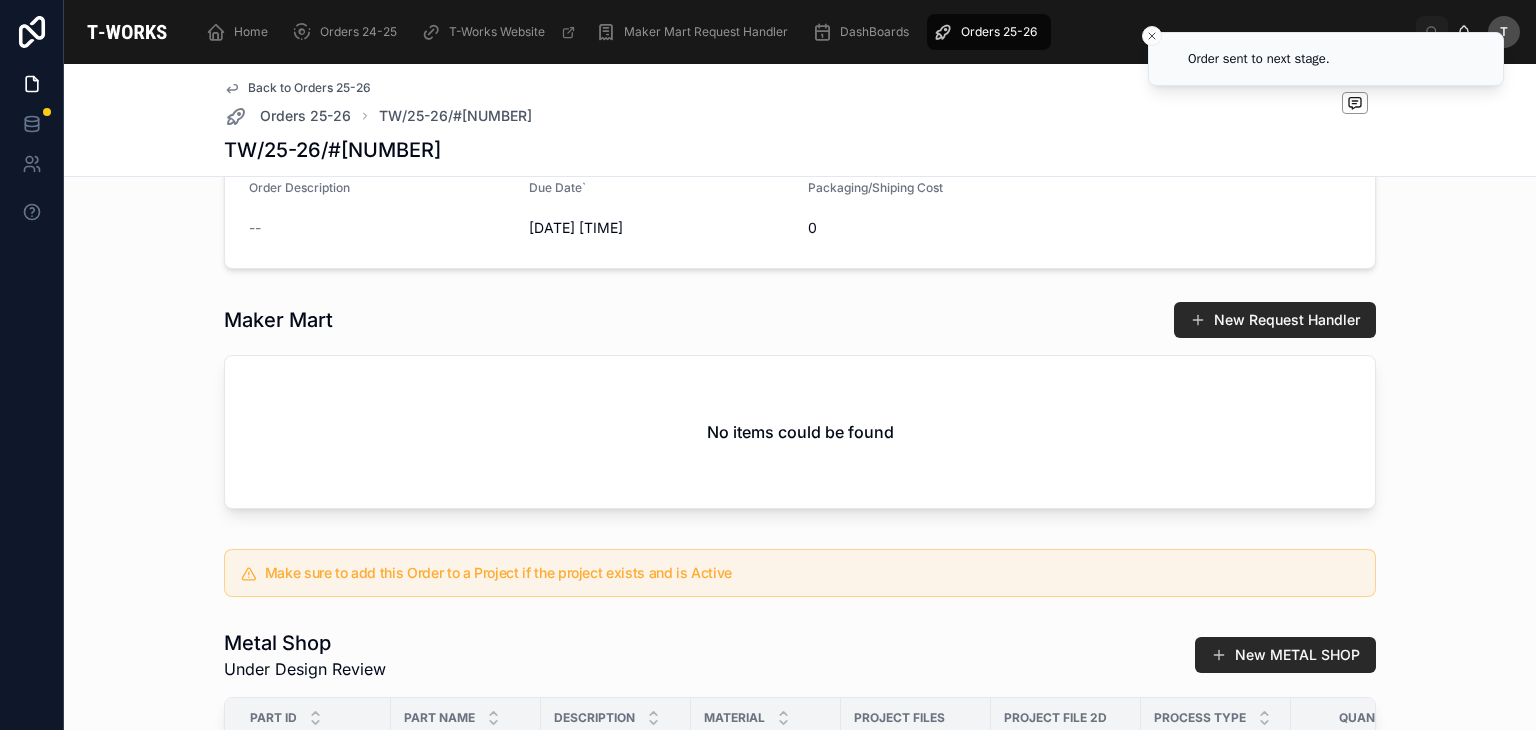 click on "Make sure to add this Order to a Project if the project exists and is Active" at bounding box center [800, 573] 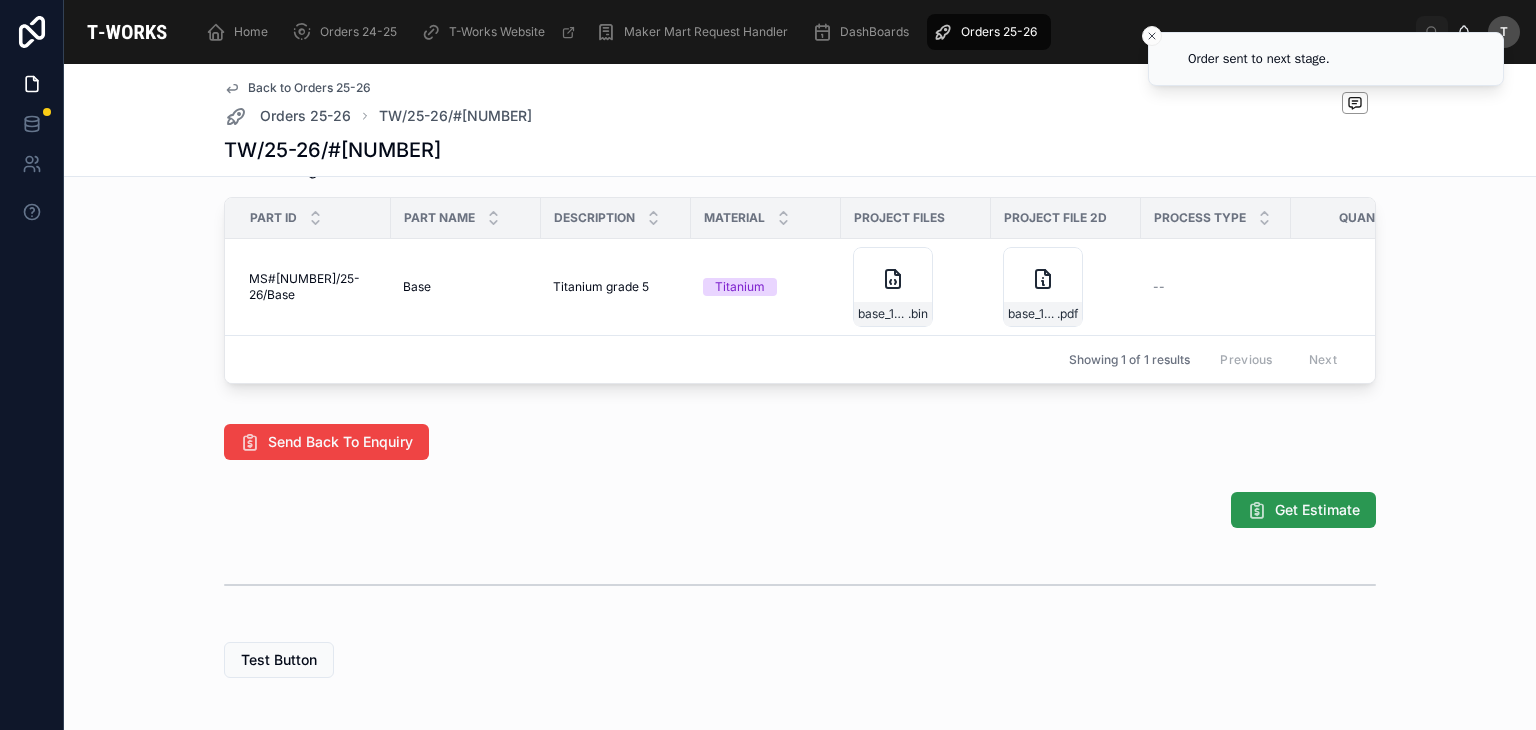 click on "Get Estimate" at bounding box center (1303, 510) 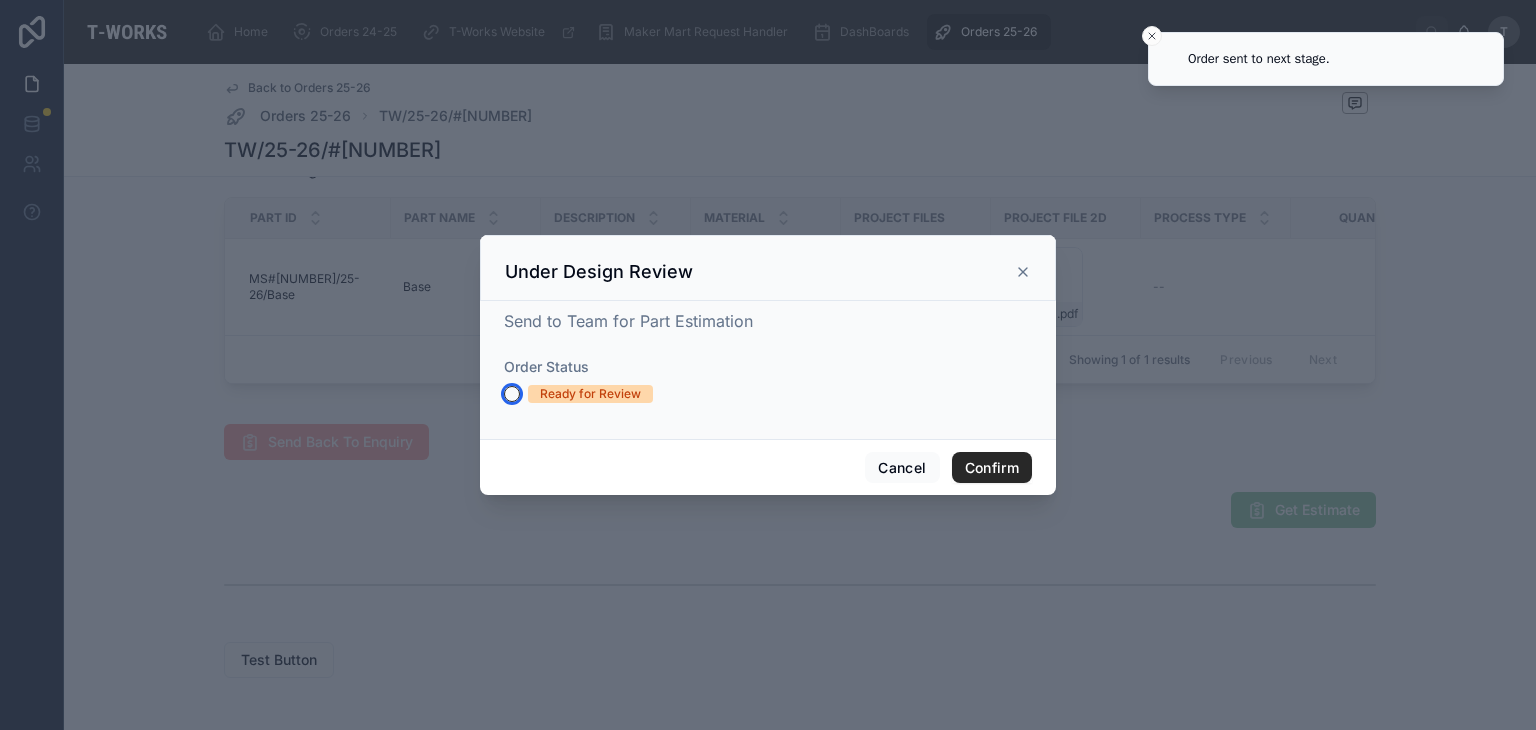 click on "Ready for Review" at bounding box center [512, 394] 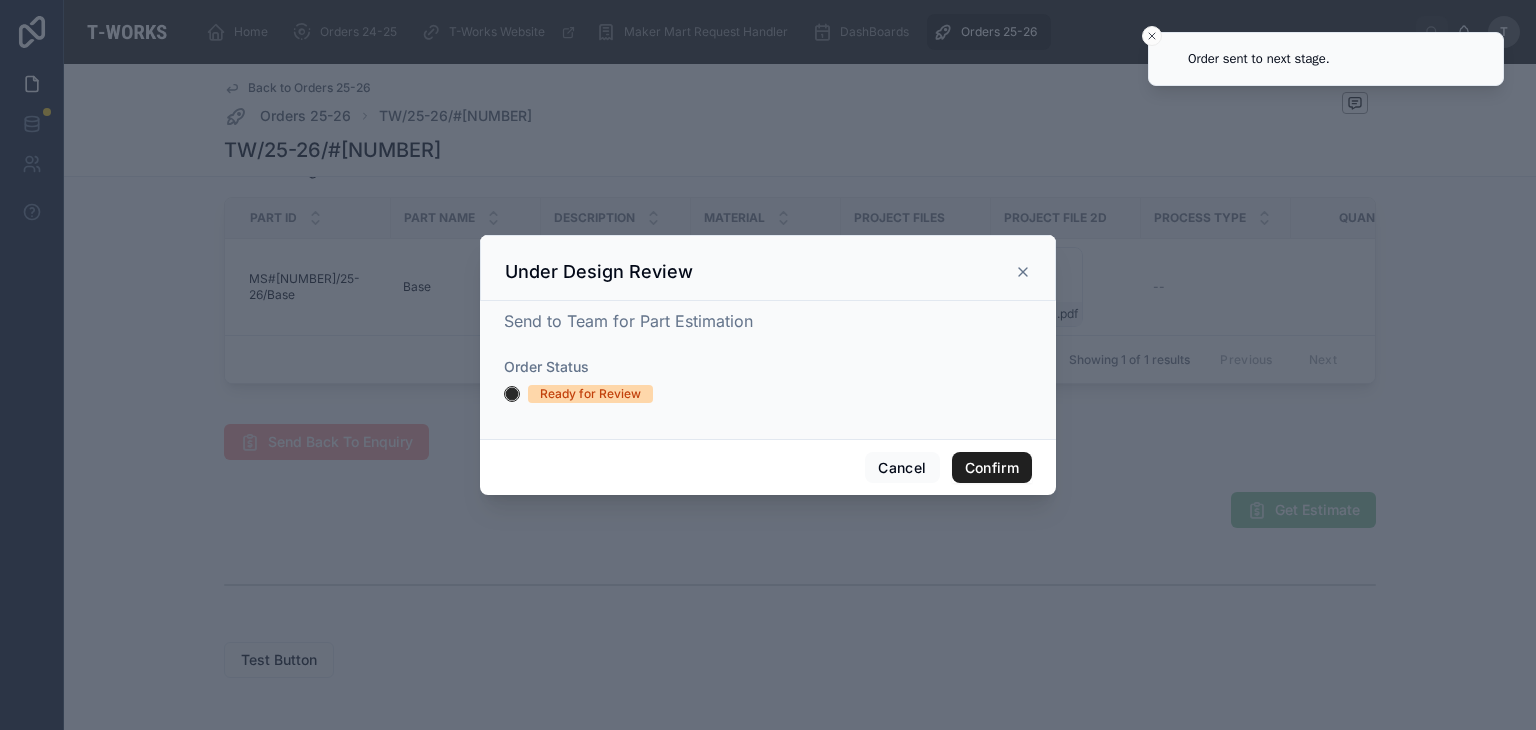 click on "Confirm" at bounding box center (992, 468) 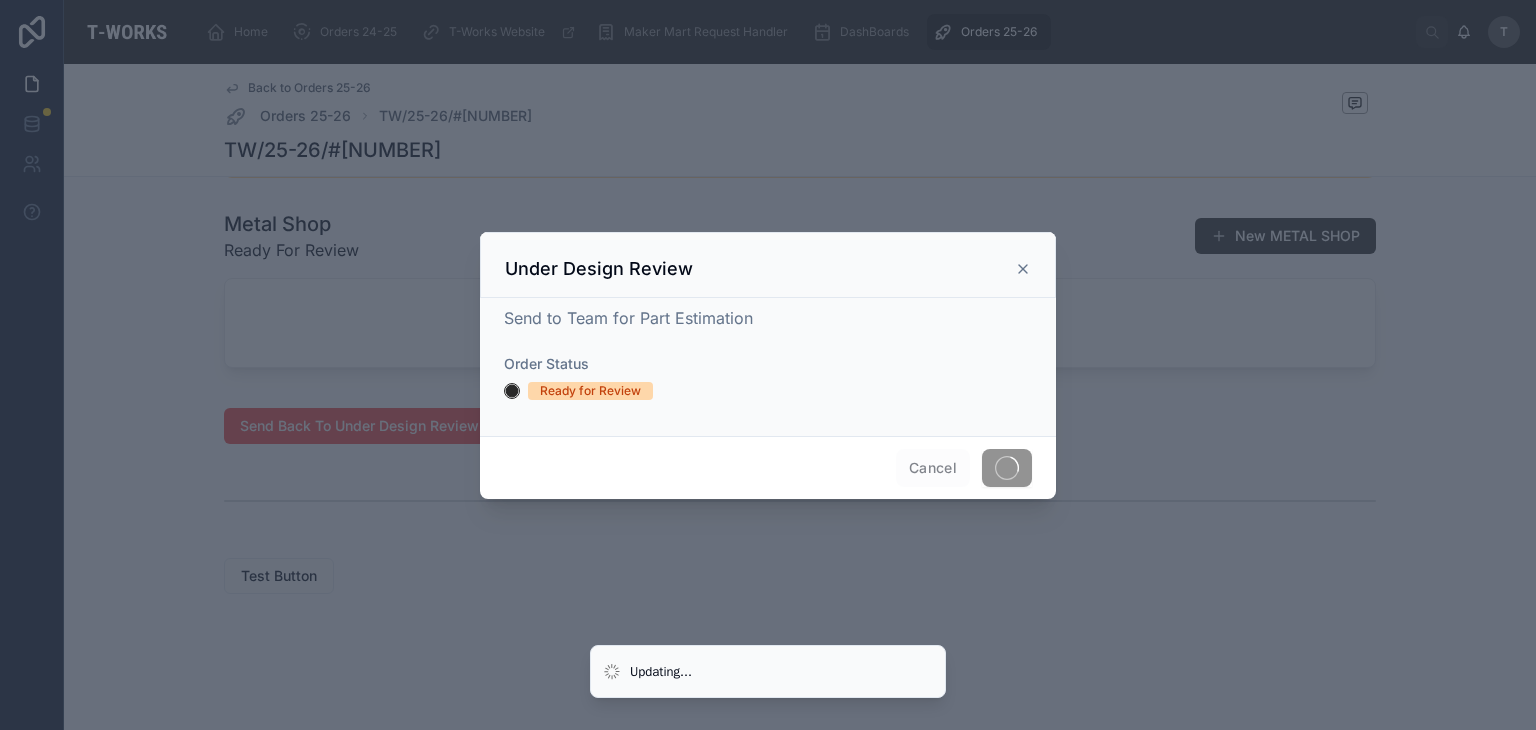 scroll, scrollTop: 1060, scrollLeft: 0, axis: vertical 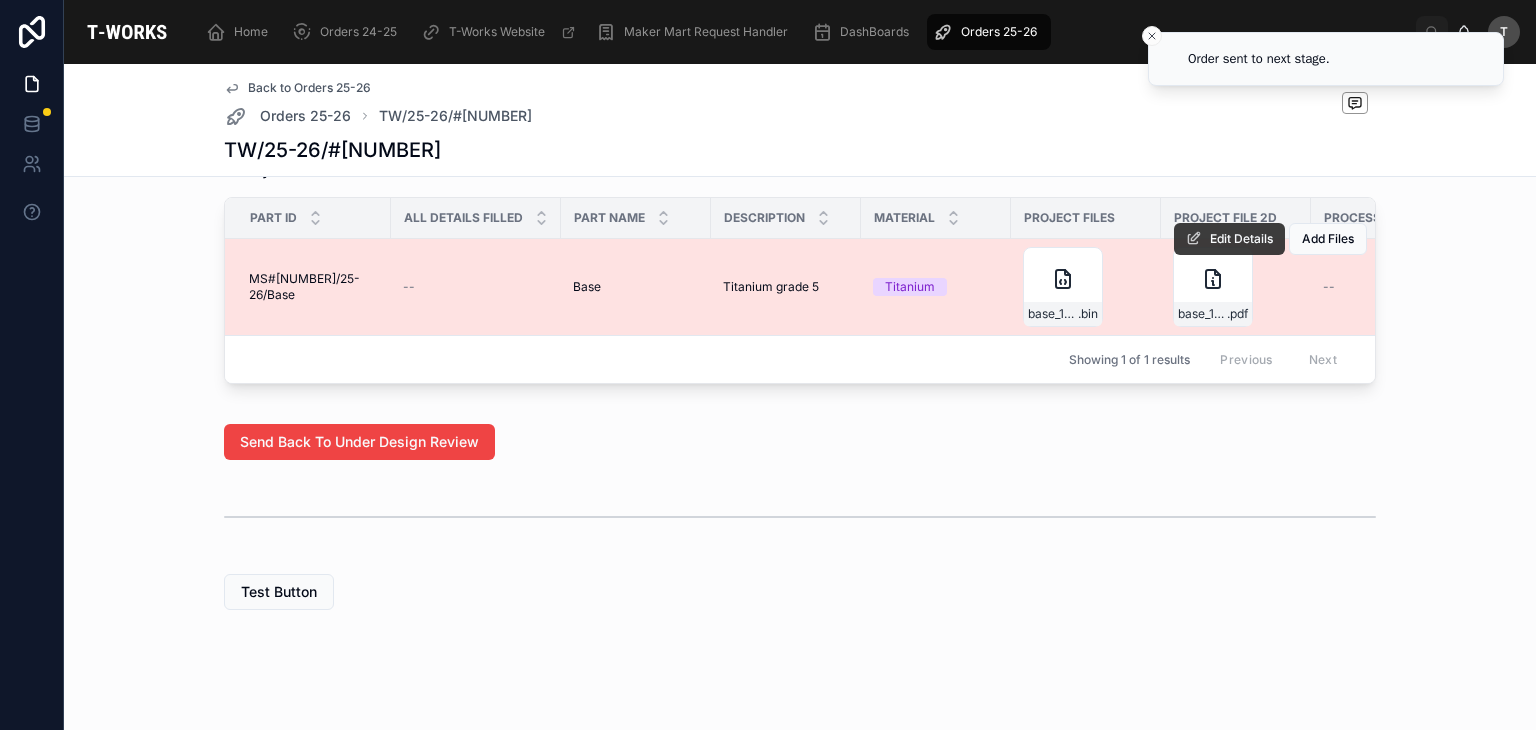 click on "Edit Details" at bounding box center [1241, 239] 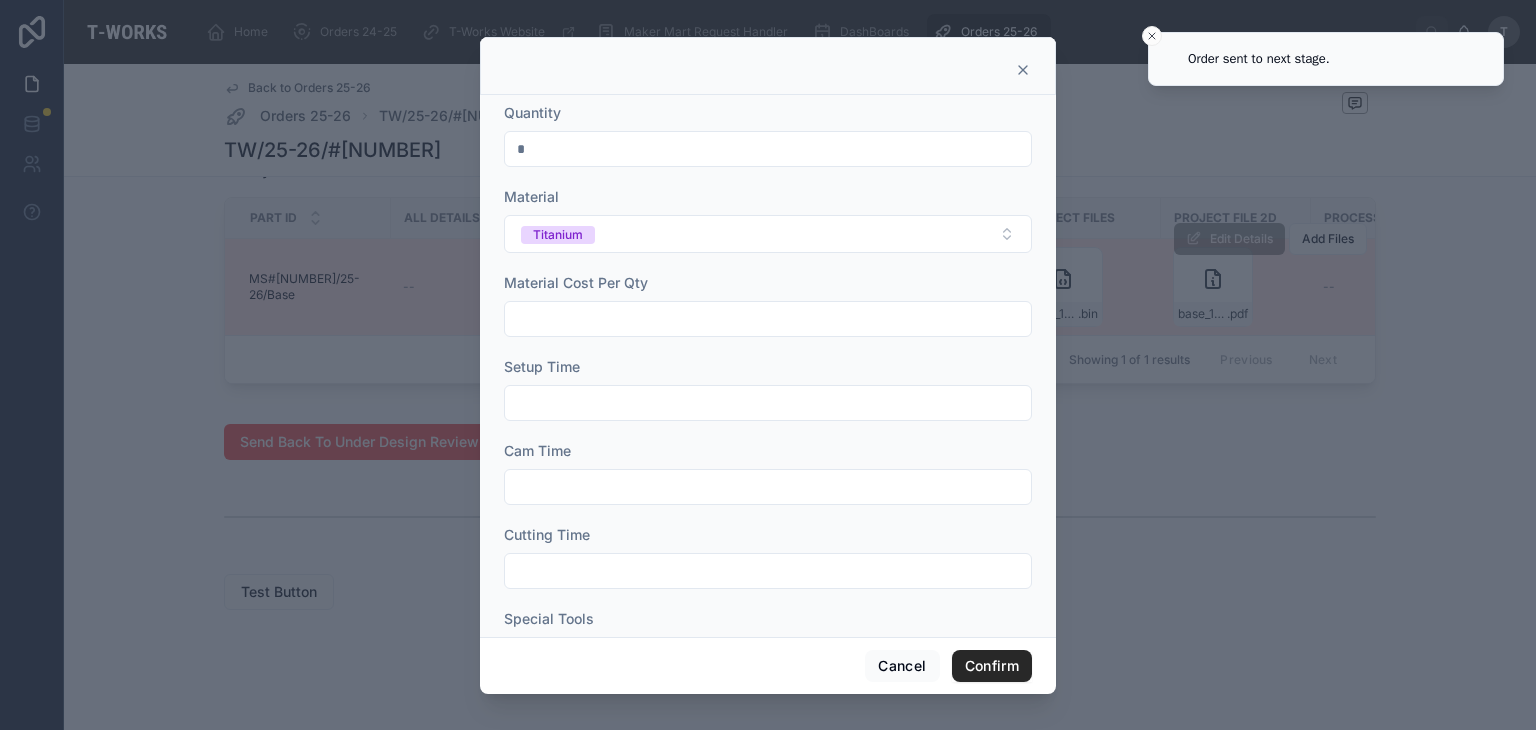 click on "*" at bounding box center [768, 149] 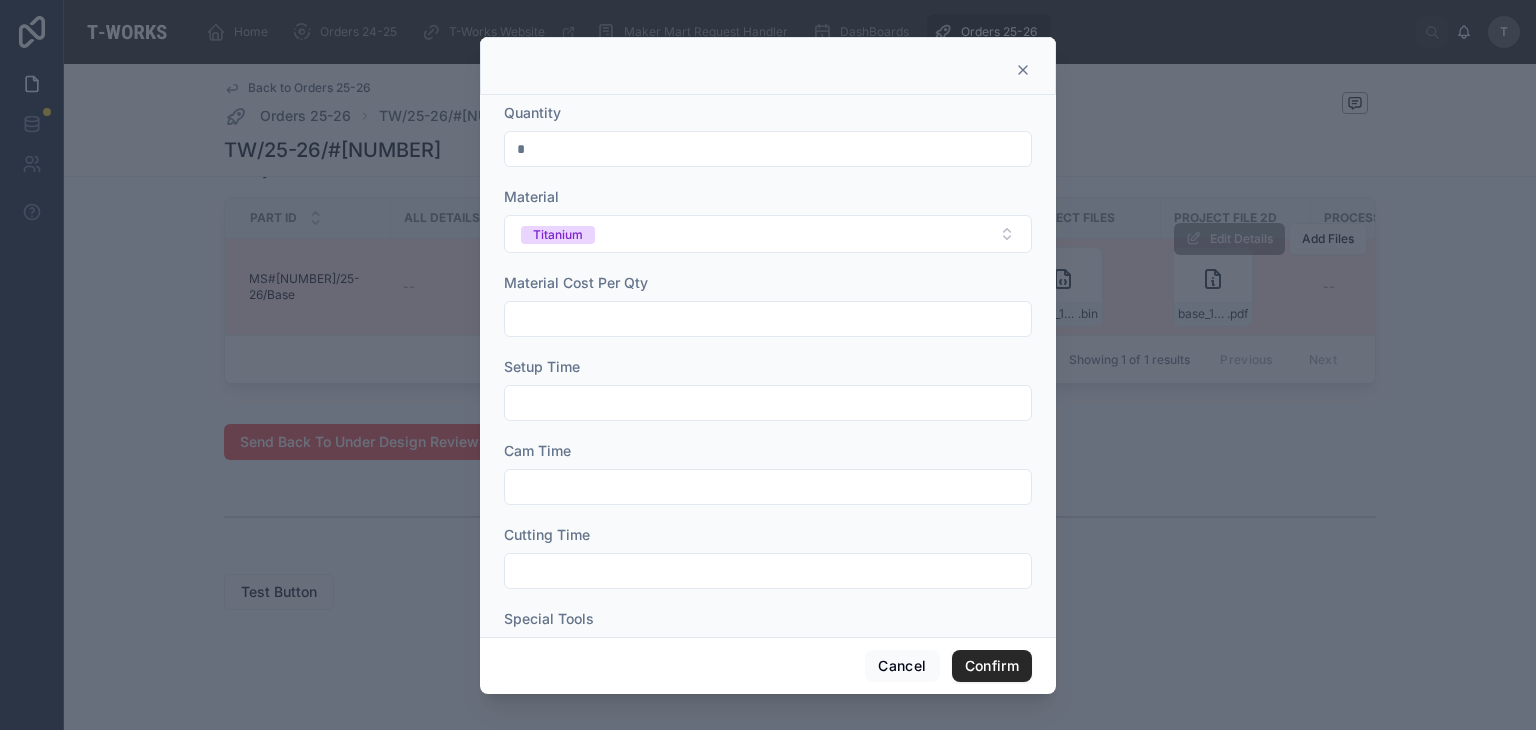 drag, startPoint x: 552, startPoint y: 157, endPoint x: 543, endPoint y: 152, distance: 10.29563 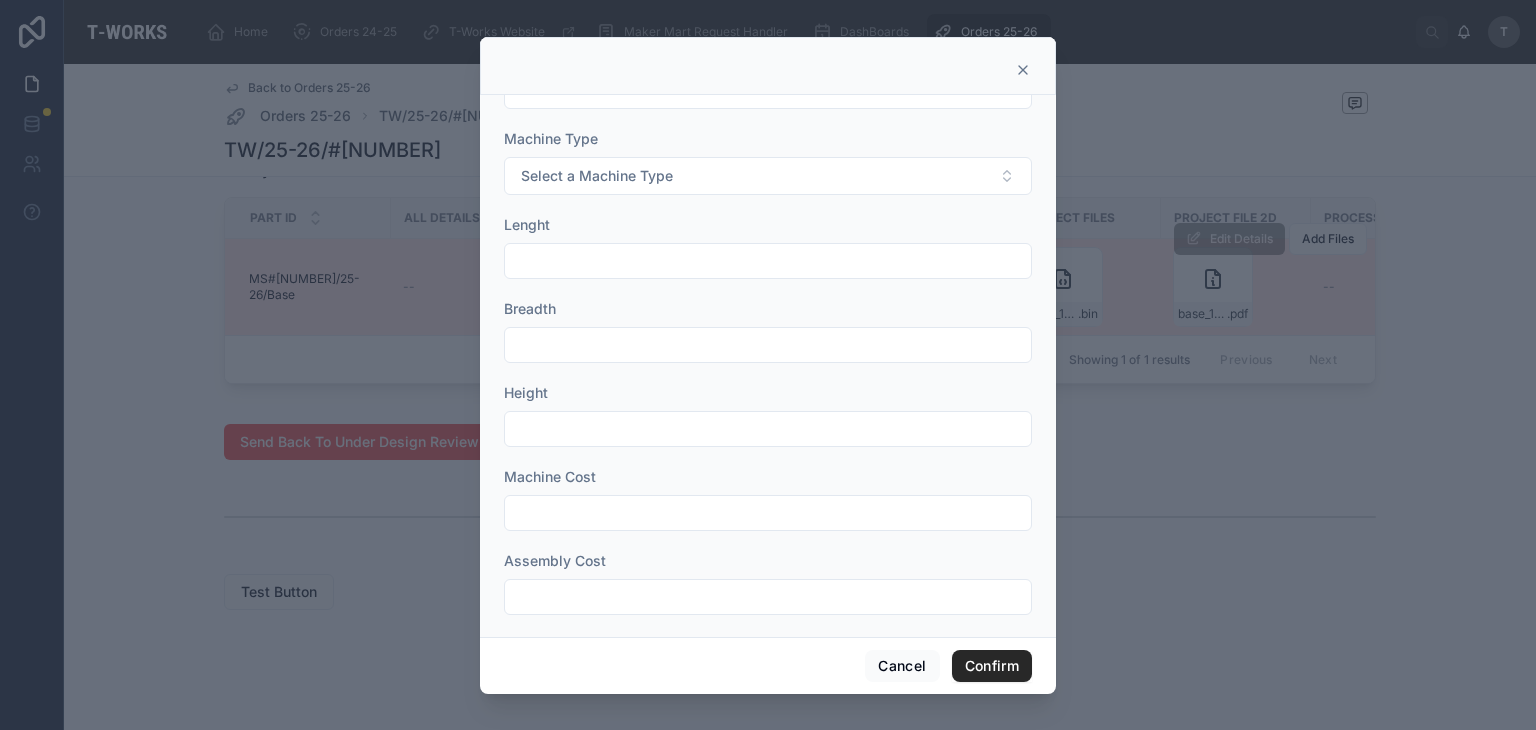 scroll, scrollTop: 744, scrollLeft: 0, axis: vertical 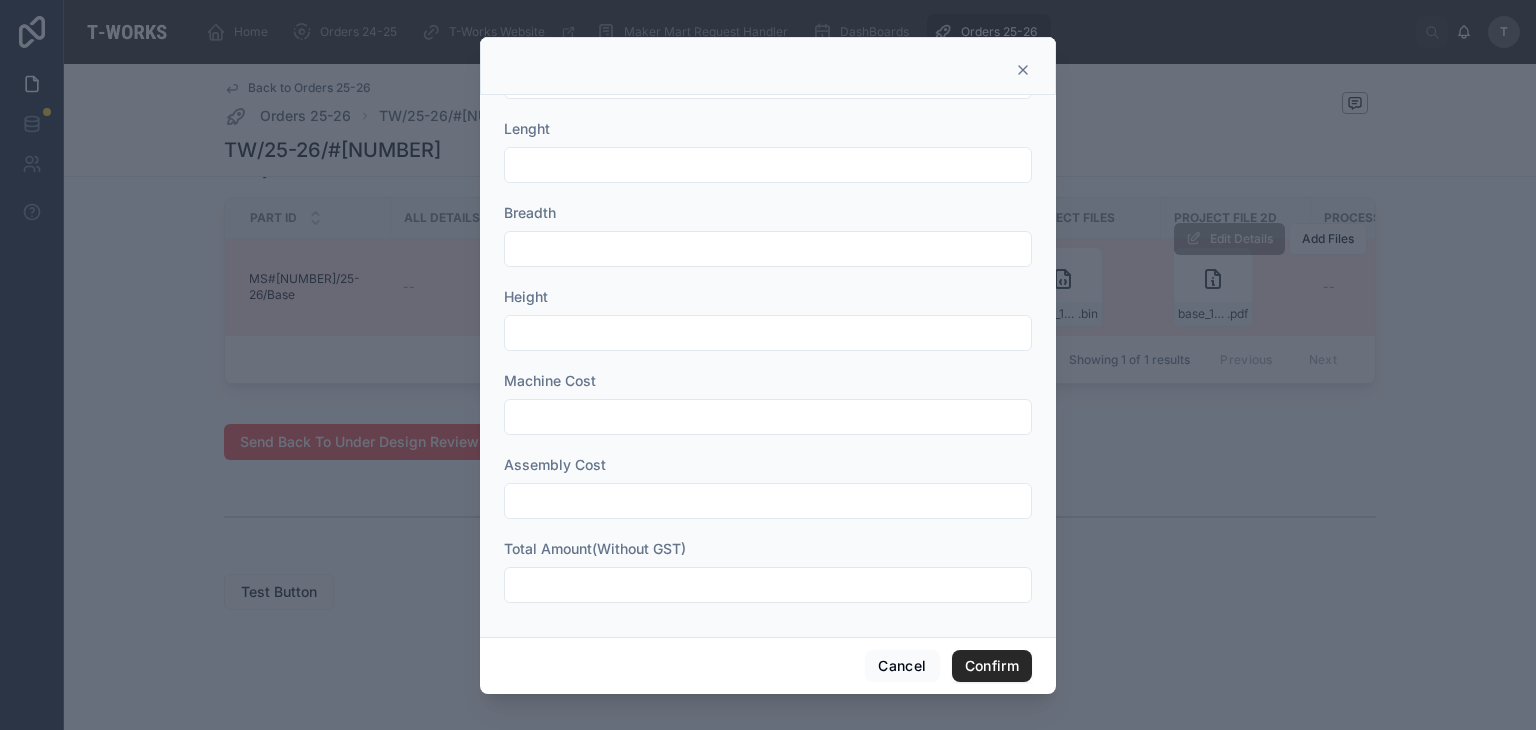 click at bounding box center [768, 585] 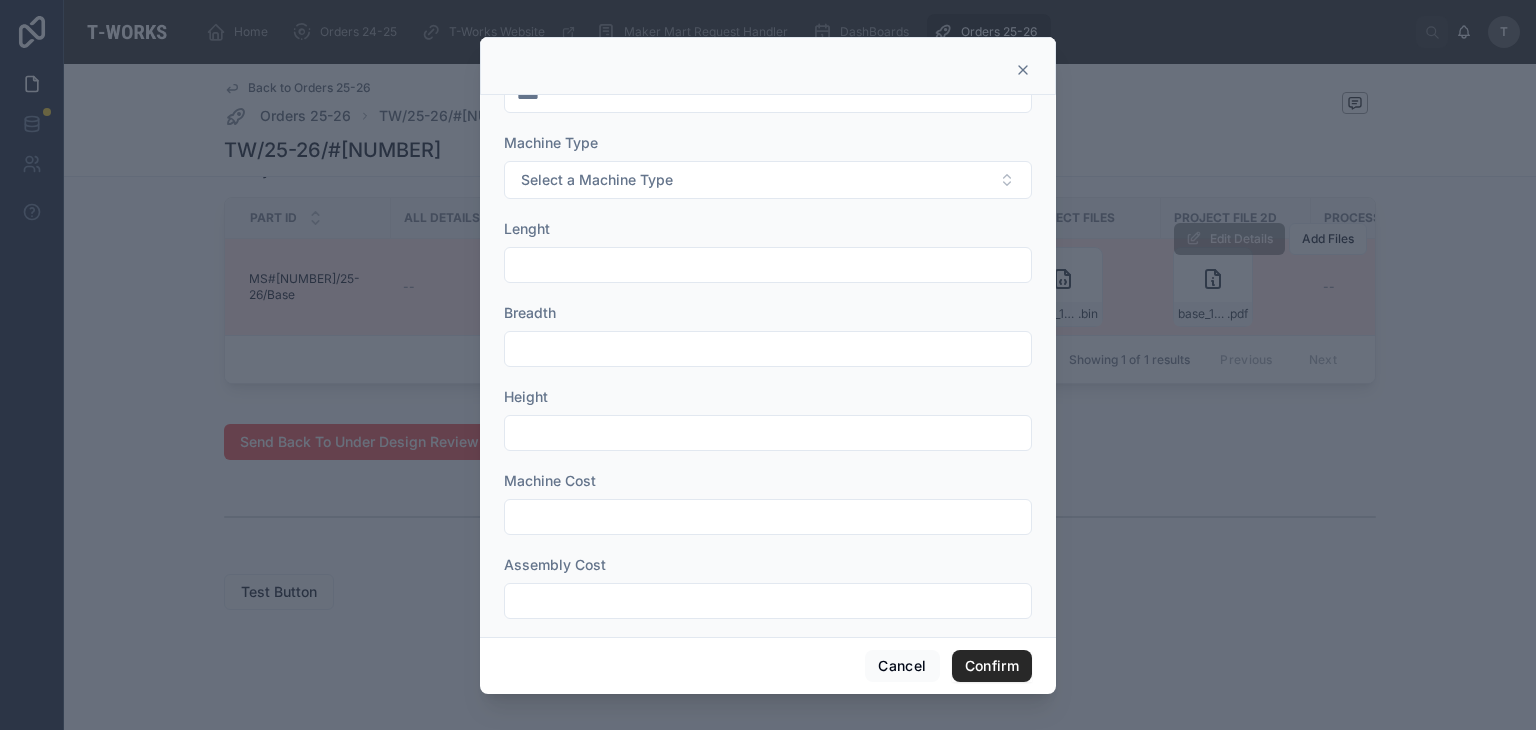 scroll, scrollTop: 444, scrollLeft: 0, axis: vertical 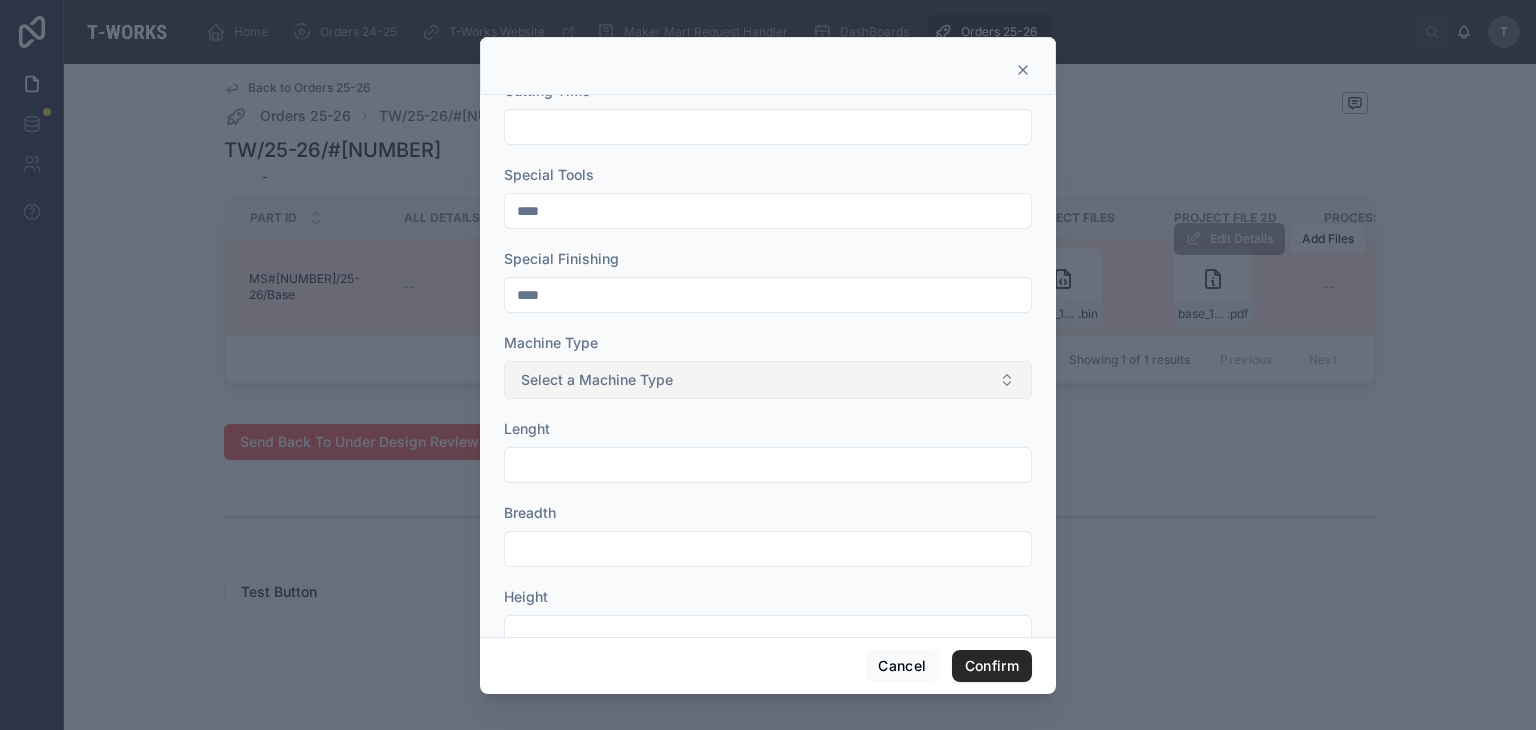 type on "***" 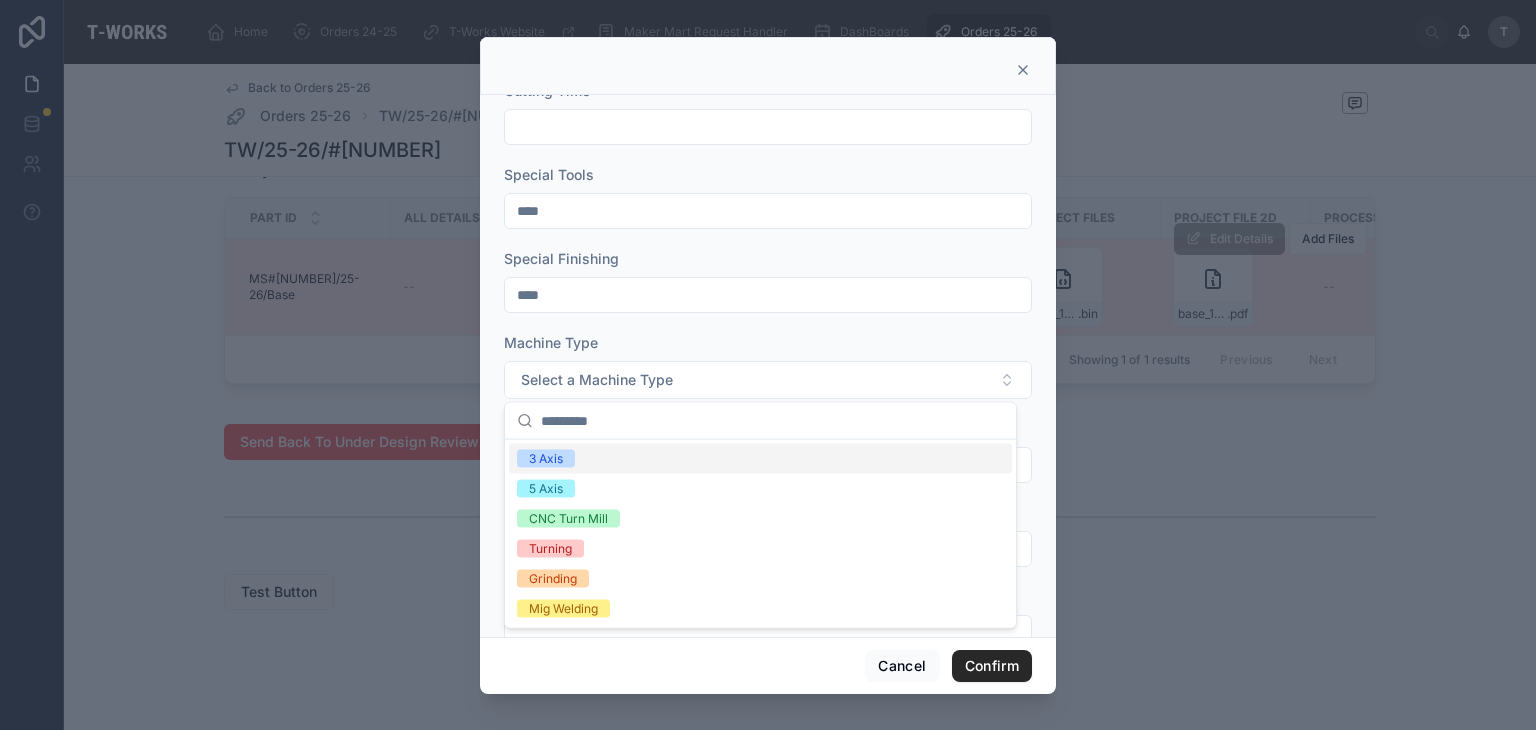 click on "3 Axis" at bounding box center [546, 459] 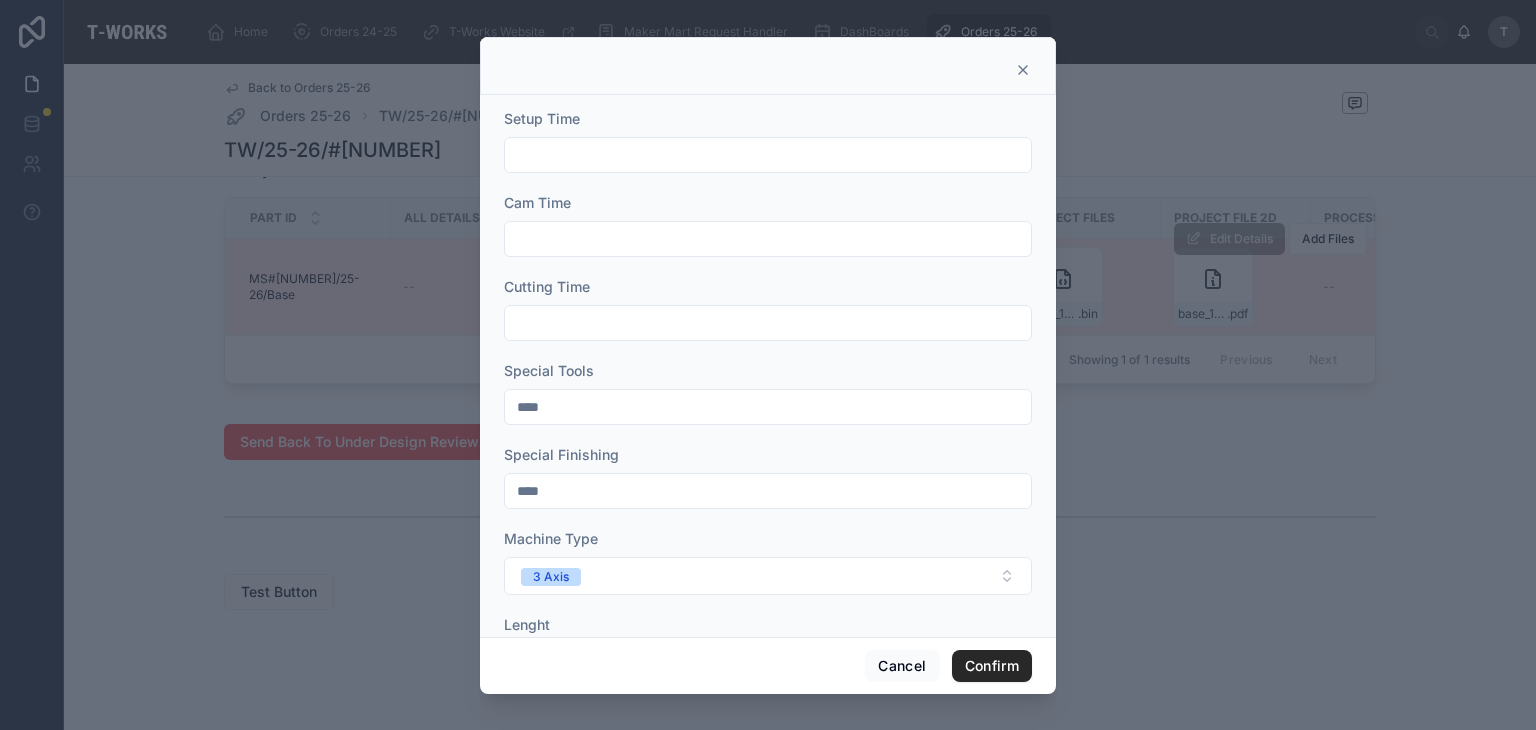 scroll, scrollTop: 244, scrollLeft: 0, axis: vertical 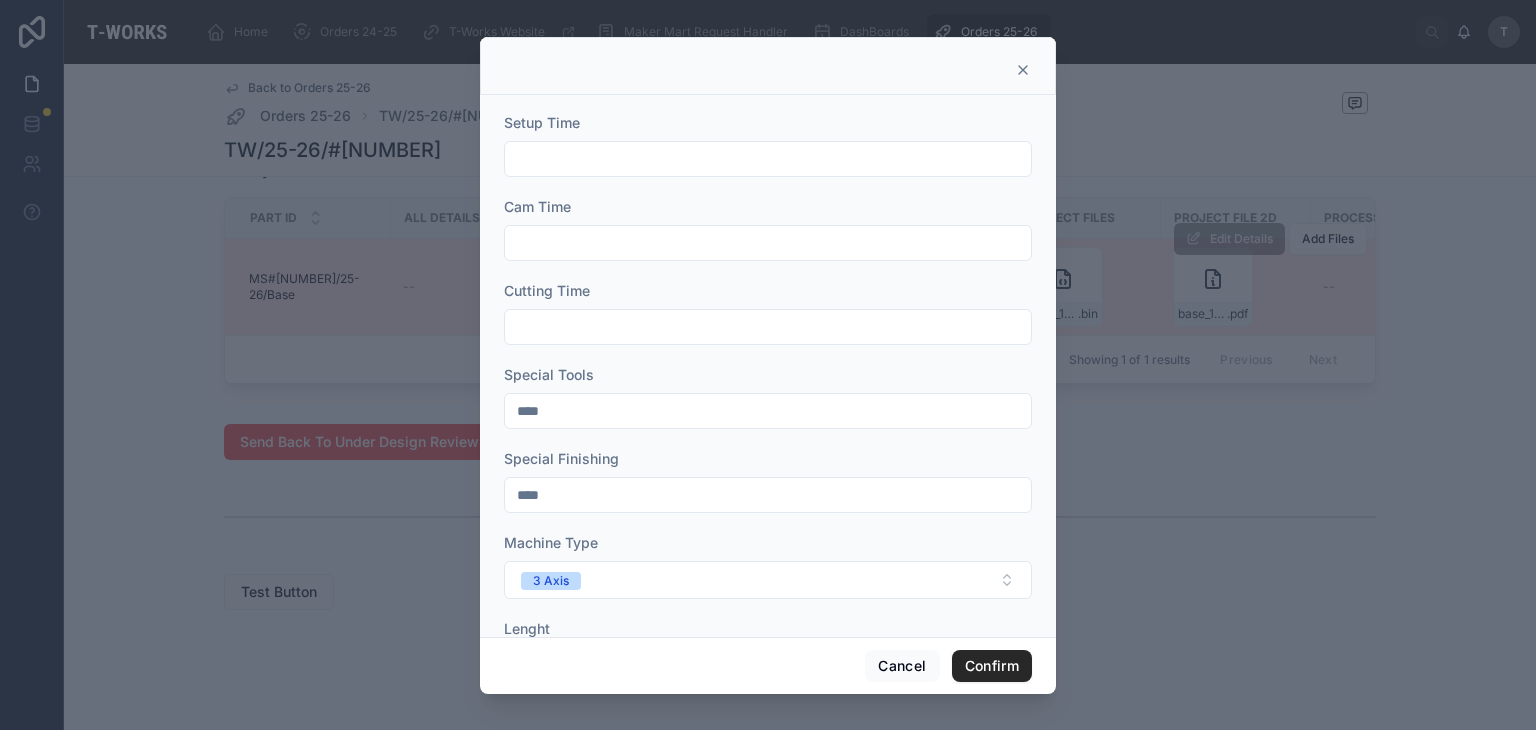 click at bounding box center (768, 327) 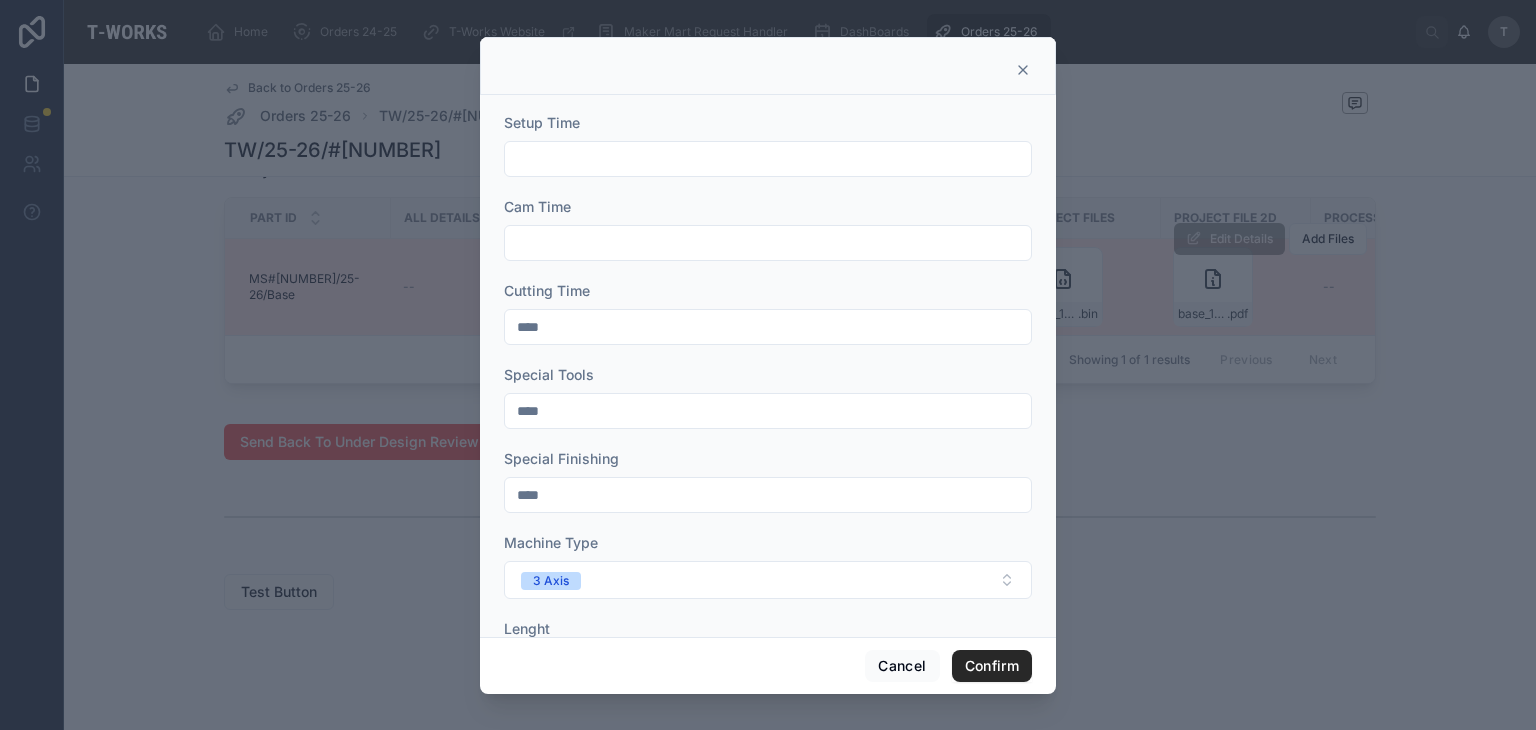 type on "****" 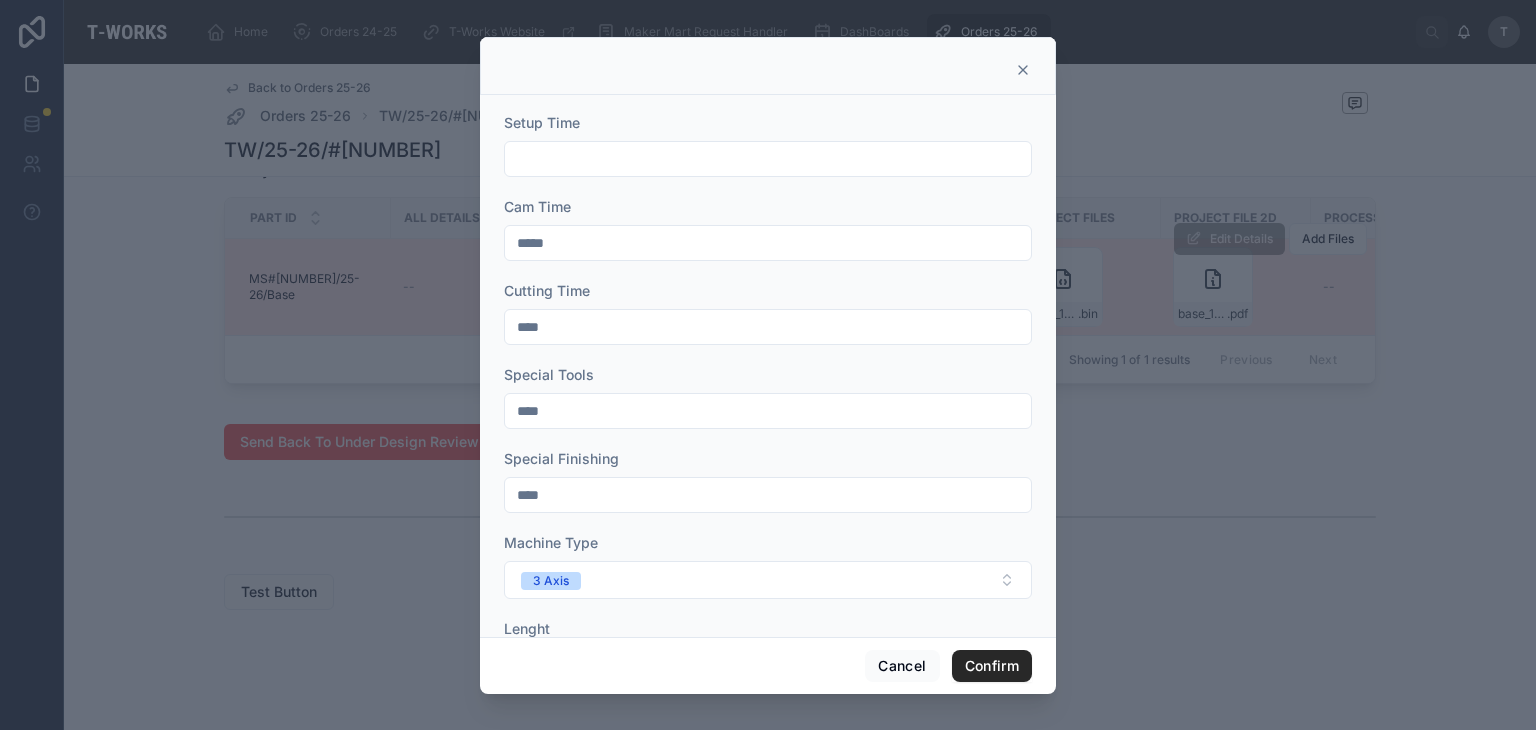 click at bounding box center (768, 159) 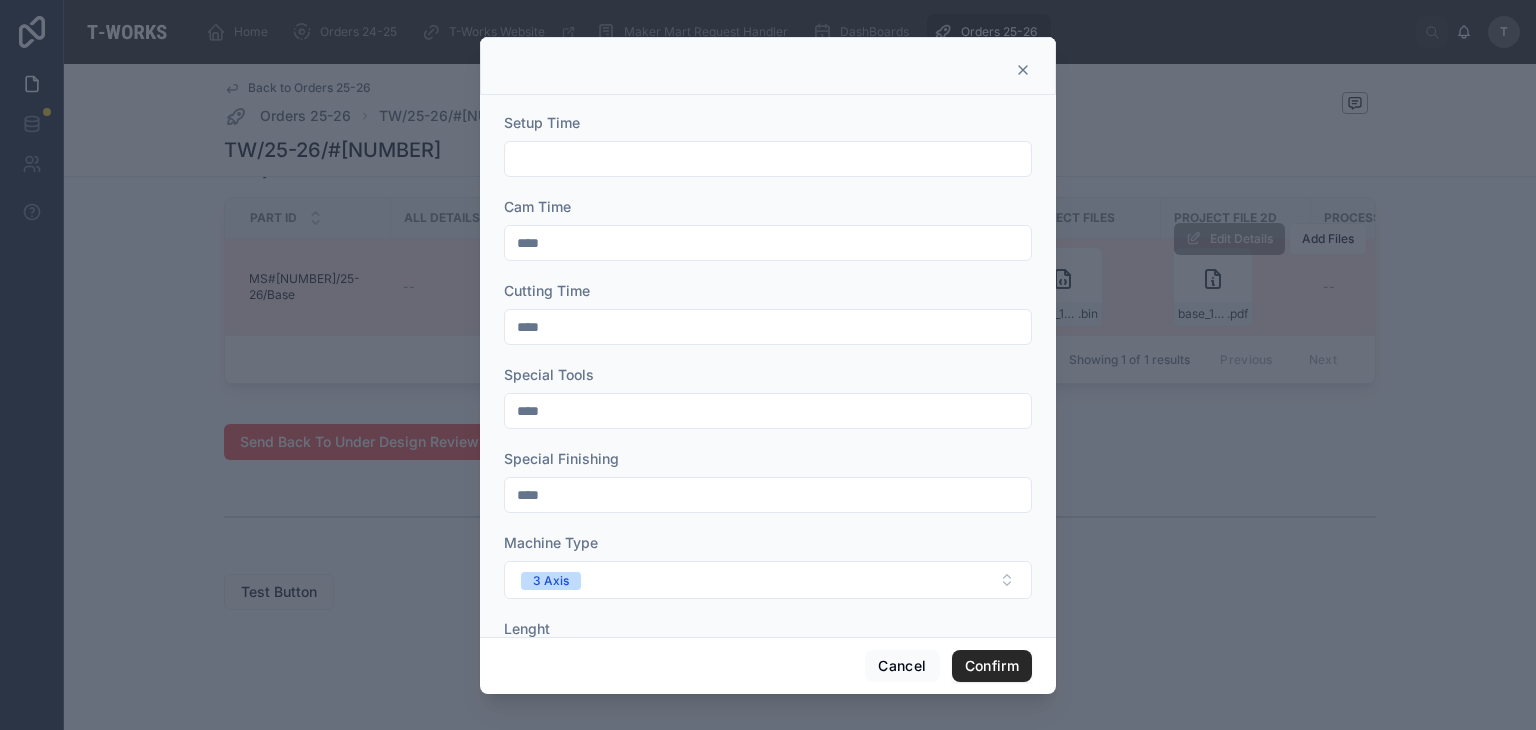 type on "****" 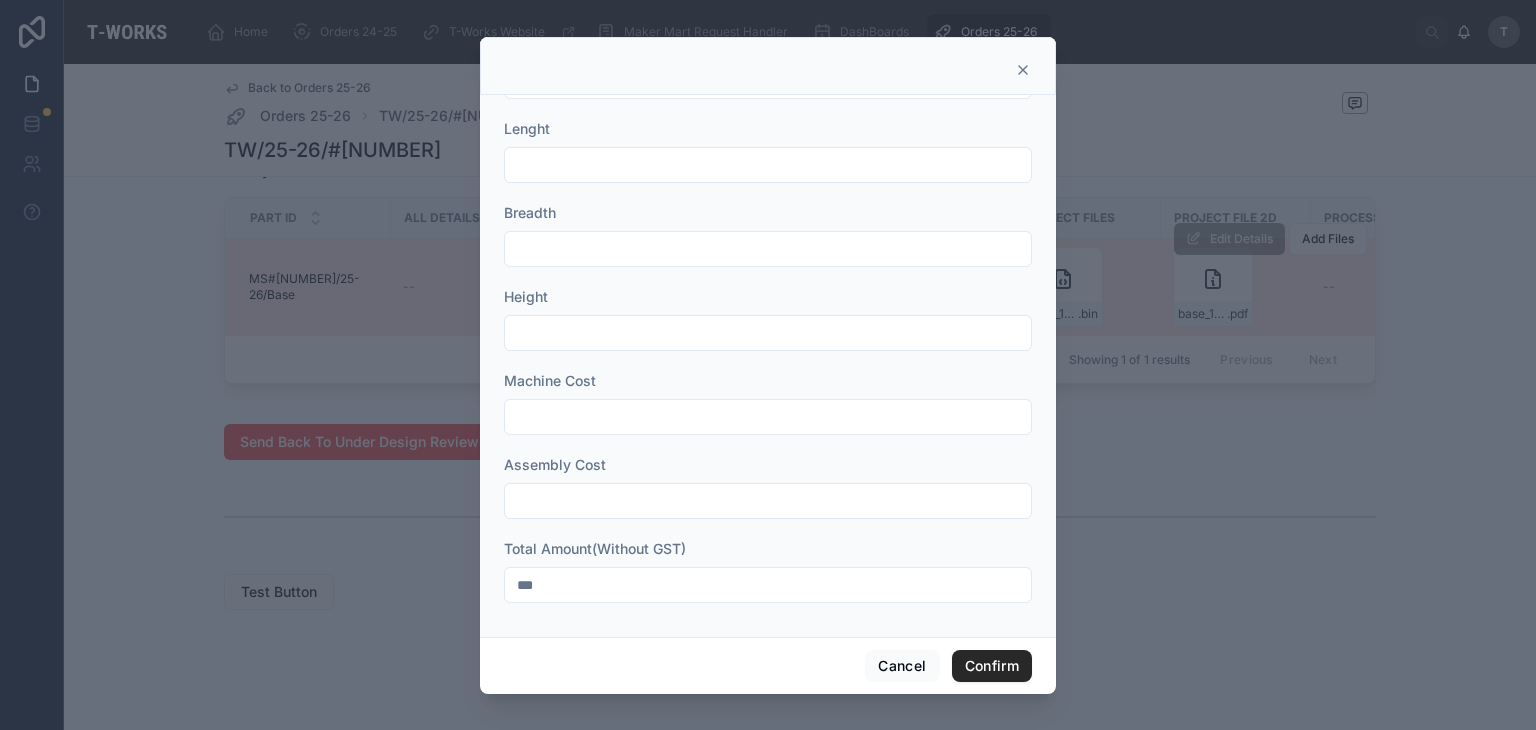 scroll, scrollTop: 744, scrollLeft: 0, axis: vertical 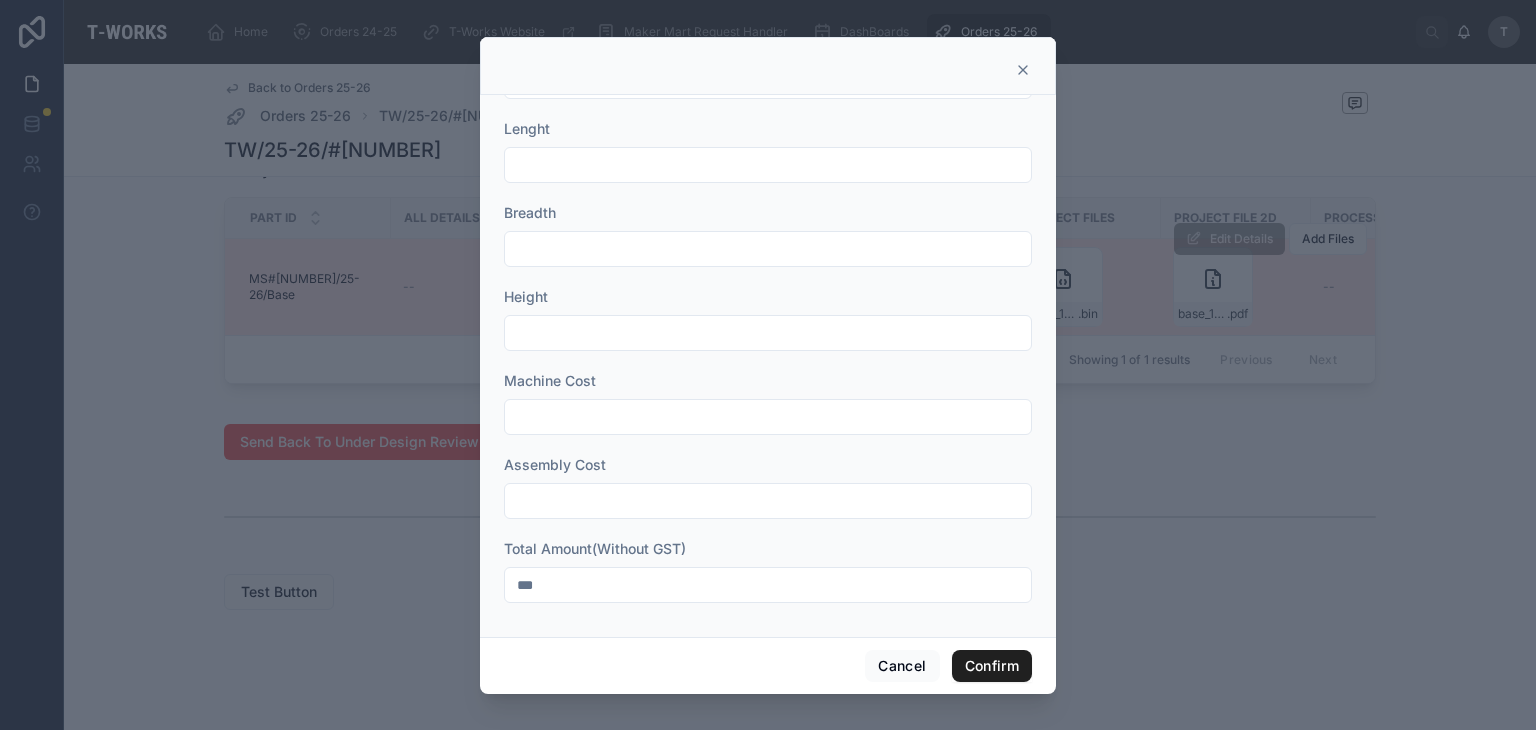 type on "***" 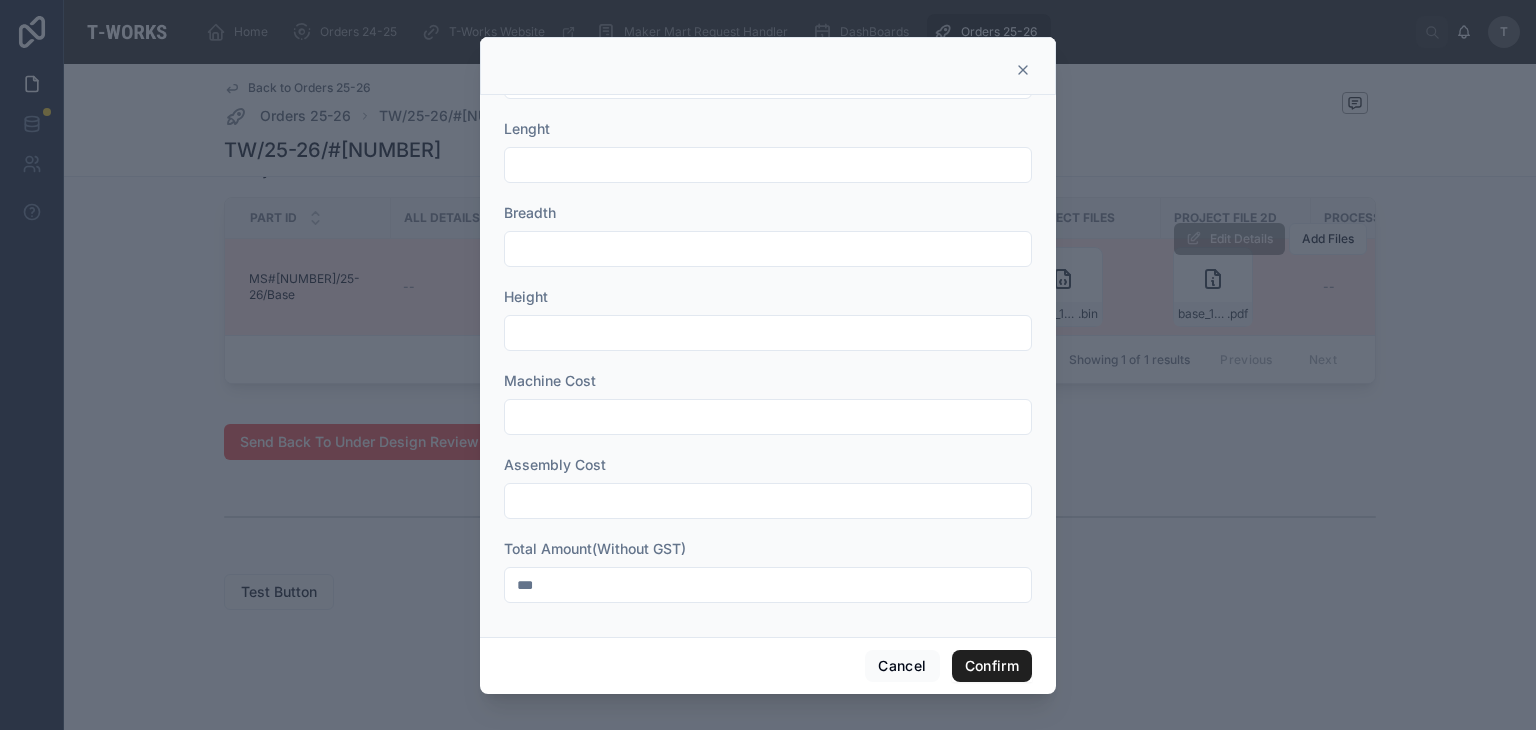 click on "Confirm" at bounding box center [992, 666] 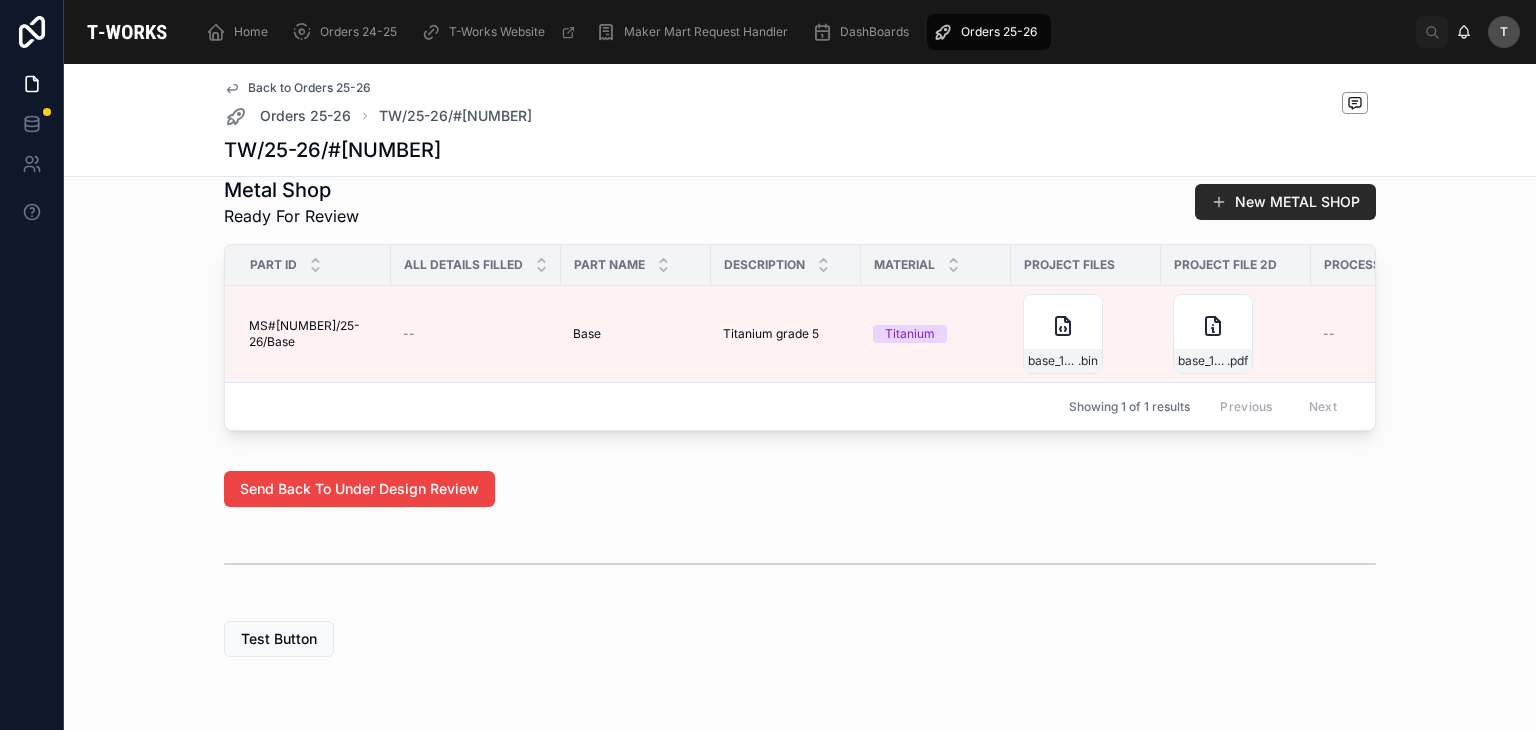 scroll, scrollTop: 1016, scrollLeft: 0, axis: vertical 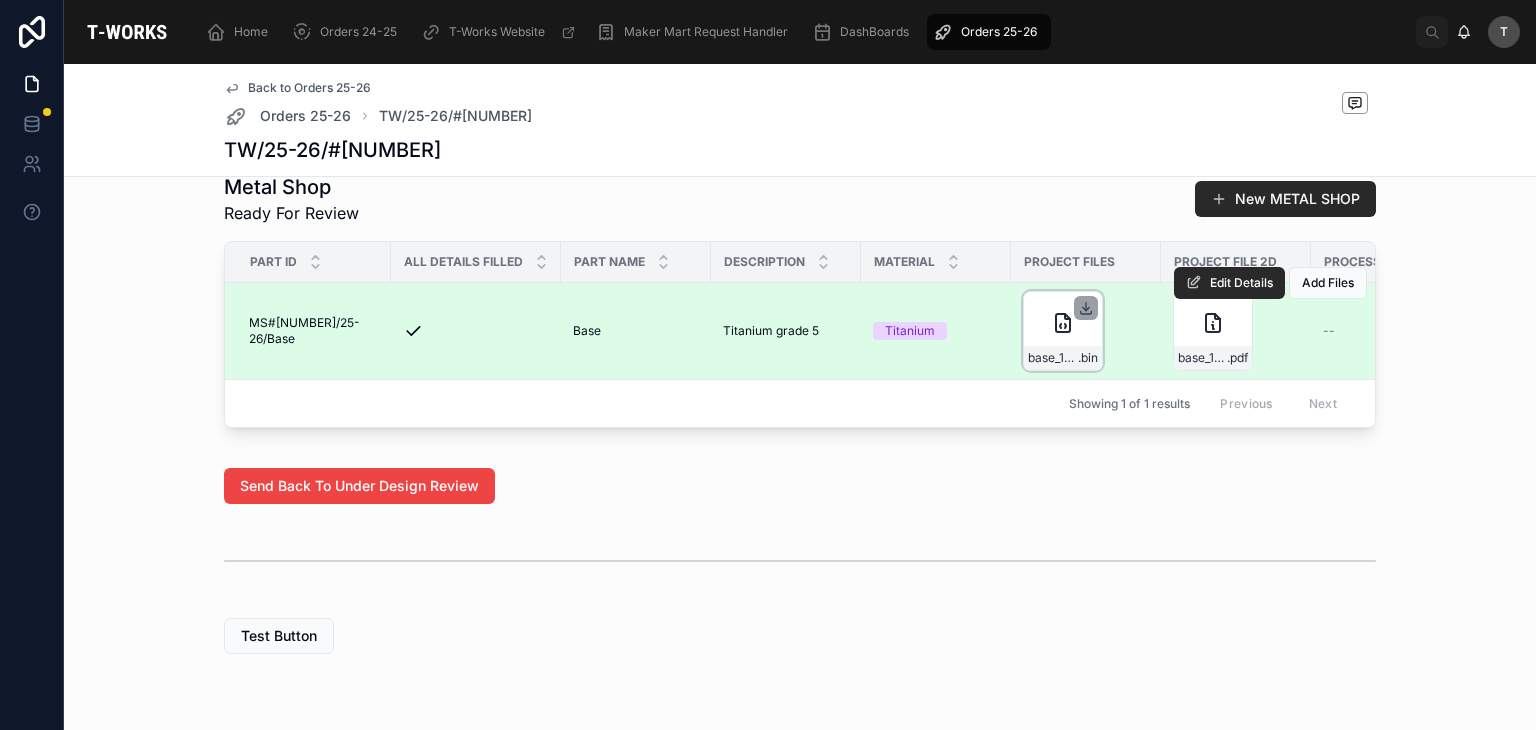 click 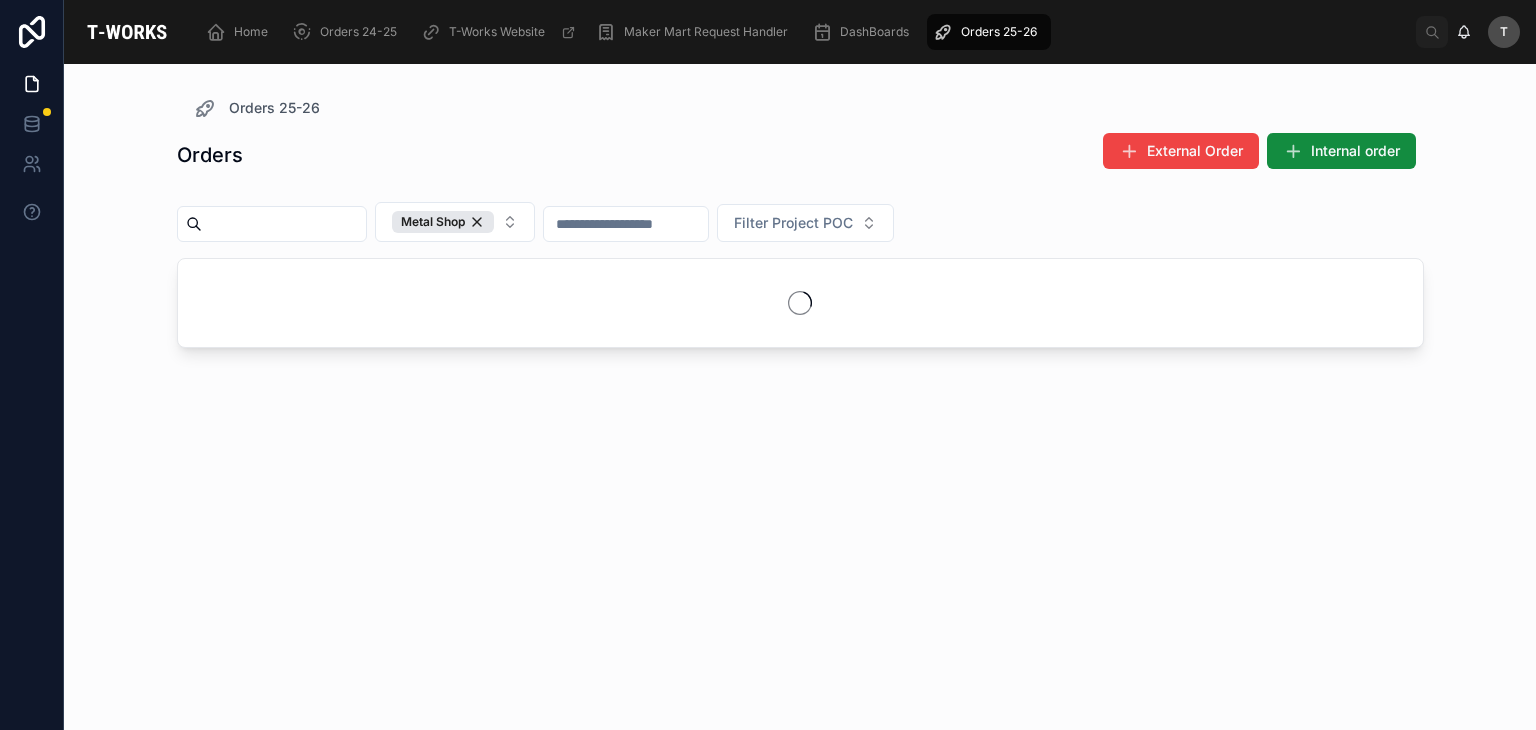scroll, scrollTop: 0, scrollLeft: 0, axis: both 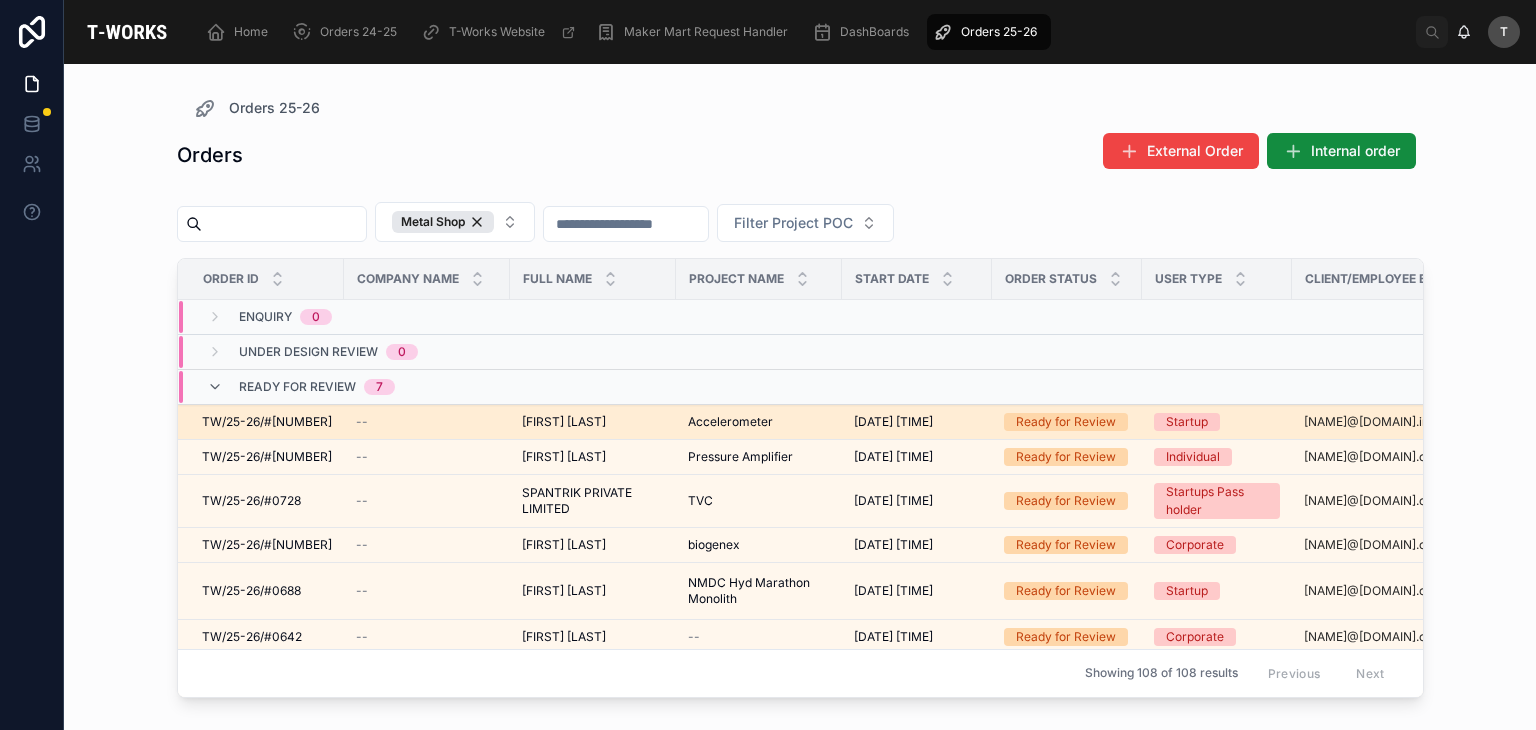 click on "Avinash Kondapally" at bounding box center (564, 422) 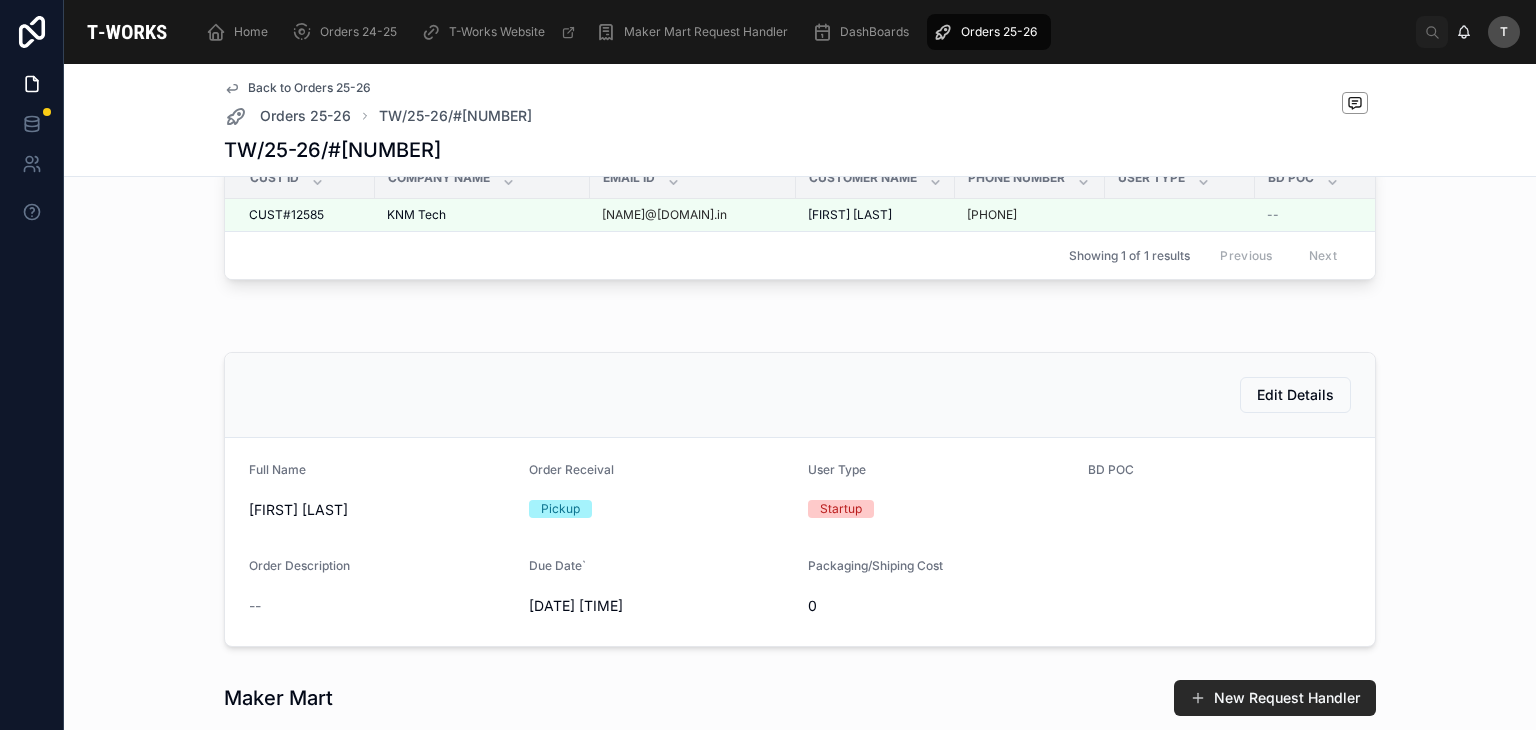 scroll, scrollTop: 200, scrollLeft: 0, axis: vertical 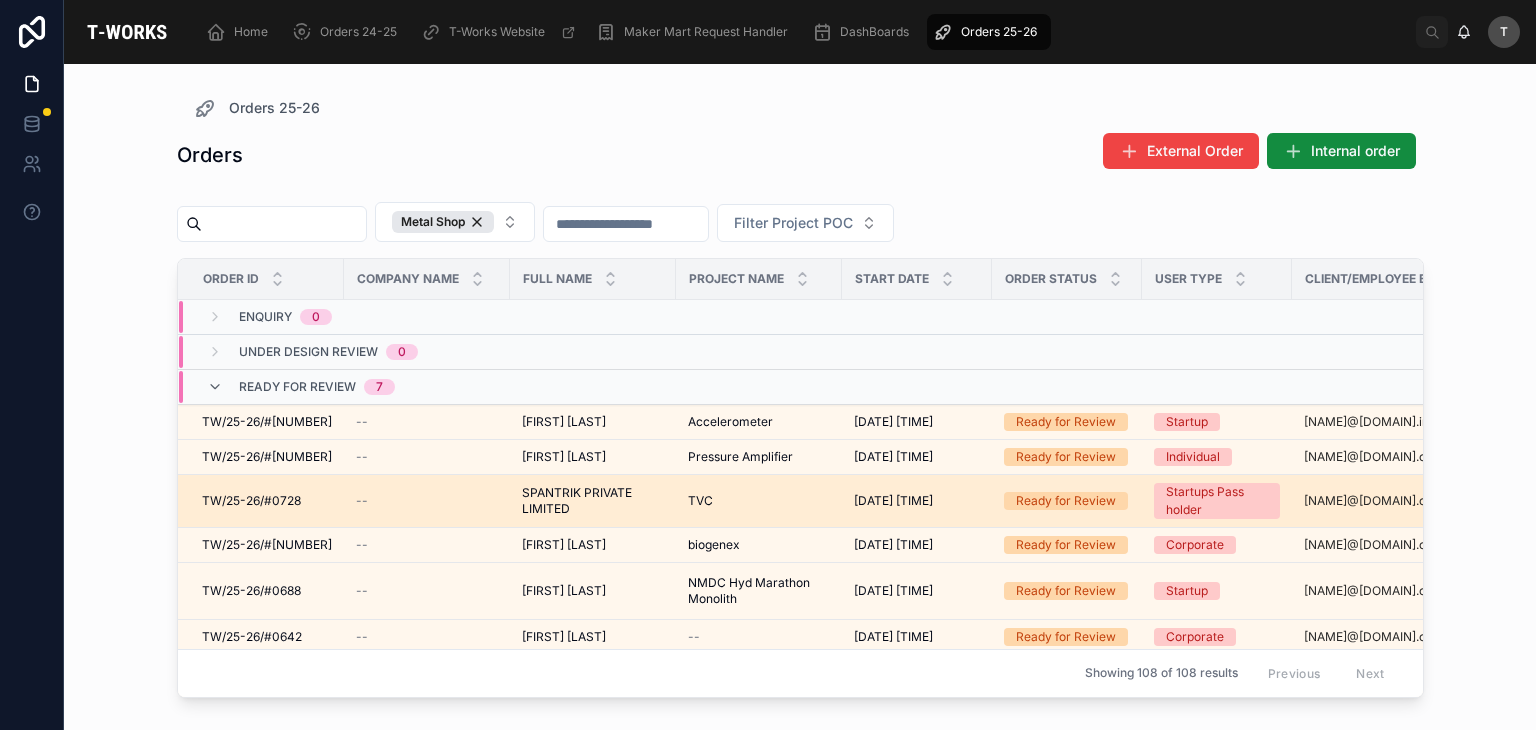 click on "--" at bounding box center (427, 501) 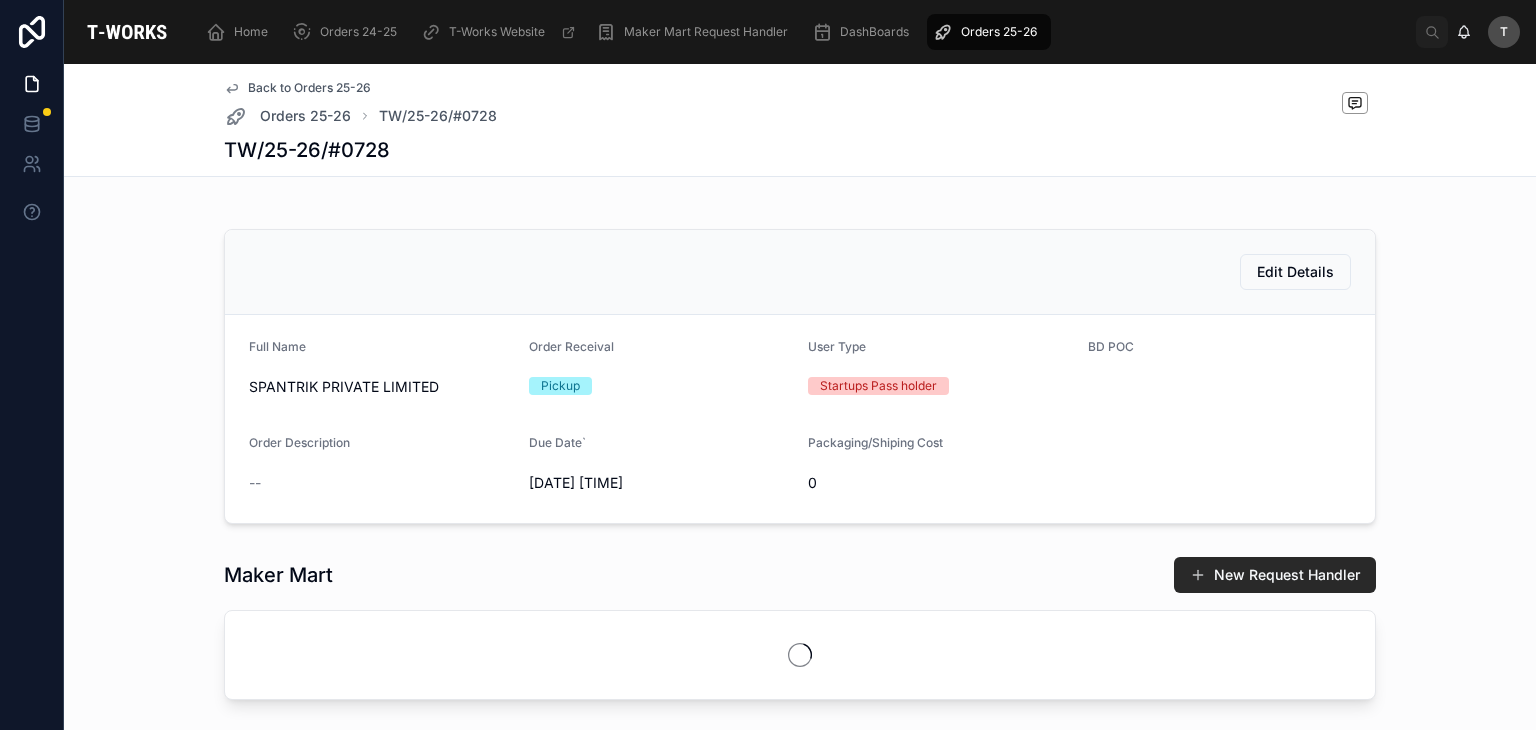 scroll, scrollTop: 300, scrollLeft: 0, axis: vertical 